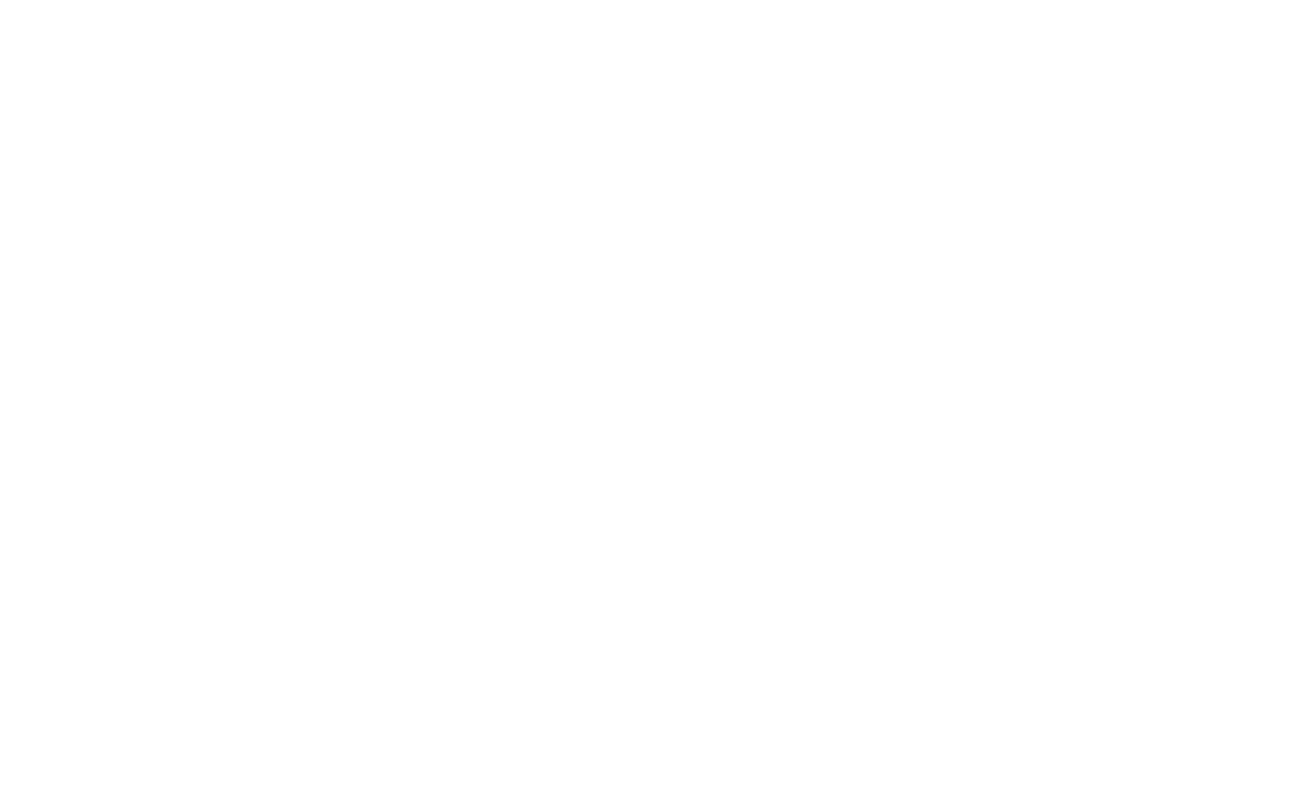 scroll, scrollTop: 0, scrollLeft: 0, axis: both 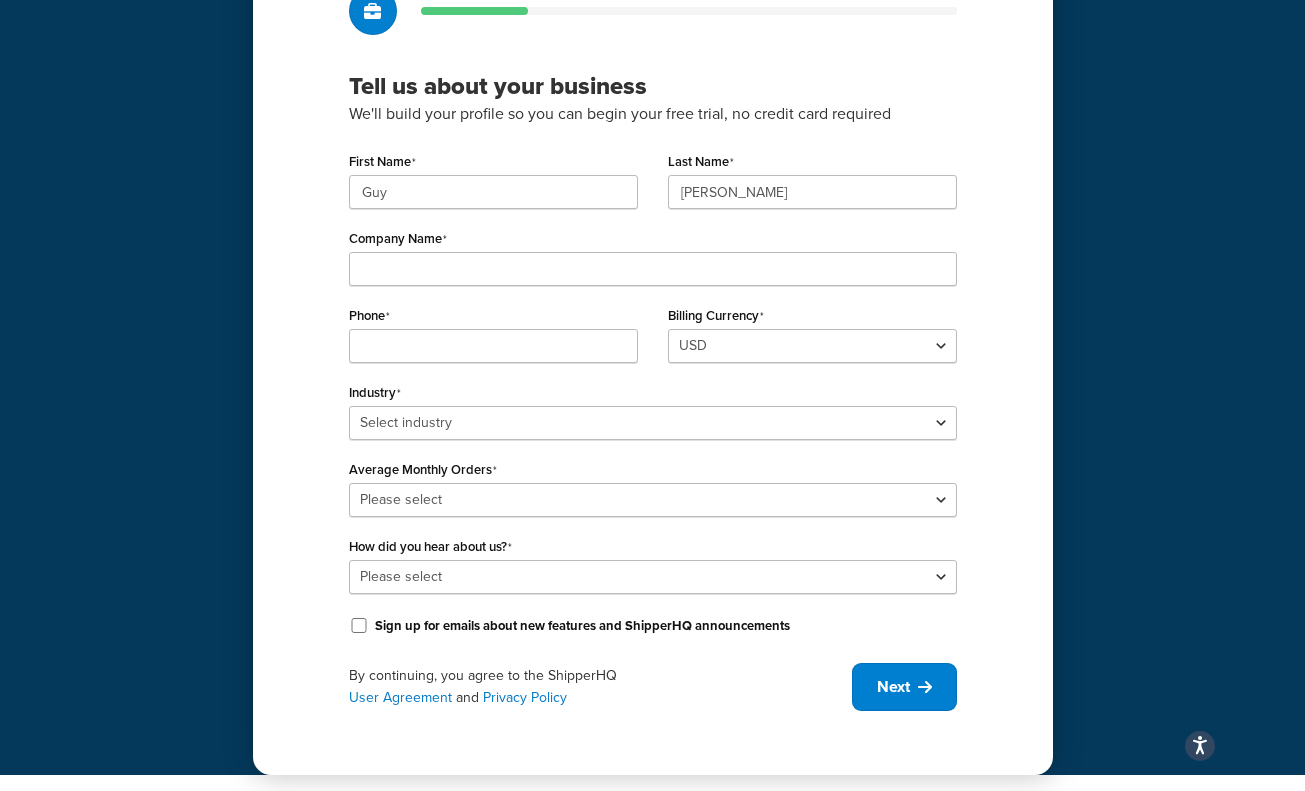 click on "Tell us about your business We'll build your profile so you can begin your free trial, no credit card required First Name   Guy Last Name   Spencer-Brown Company Name   Phone   Billing Currency   USD  Industry   Select industry  Automotive  Adult  Agriculture  Alcohol, Tobacco & CBD  Arts & Crafts  Baby  Books, Music & Entertainment  Business Equipment & Supplies  Chemical & Hazardous Materials  Computer & Electronics  Construction  Displays & Staging  Education  Fashion & Beauty  Food & Nutrition  Gym & Fitness  Home & Garden  Machinery & Manufacturing  Medical & Pharmacy  Pet Supplies & Live Animals  Restaurant & Catering Equipment  Sporting Goods & Recreation  Toys, Games, Hobbies & Party  Wholesale  Other  Average Monthly Orders   Please select  0-500  501-1,000  1,001-10,000  10,001-20,000  Over 20,000  How did you hear about us?   Please select  Online Search  App Store or Marketplace Listing  Referred by Agency  Social Media  Industry Event or Meetup  Blog Post  Community Forum  Software Review Site" at bounding box center (653, 349) 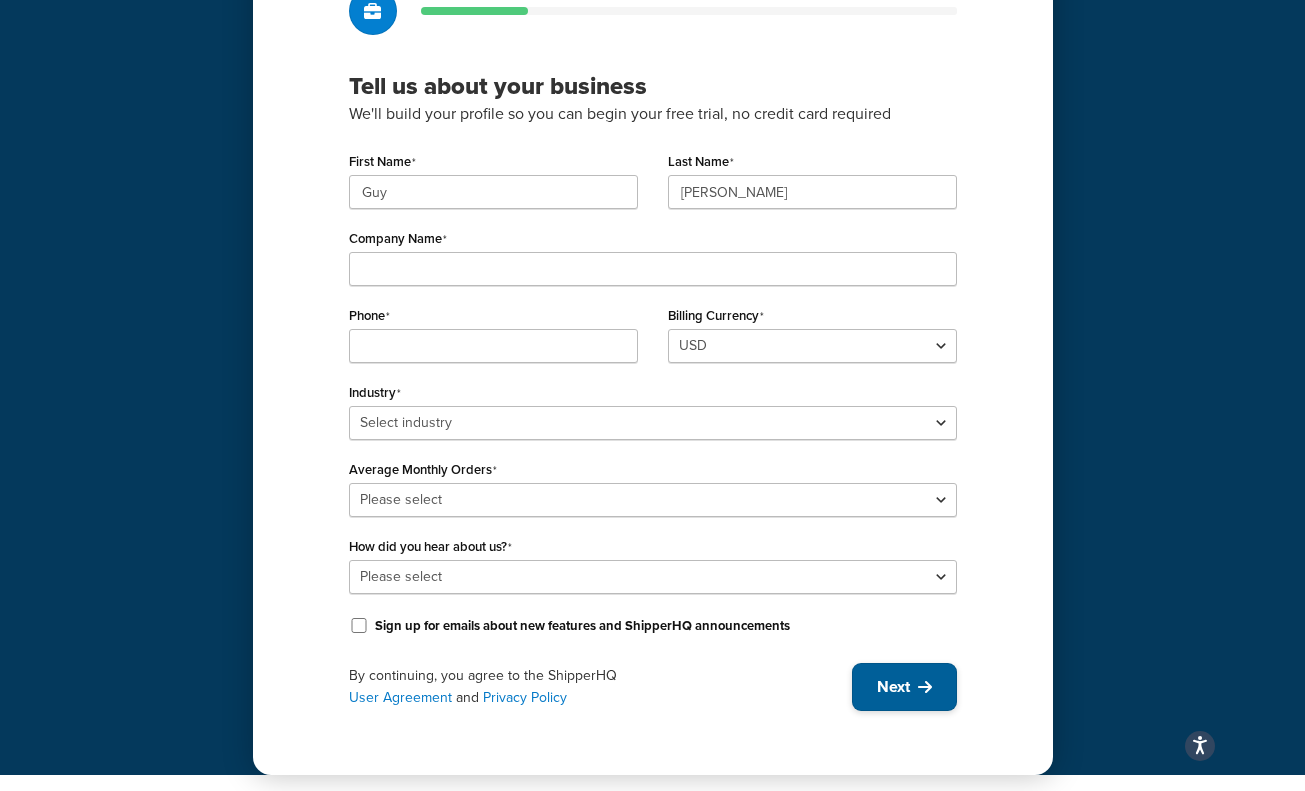 click on "Next" at bounding box center (893, 687) 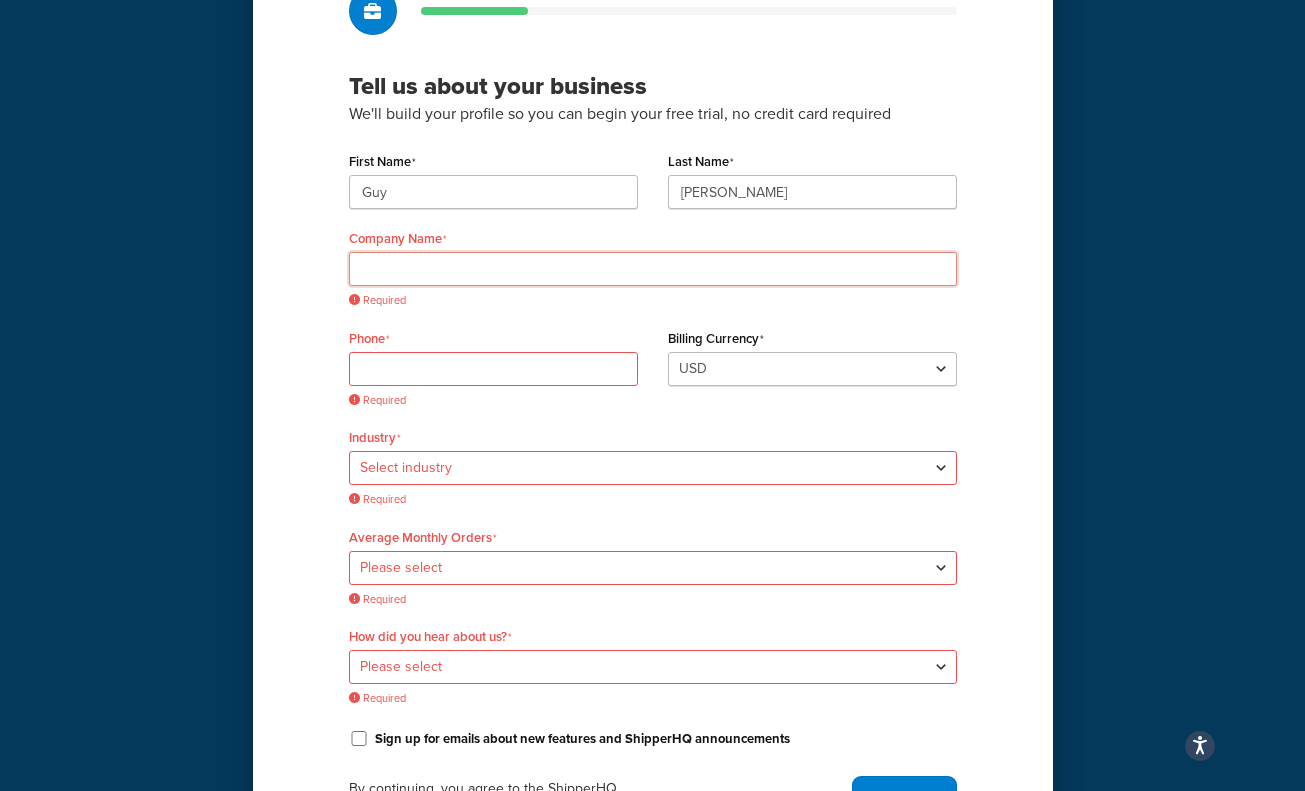 click on "Company Name" at bounding box center (653, 269) 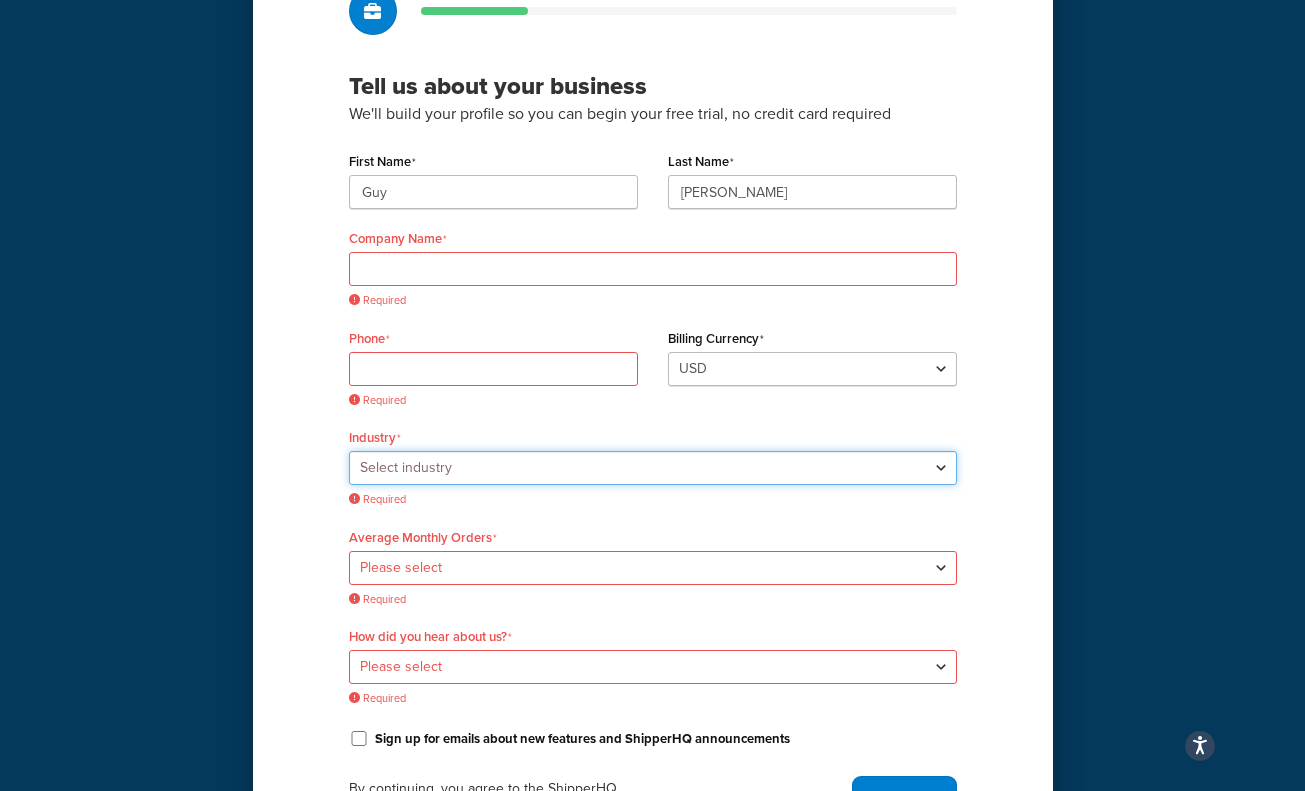click on "Select industry  Automotive  Adult  Agriculture  Alcohol, Tobacco & CBD  Arts & Crafts  Baby  Books, Music & Entertainment  Business Equipment & Supplies  Chemical & Hazardous Materials  Computer & Electronics  Construction  Displays & Staging  Education  Fashion & Beauty  Food & Nutrition  Gym & Fitness  Home & Garden  Machinery & Manufacturing  Medical & Pharmacy  Pet Supplies & Live Animals  Restaurant & Catering Equipment  Sporting Goods & Recreation  Toys, Games, Hobbies & Party  Wholesale  Other" at bounding box center [653, 468] 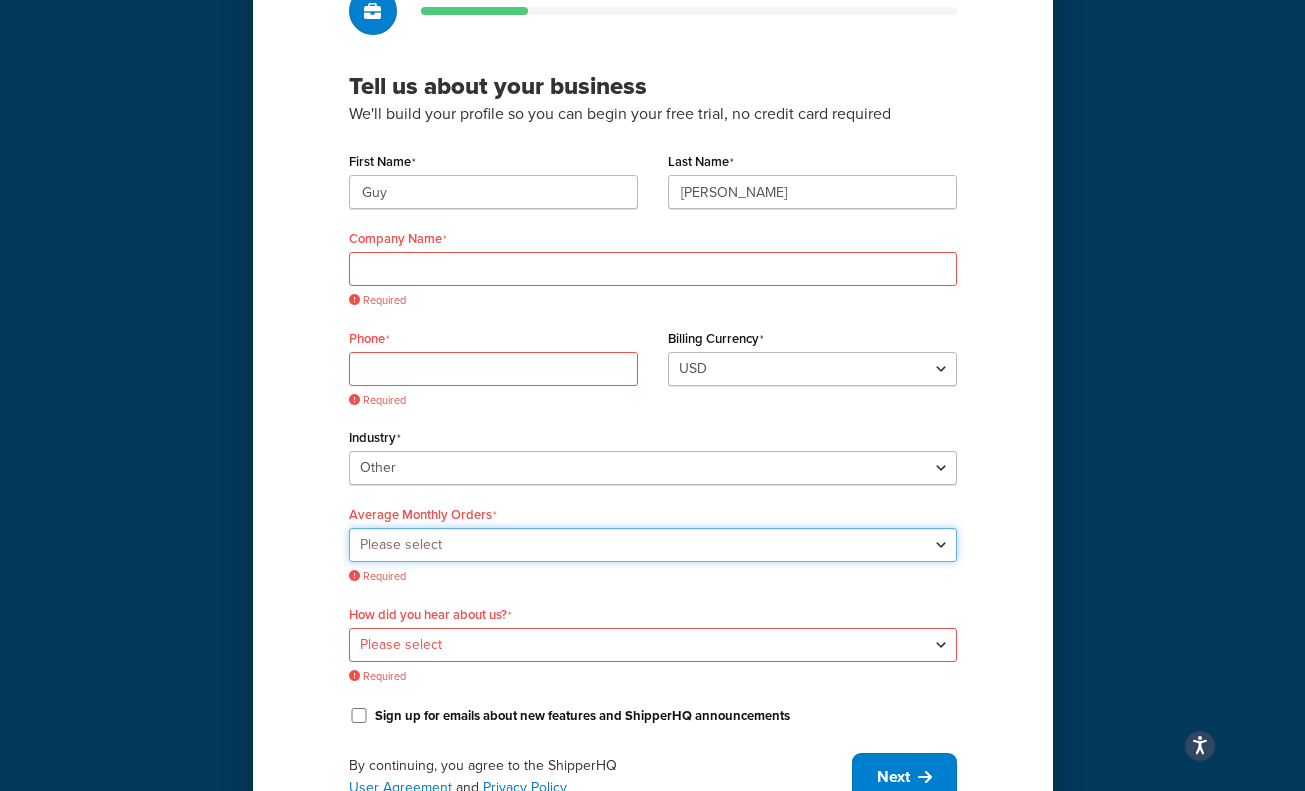 click on "Please select  0-500  501-1,000  1,001-10,000  10,001-20,000  Over 20,000" at bounding box center (653, 545) 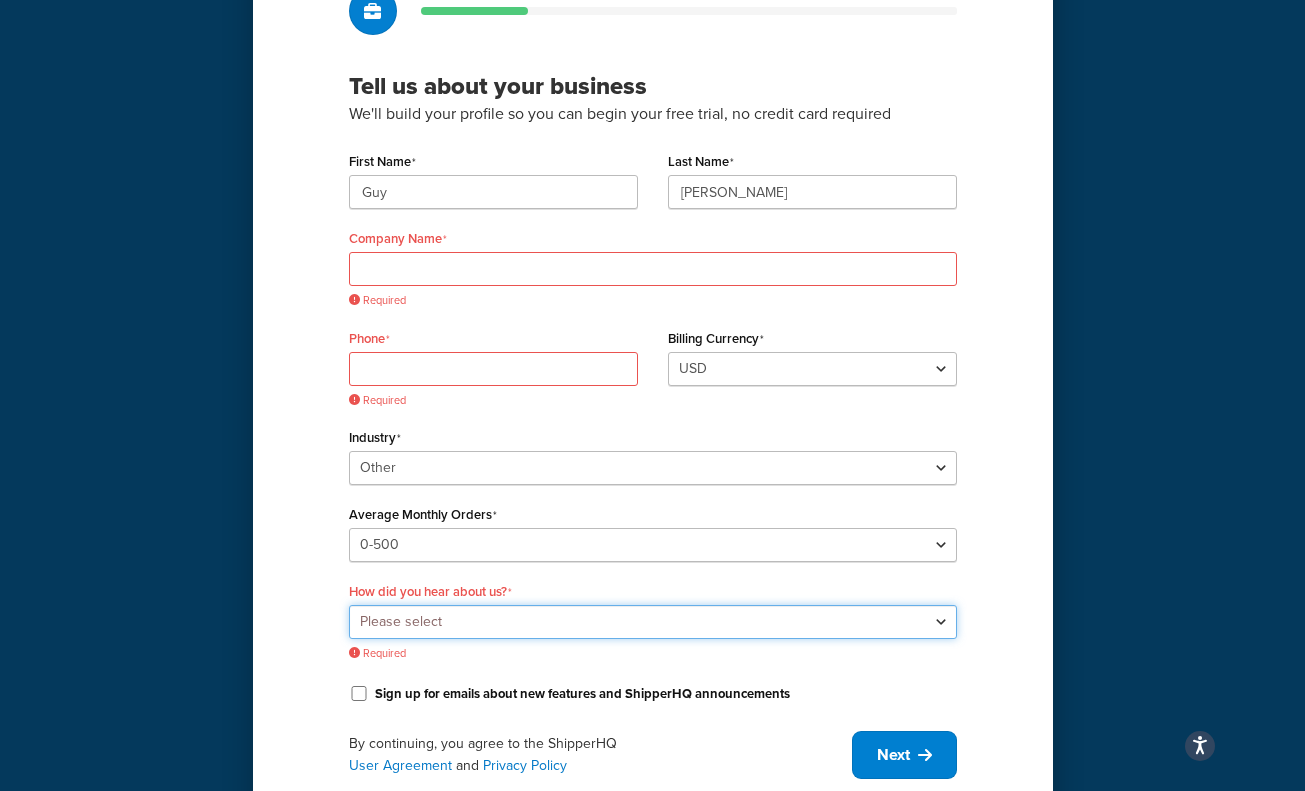 click on "Please select  Online Search  App Store or Marketplace Listing  Referred by Agency  Social Media  Industry Event or Meetup  Blog Post  Community Forum  Software Review Site  AI Recommendation  Other" at bounding box center [653, 622] 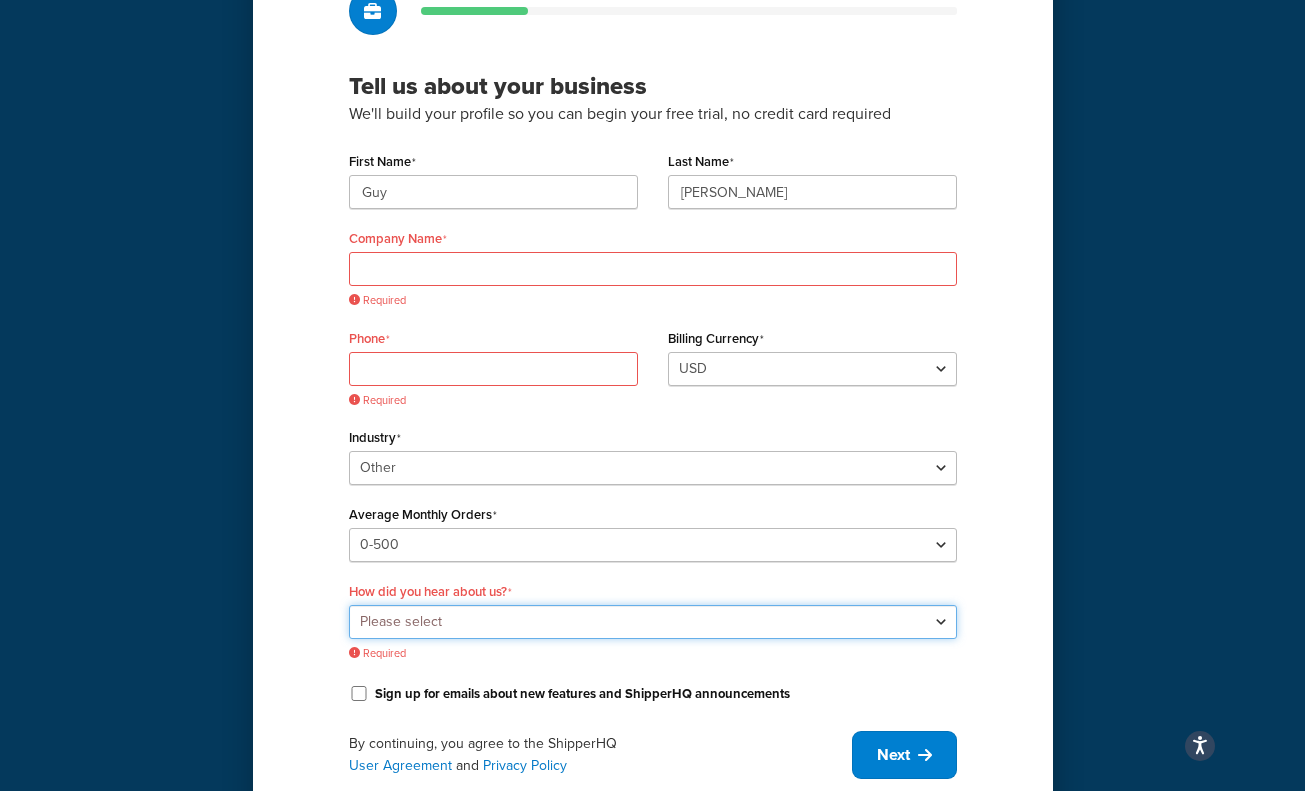 select on "1" 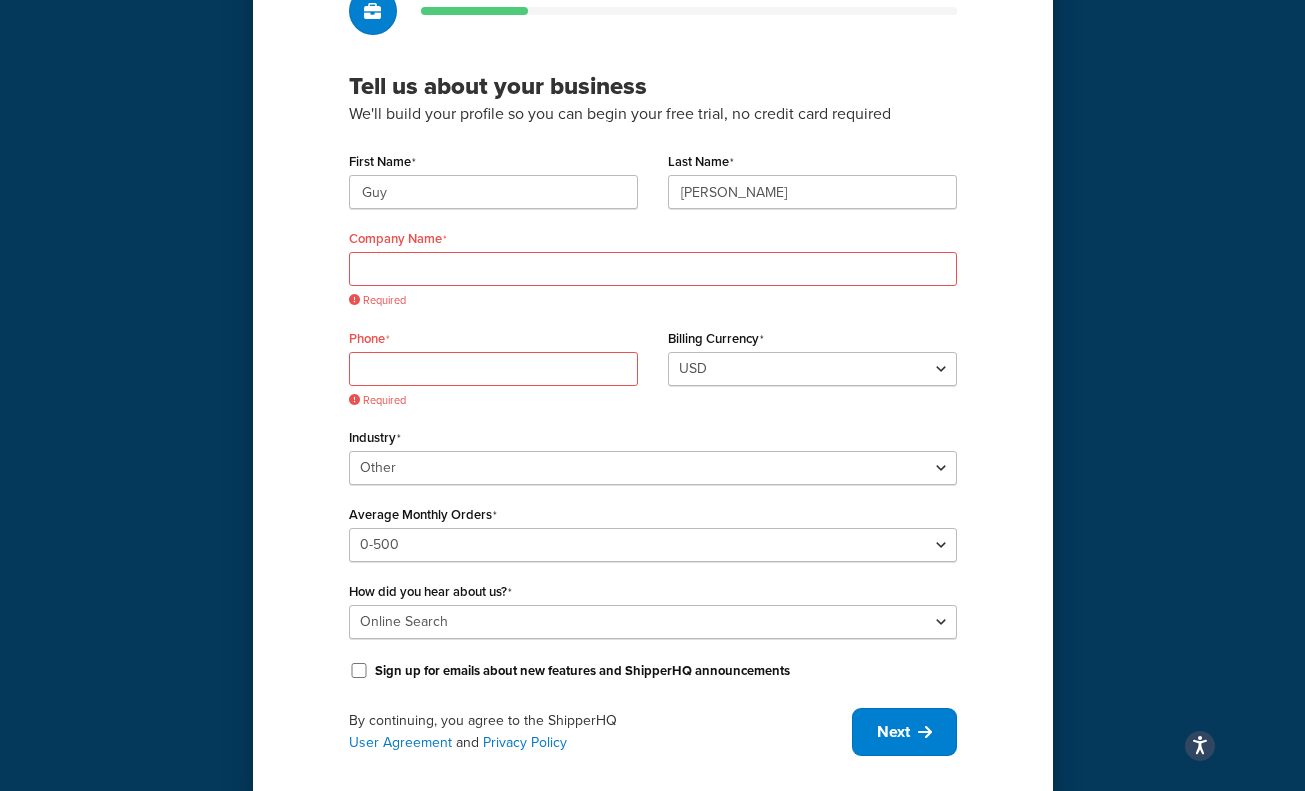 click on "Phone     Required" at bounding box center (493, 366) 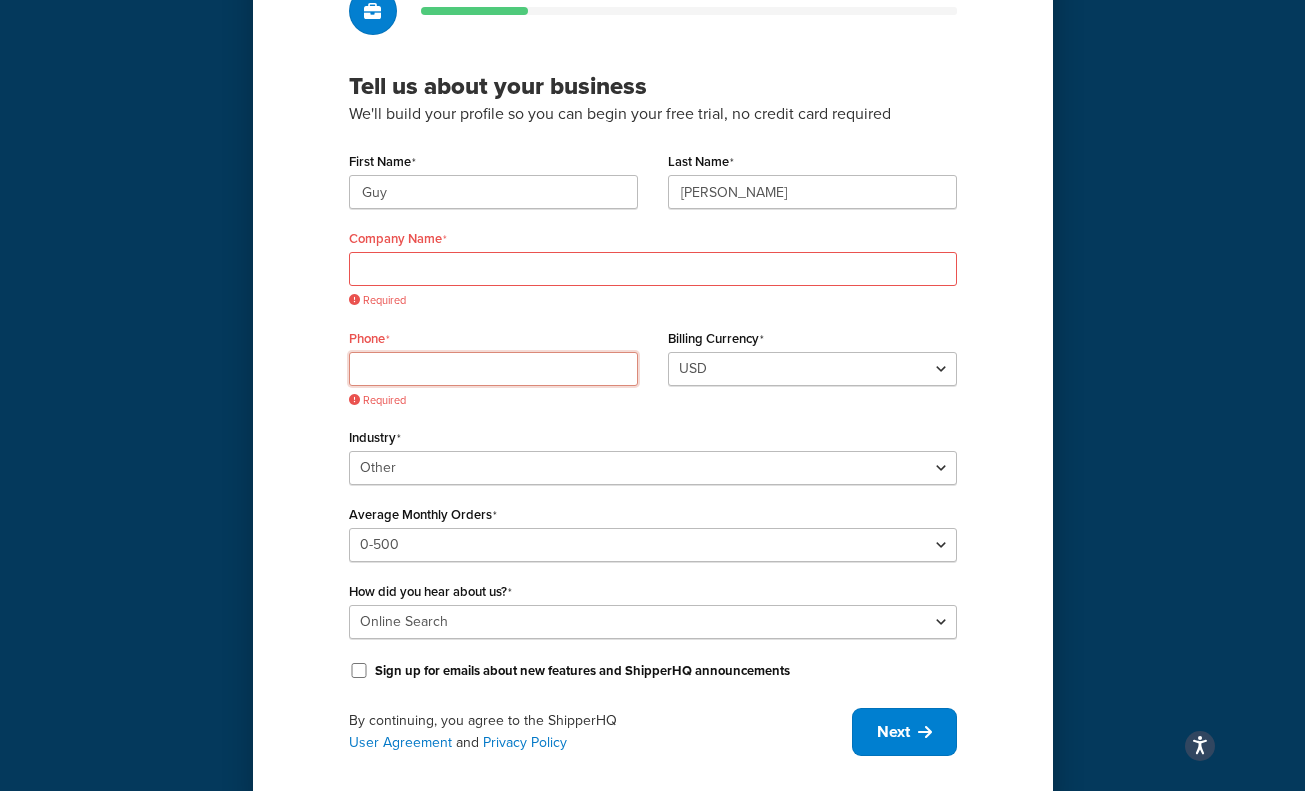 click on "Phone" at bounding box center [493, 369] 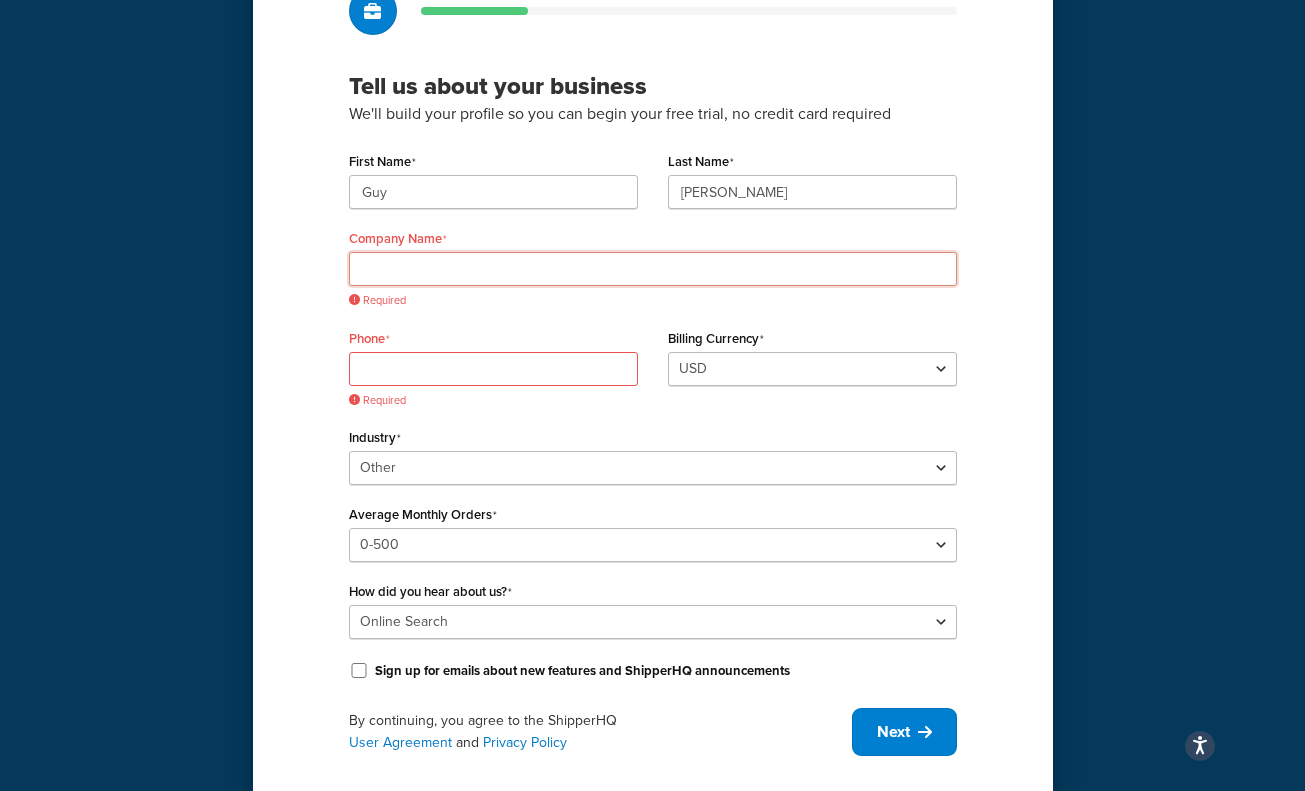 click on "Company Name" at bounding box center (653, 269) 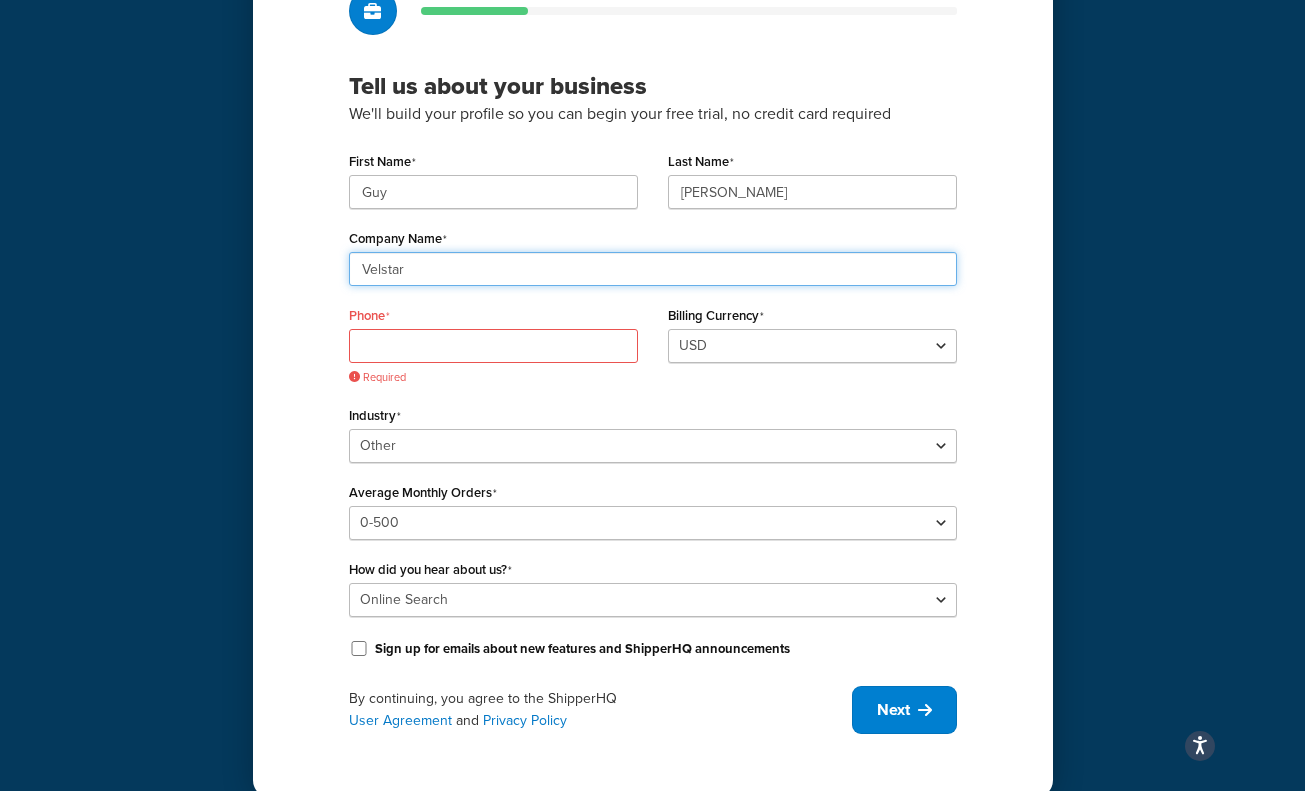 type on "Velstar" 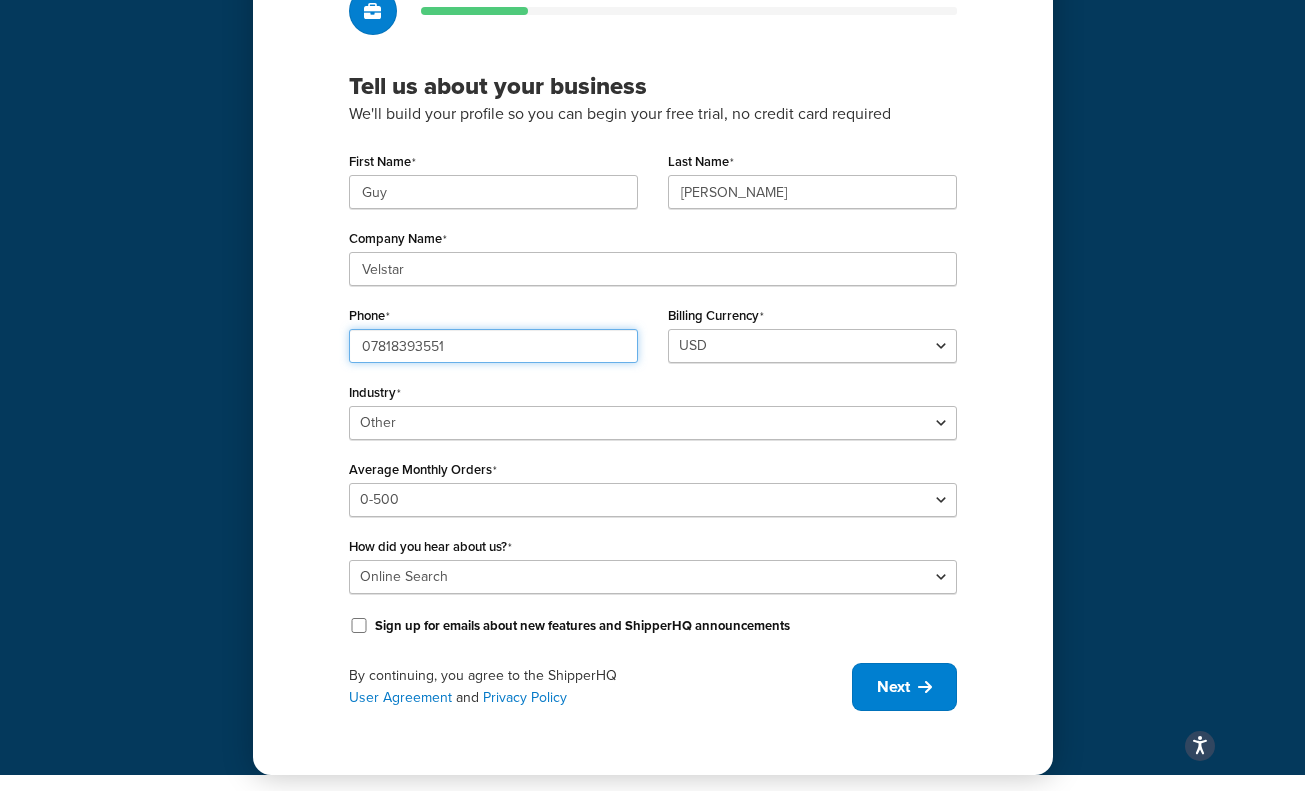 type on "07818393551" 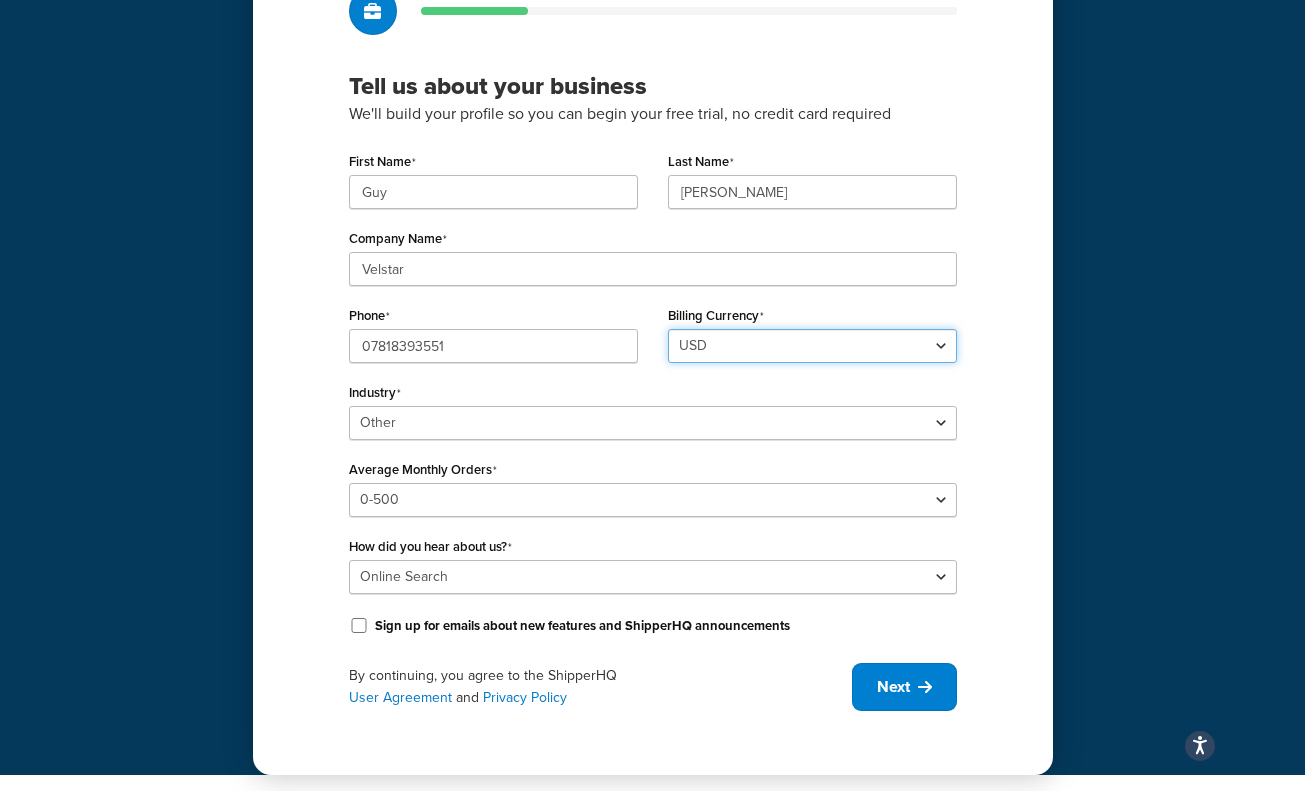 click on "USD" at bounding box center [812, 346] 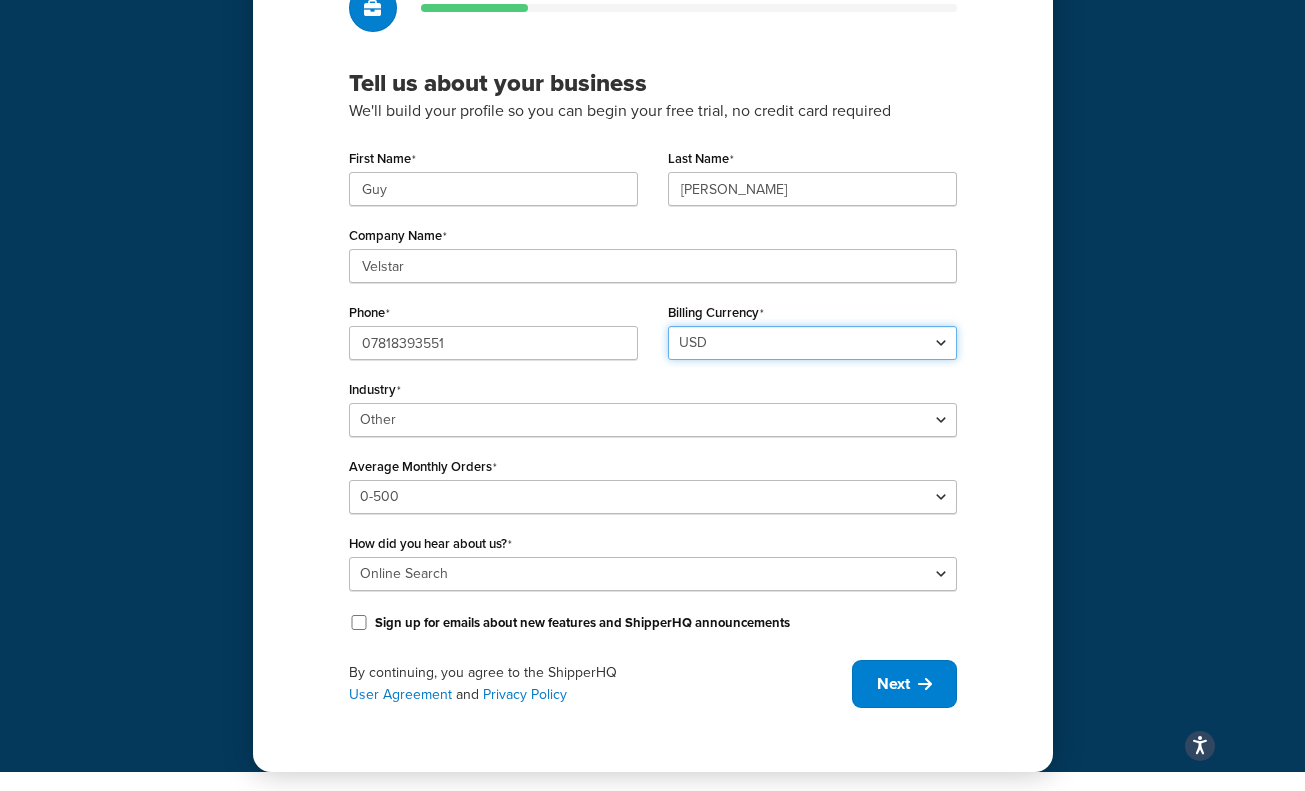 scroll, scrollTop: 155, scrollLeft: 0, axis: vertical 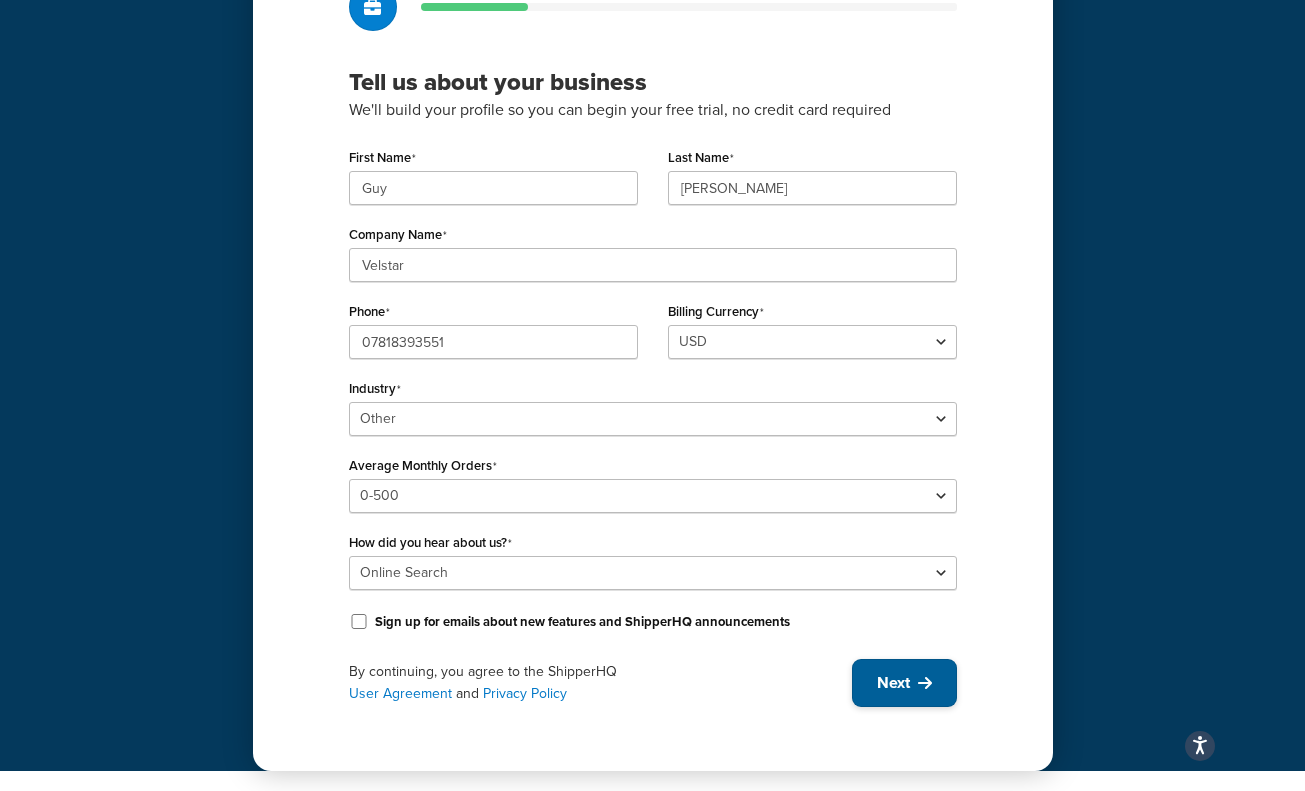 click on "Next" at bounding box center (904, 683) 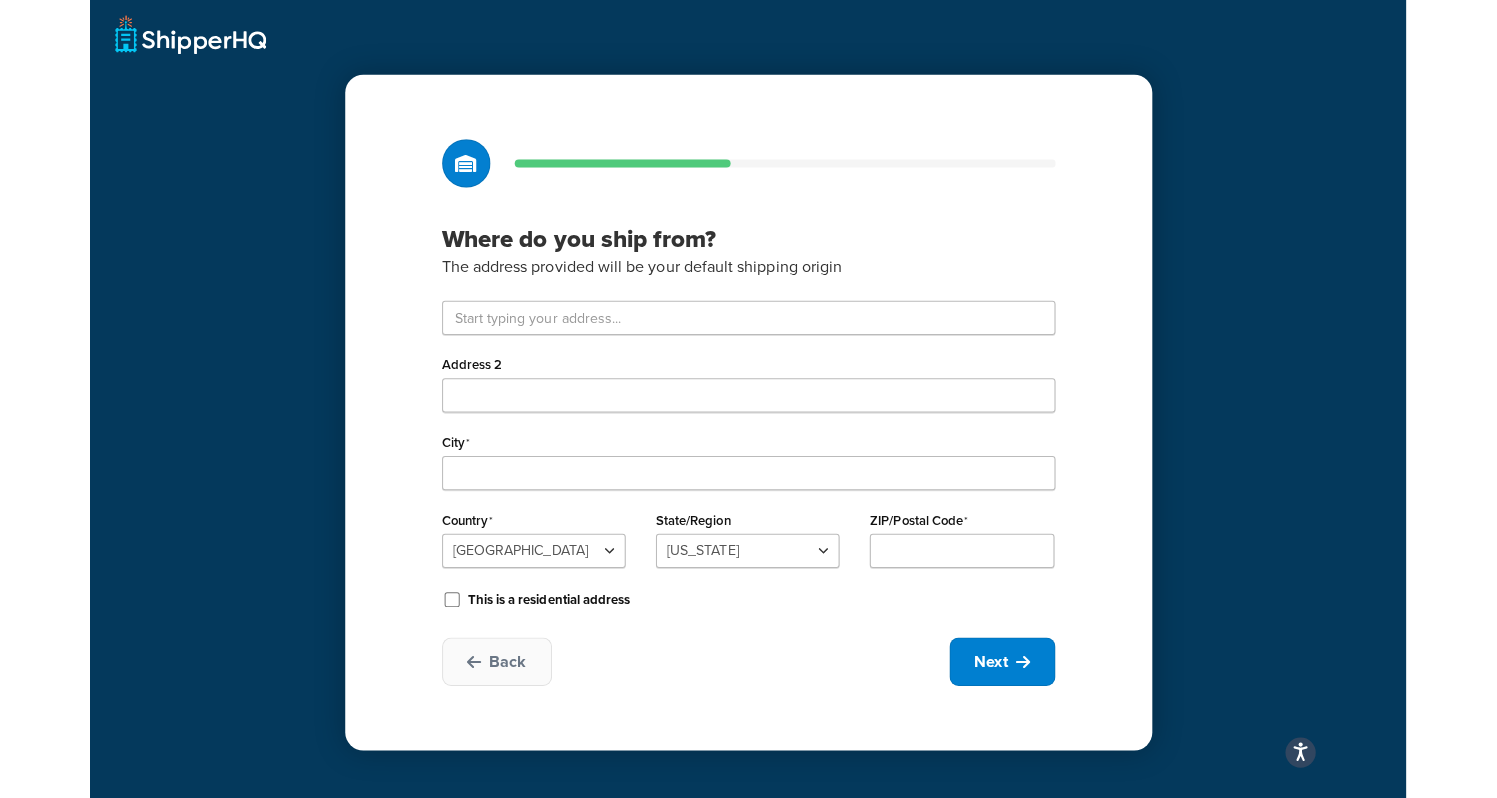 scroll, scrollTop: 0, scrollLeft: 0, axis: both 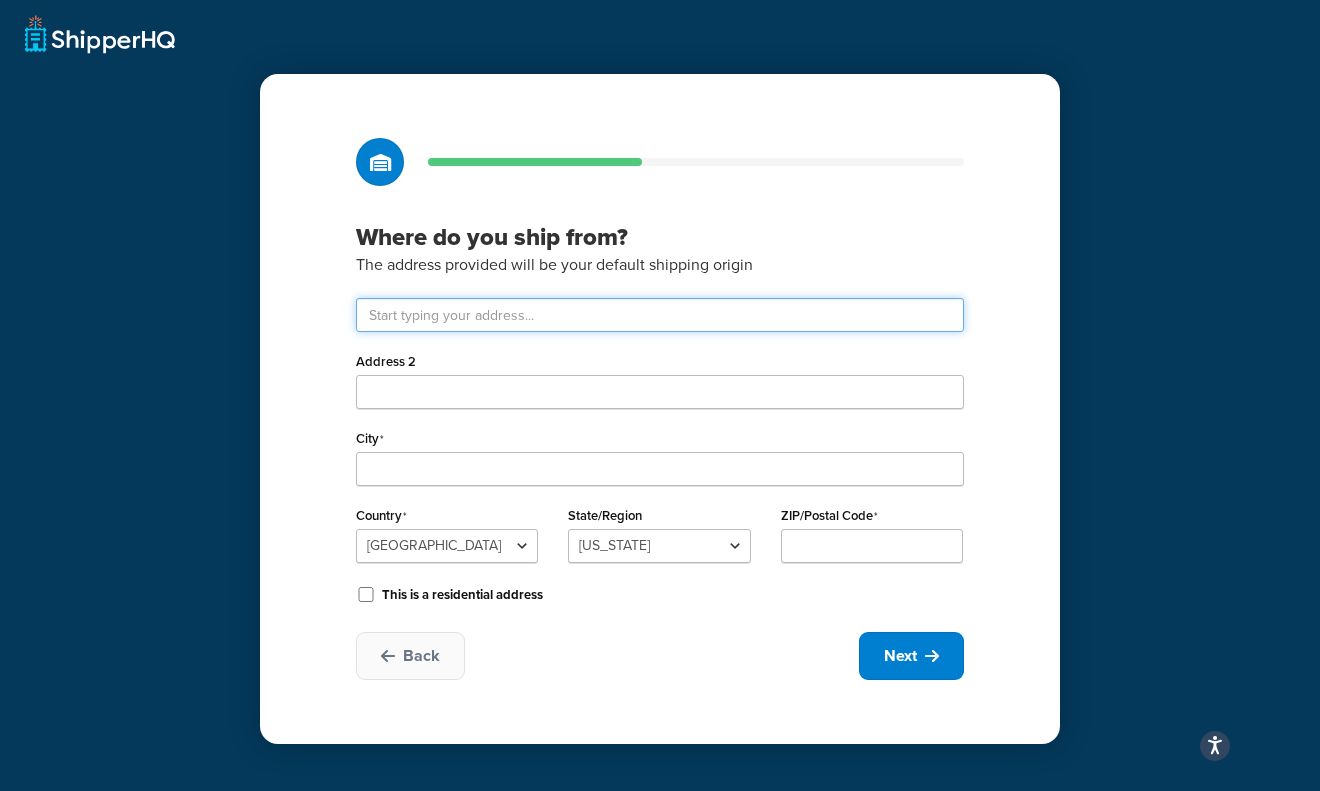 click at bounding box center (660, 315) 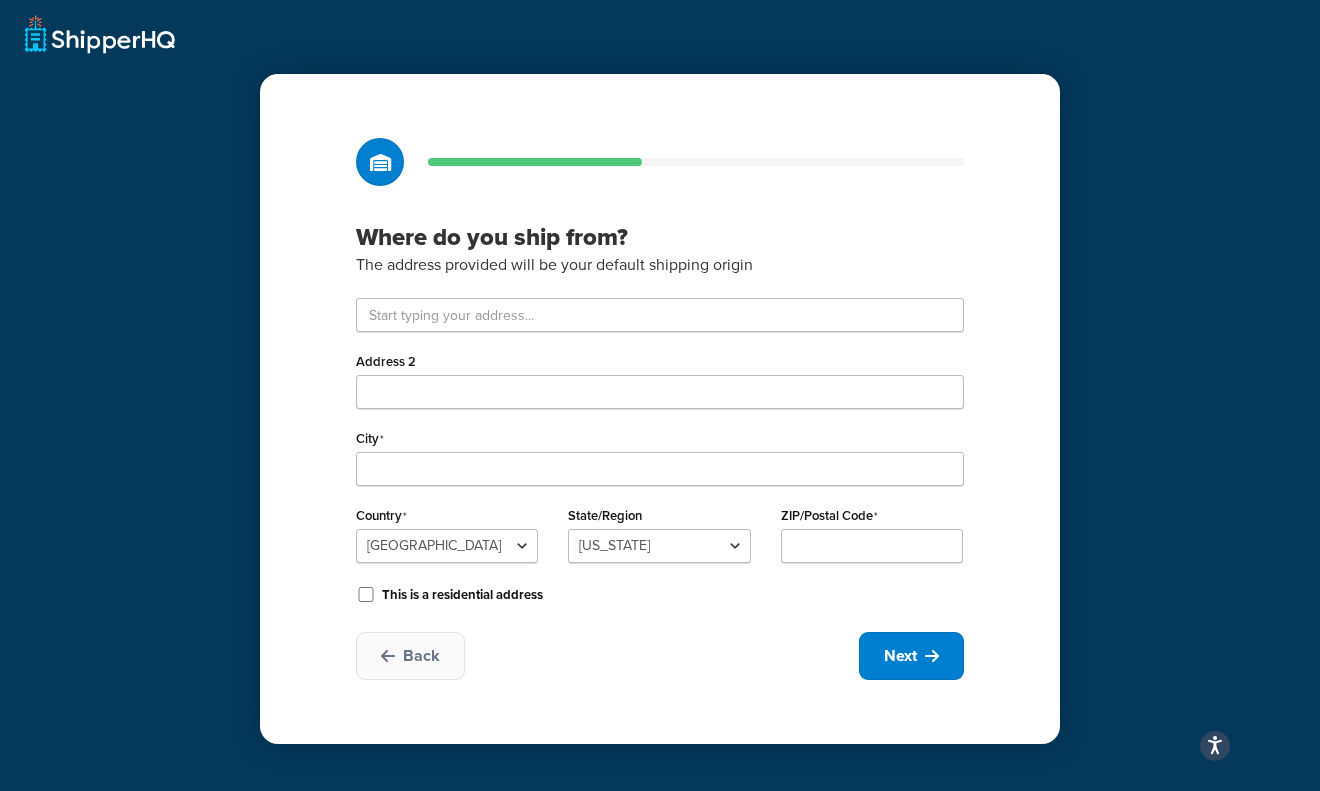 click on "Back Next" at bounding box center [660, 656] 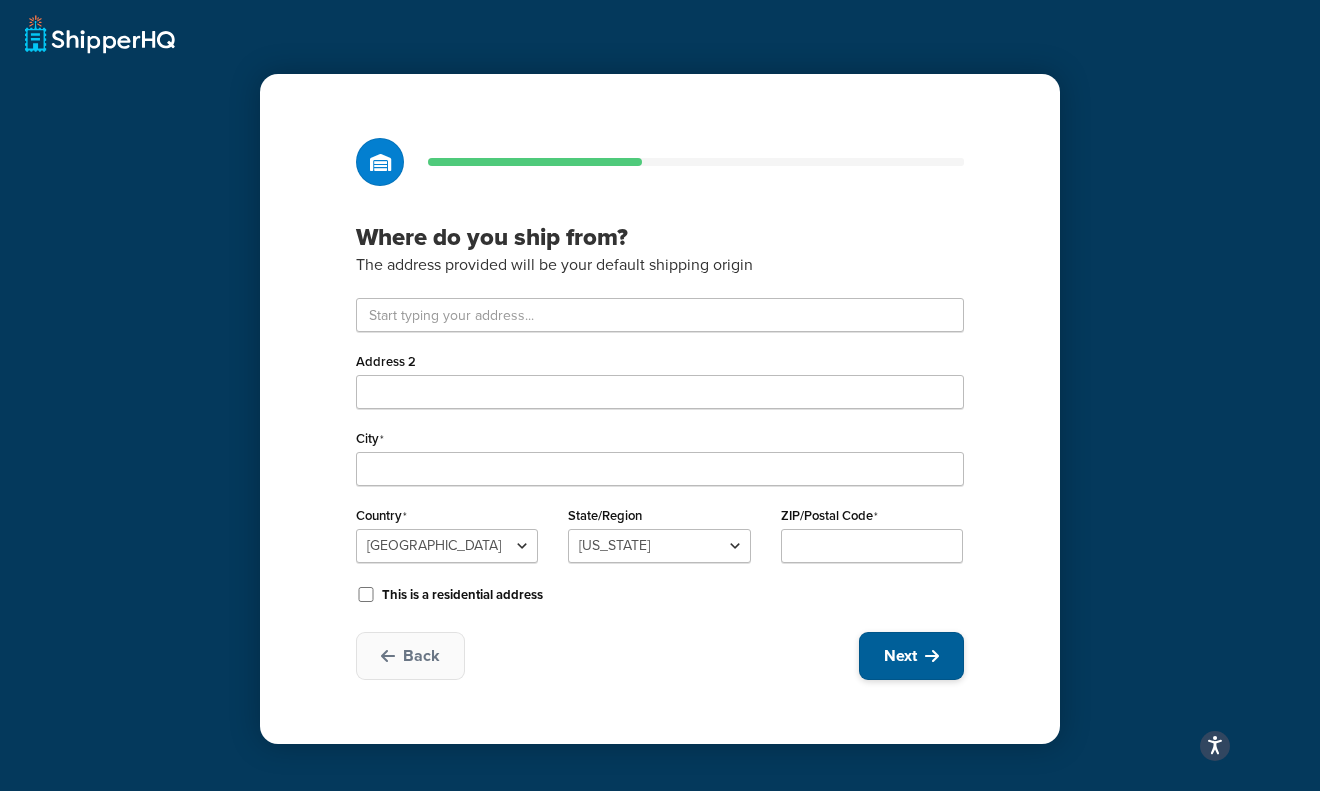 click on "Next" at bounding box center (900, 656) 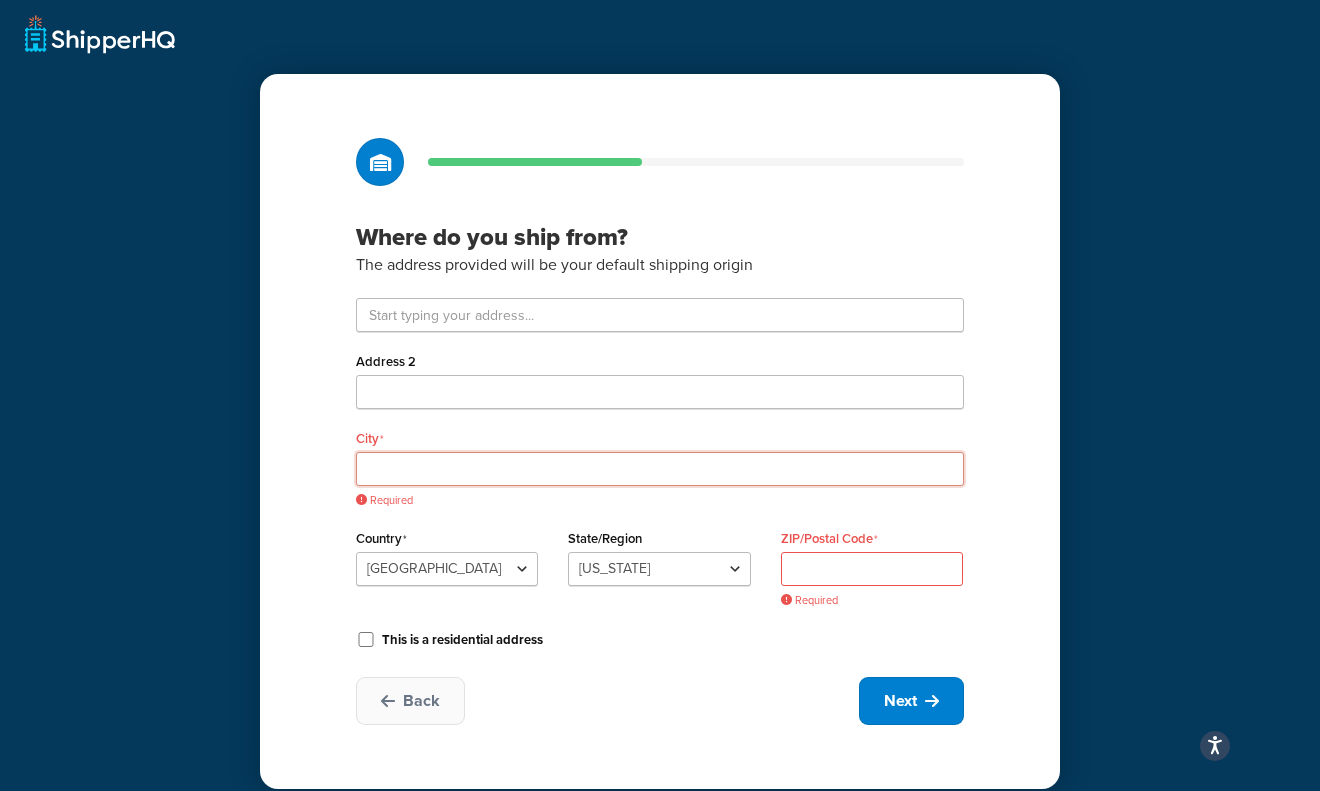 click on "City" at bounding box center [660, 469] 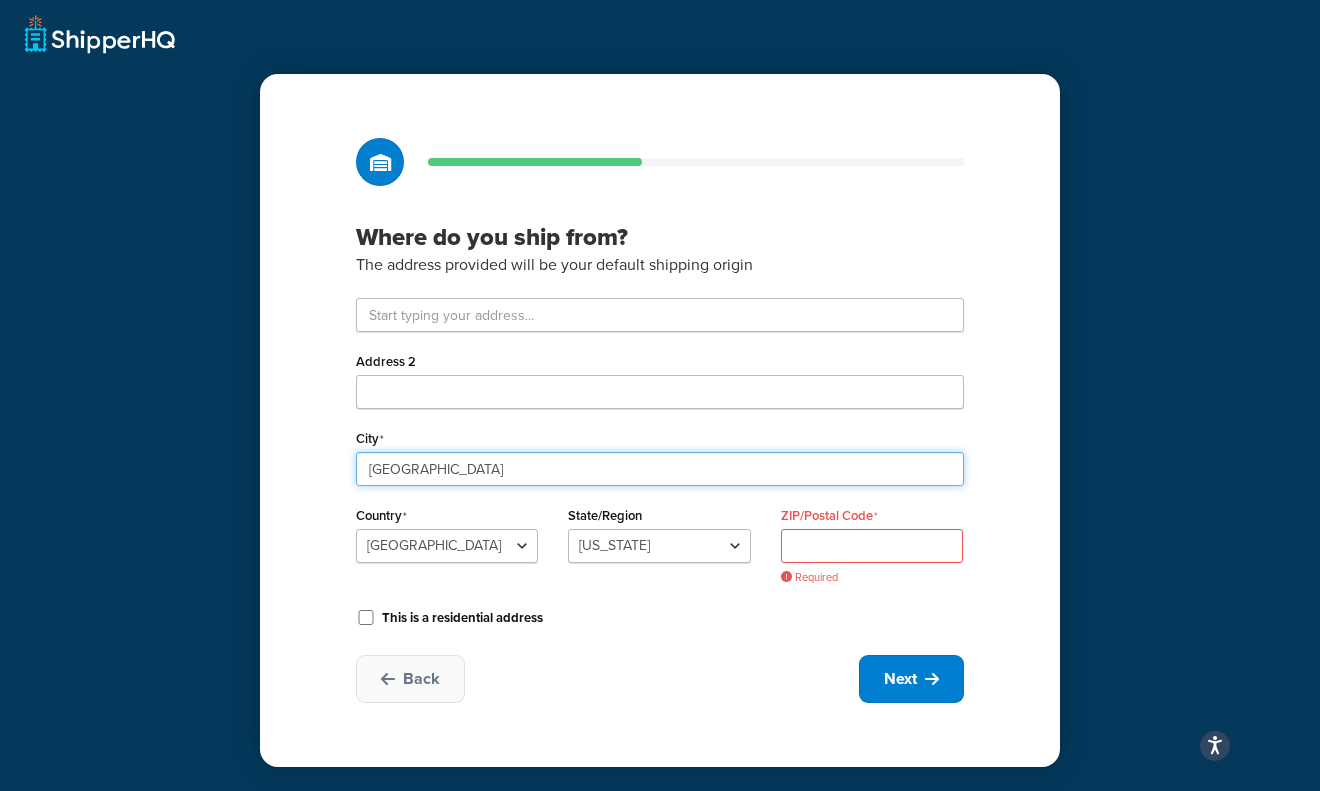 type on "leeds" 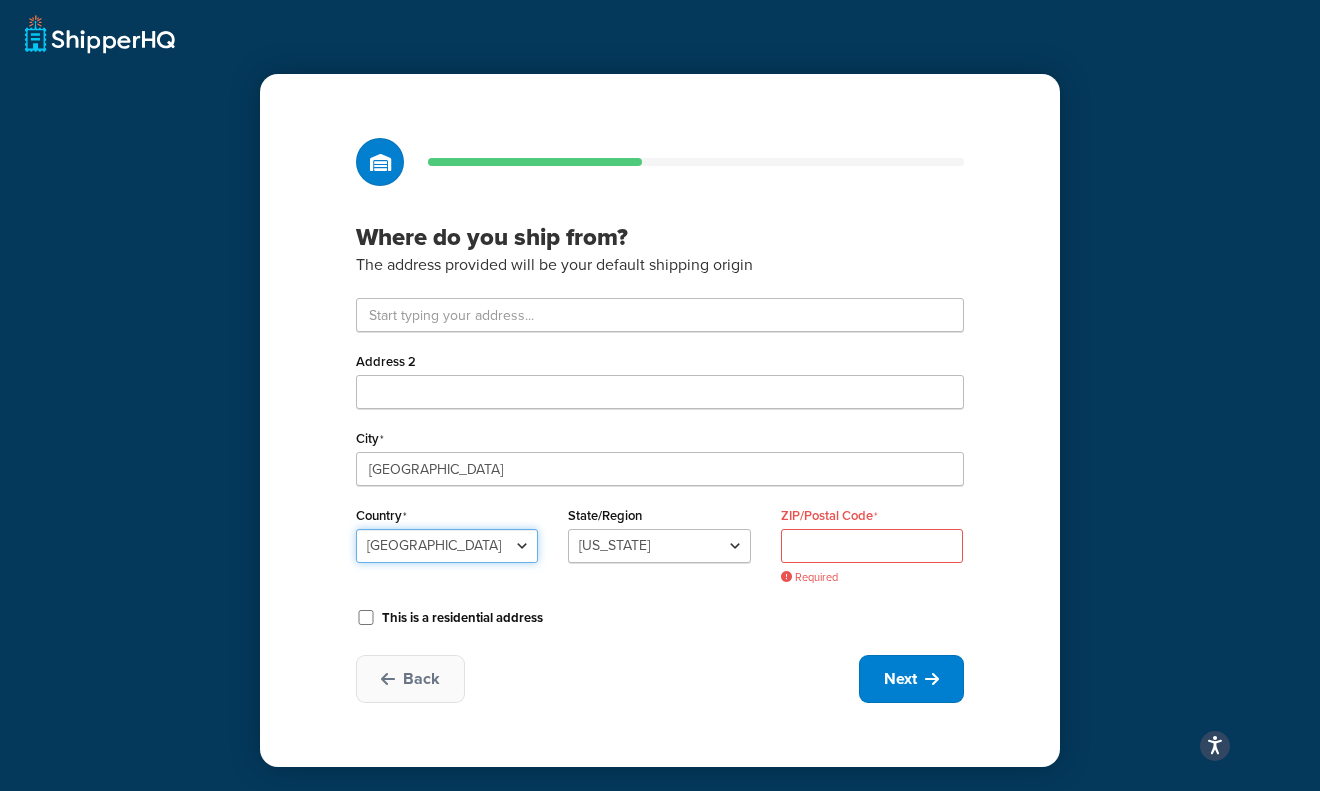 click on "United States  United Kingdom  Afghanistan  Åland Islands  Albania  Algeria  American Samoa  Andorra  Angola  Anguilla  Antarctica  Antigua and Barbuda  Argentina  Armenia  Aruba  Australia  Austria  Azerbaijan  Bahamas  Bahrain  Bangladesh  Barbados  Belarus  Belgium  Belize  Benin  Bermuda  Bhutan  Bolivia  Bonaire, Sint Eustatius and Saba  Bosnia and Herzegovina  Botswana  Bouvet Island  Brazil  British Indian Ocean Territory  Brunei Darussalam  Bulgaria  Burkina Faso  Burundi  Cambodia  Cameroon  Canada  Cape Verde  Cayman Islands  Central African Republic  Chad  Chile  China  Christmas Island  Cocos (Keeling) Islands  Colombia  Comoros  Congo  Congo, The Democratic Republic of the  Cook Islands  Costa Rica  Côte d'Ivoire  Croatia  Cuba  Curacao  Cyprus  Czech Republic  Denmark  Djibouti  Dominica  Dominican Republic  Ecuador  Egypt  El Salvador  Equatorial Guinea  Eritrea  Estonia  Ethiopia  Falkland Islands (Malvinas)  Faroe Islands  Fiji  Finland  France  French Guiana  French Polynesia  Gabon  Guam" at bounding box center (447, 546) 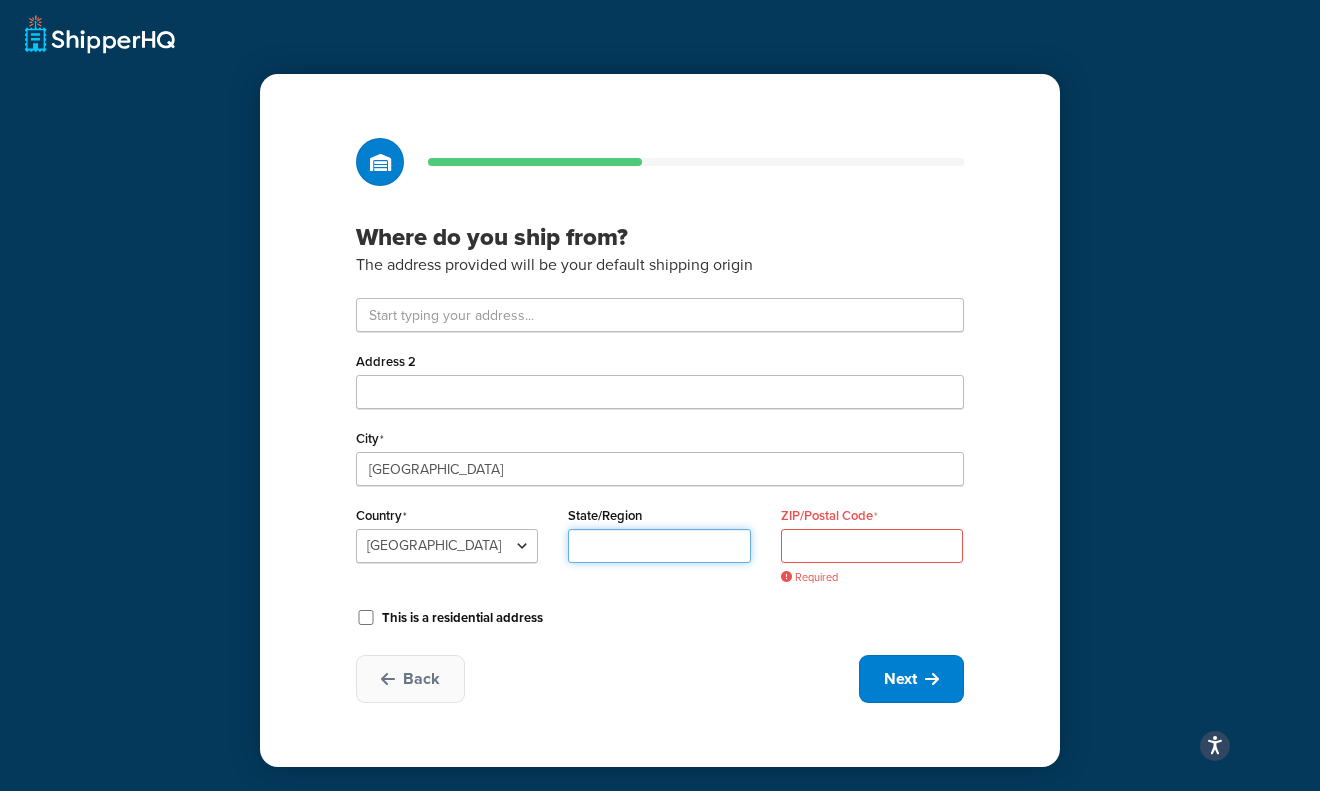 drag, startPoint x: 441, startPoint y: 541, endPoint x: 668, endPoint y: 538, distance: 227.01982 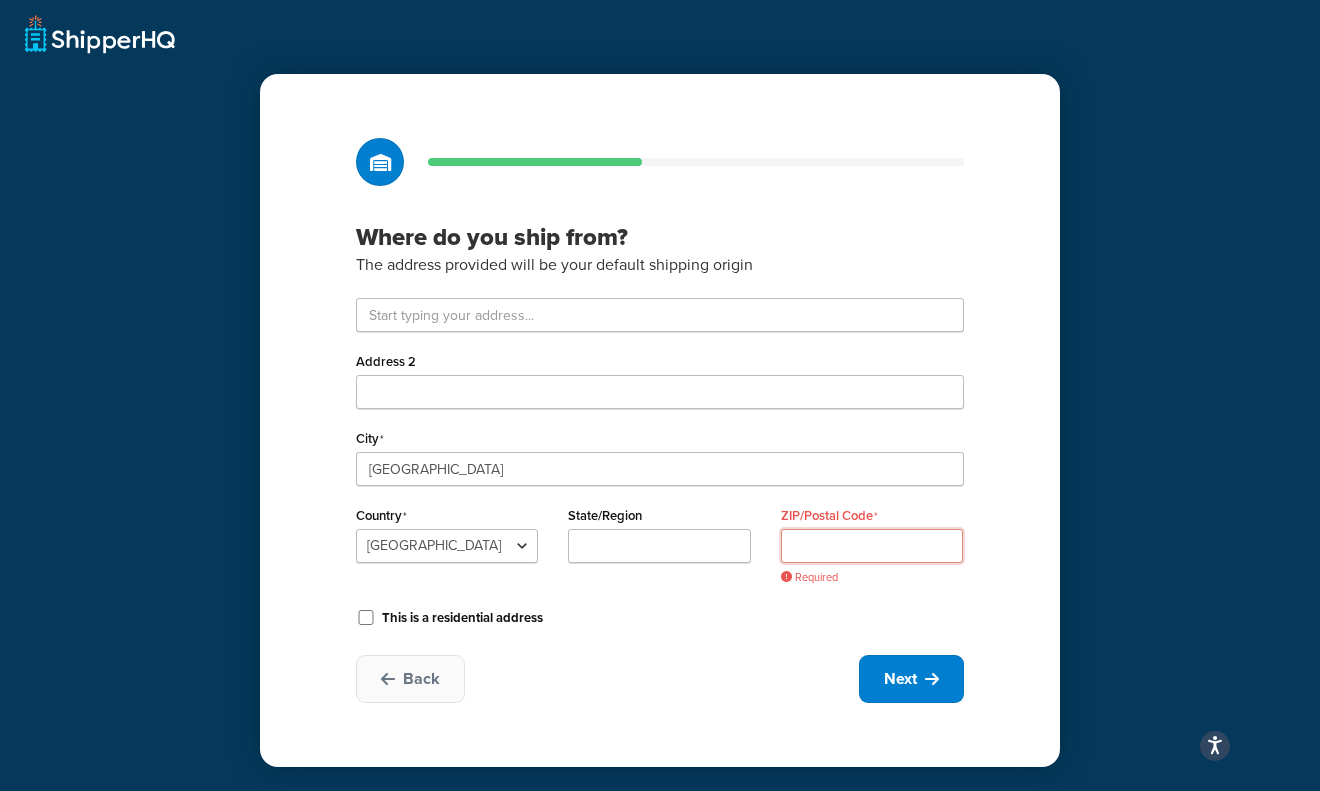 click on "ZIP/Postal Code" at bounding box center [872, 546] 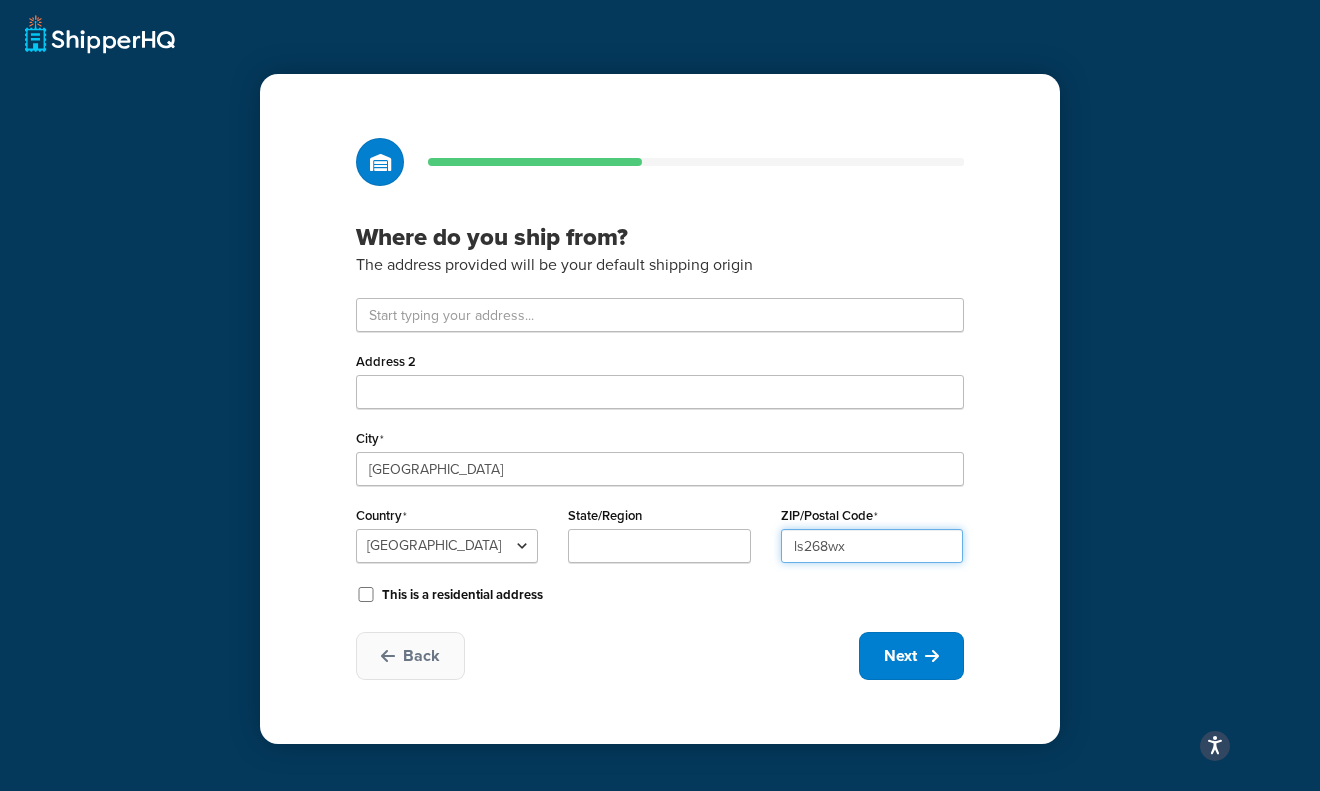 type on "ls268wx" 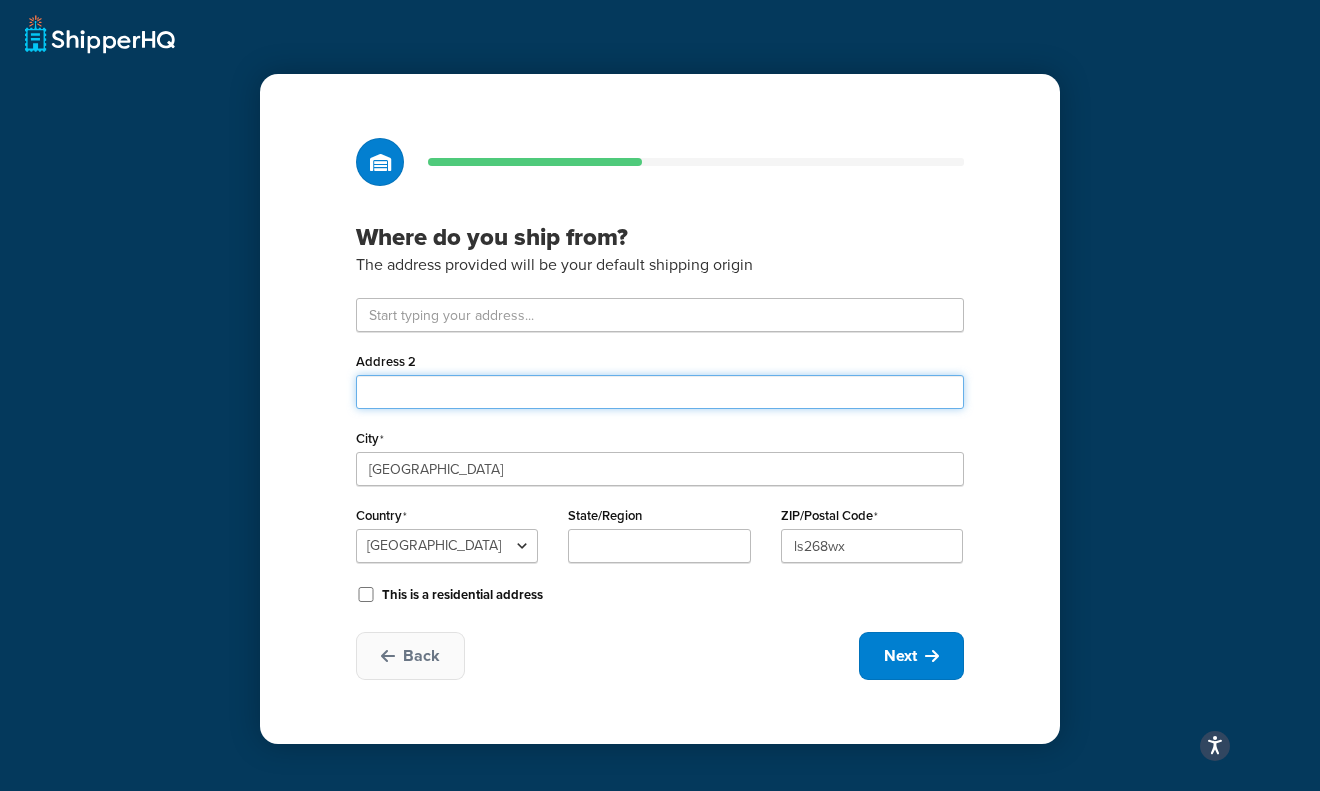 click on "Address 2" at bounding box center (660, 392) 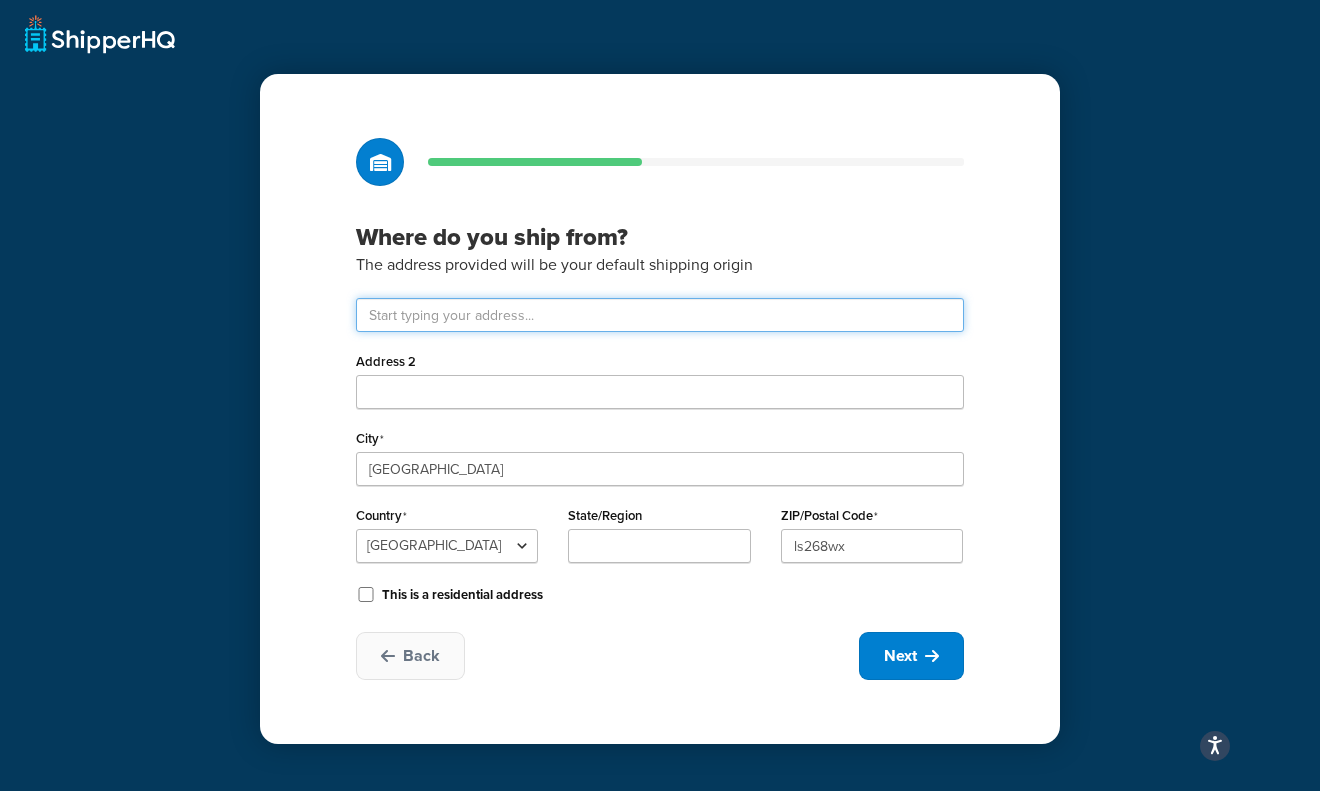 click at bounding box center [660, 315] 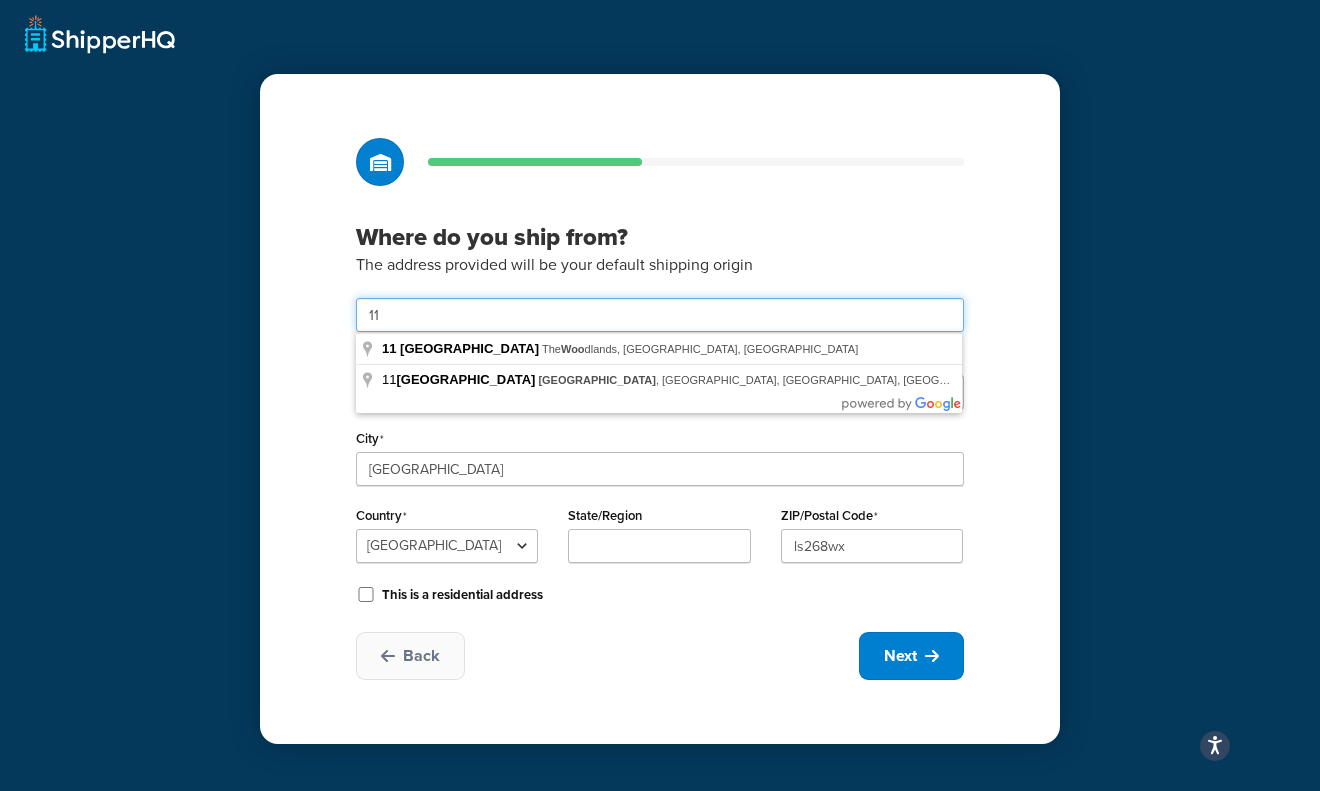 type on "1" 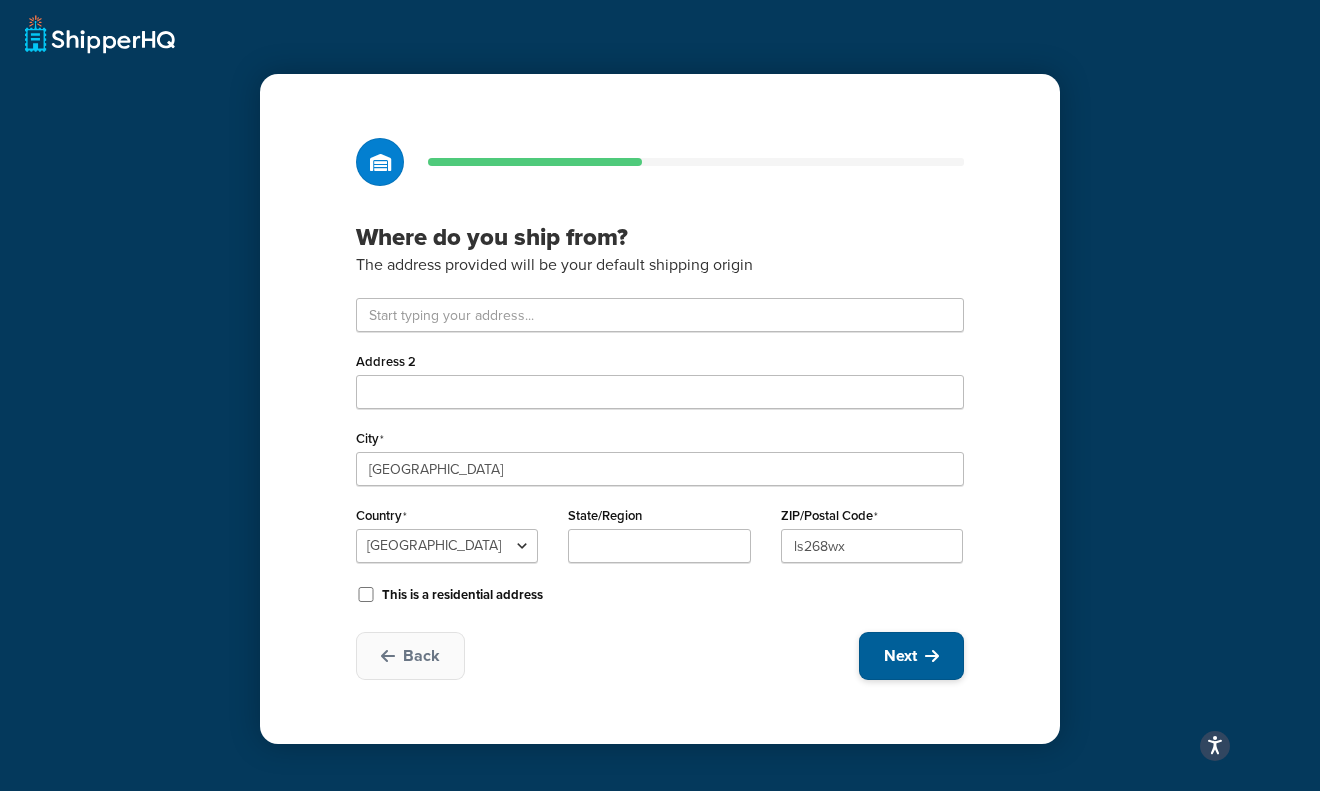 click on "Next" at bounding box center (900, 656) 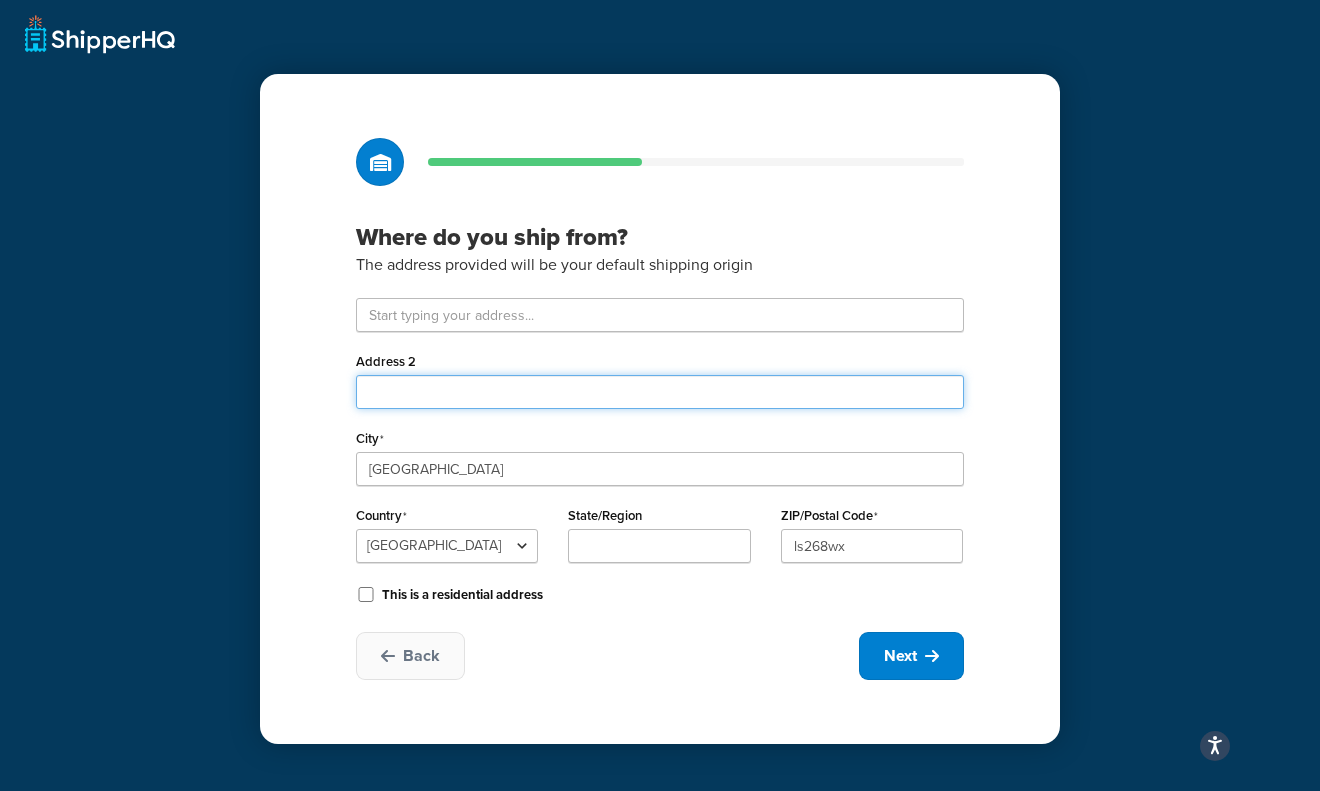 click on "Address 2" at bounding box center (660, 392) 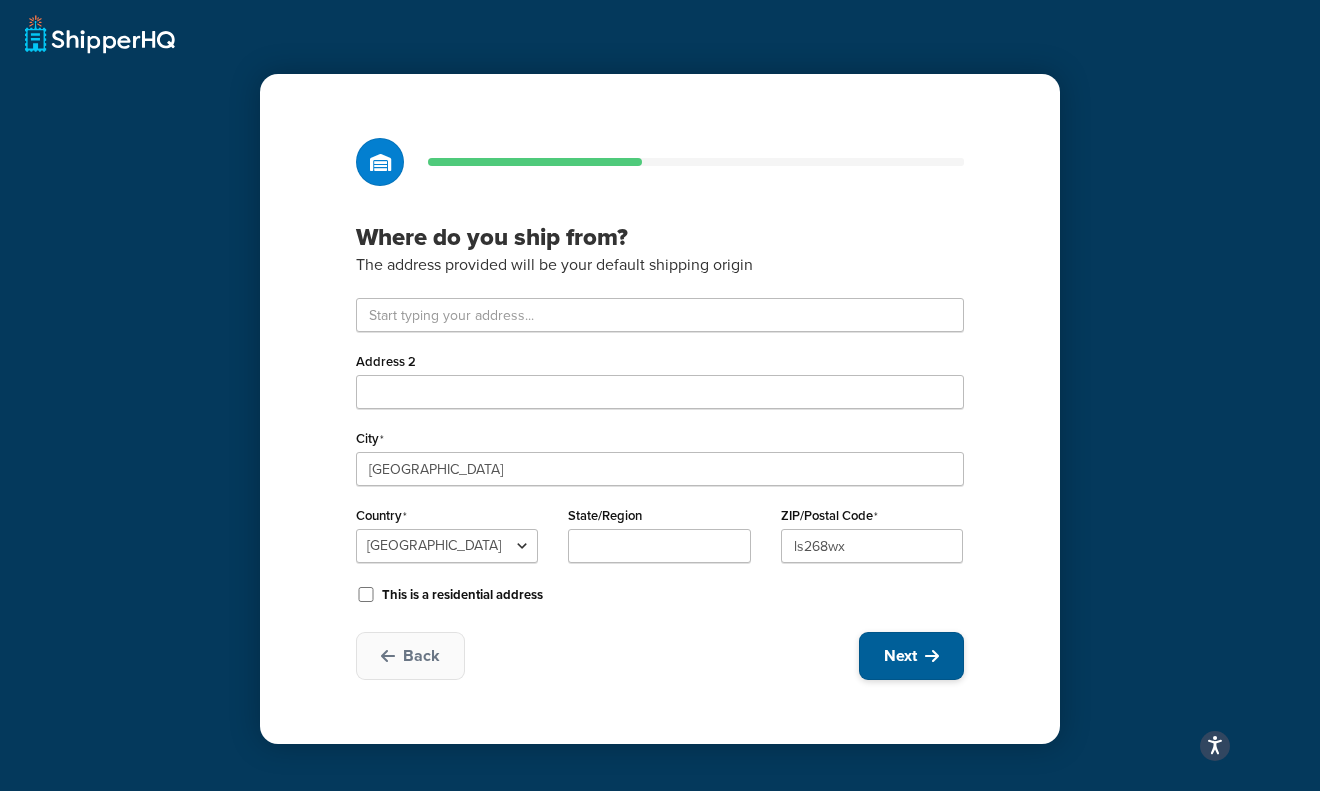 click on "Next" at bounding box center (900, 656) 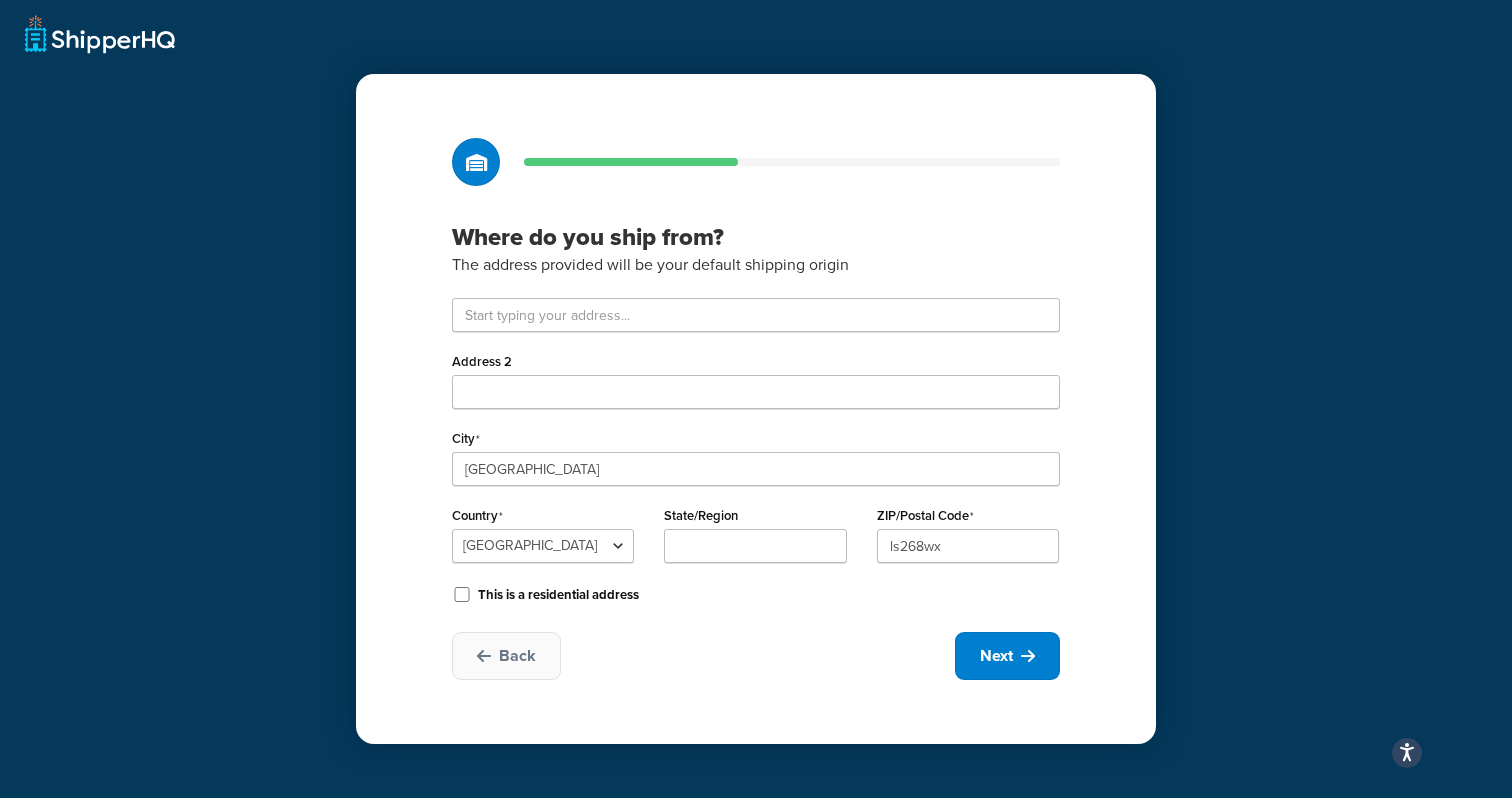 click on "The address provided will be your default shipping origin" at bounding box center (756, 265) 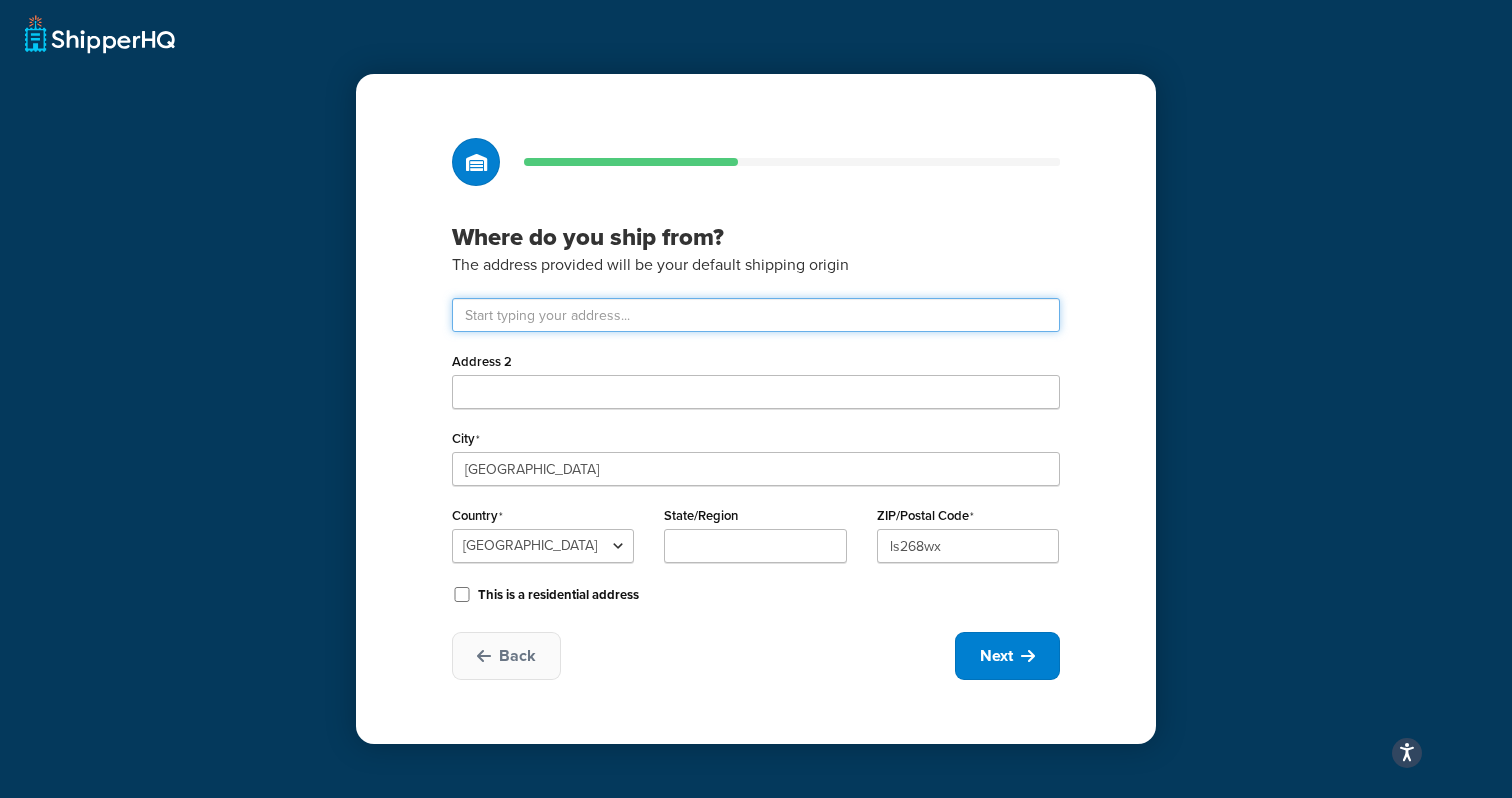 click at bounding box center (756, 315) 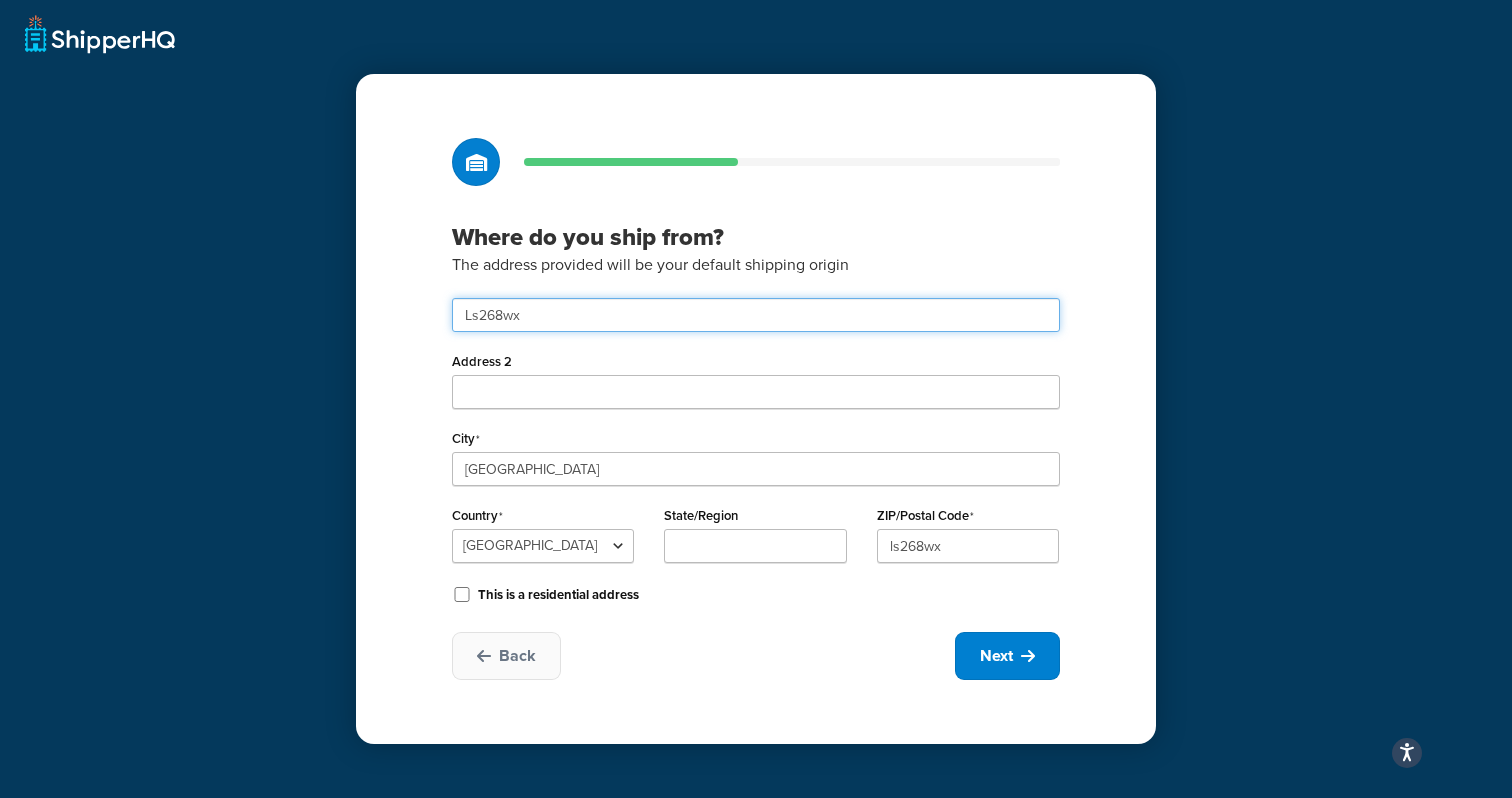 type on "Ls268wx" 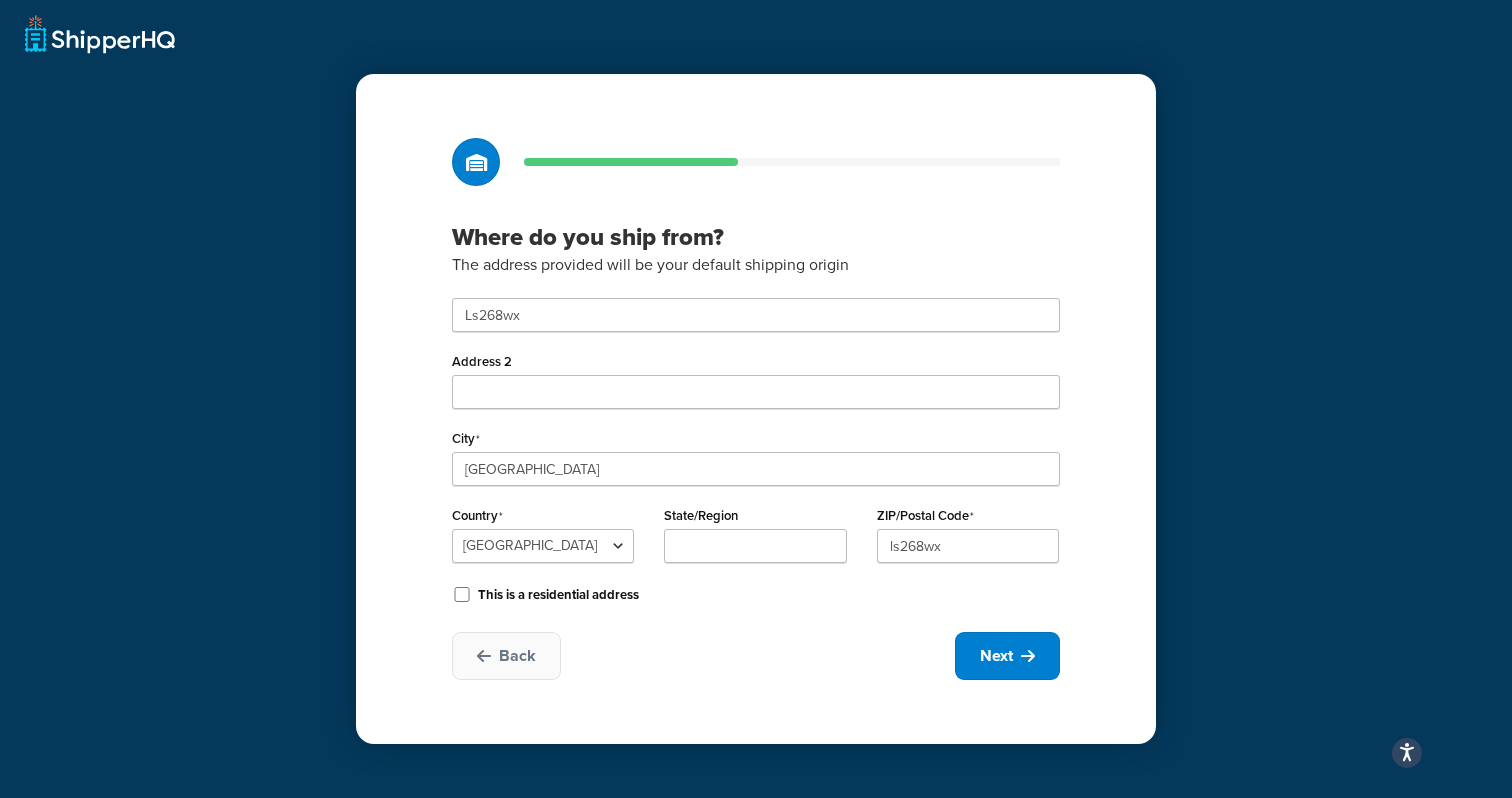 click on "Address 2" at bounding box center (756, 378) 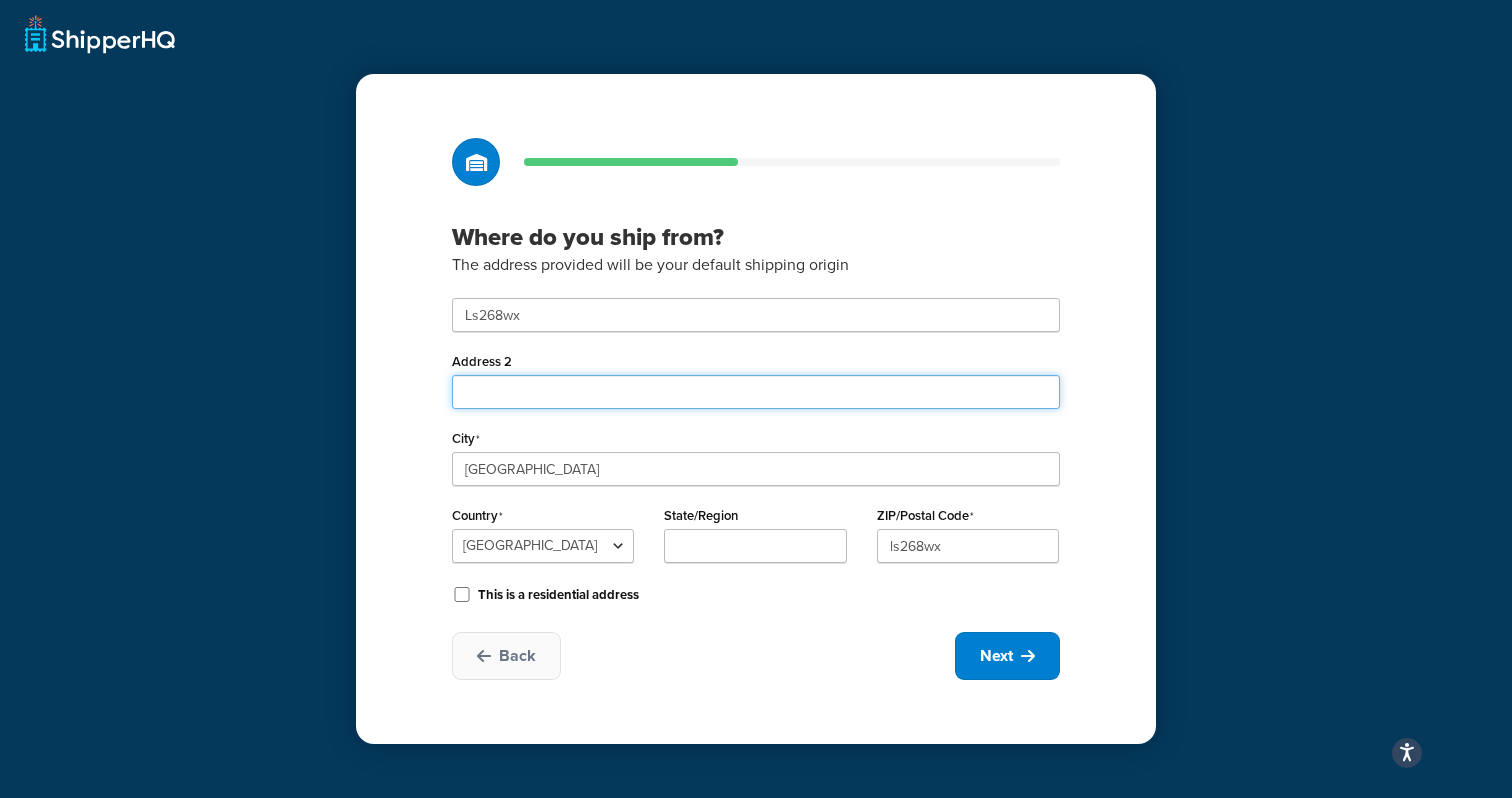 click on "Address 2" at bounding box center [756, 392] 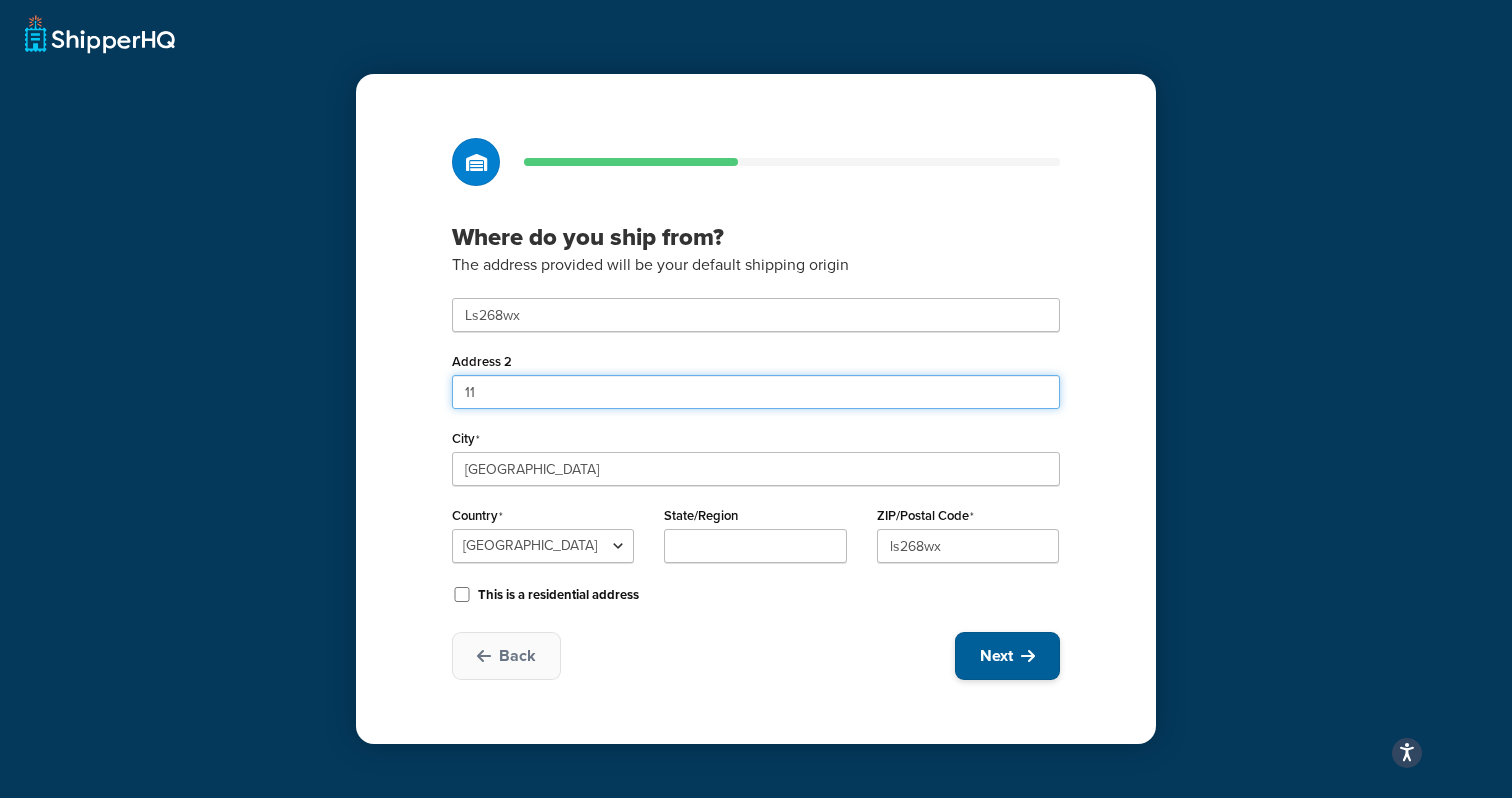 type on "11" 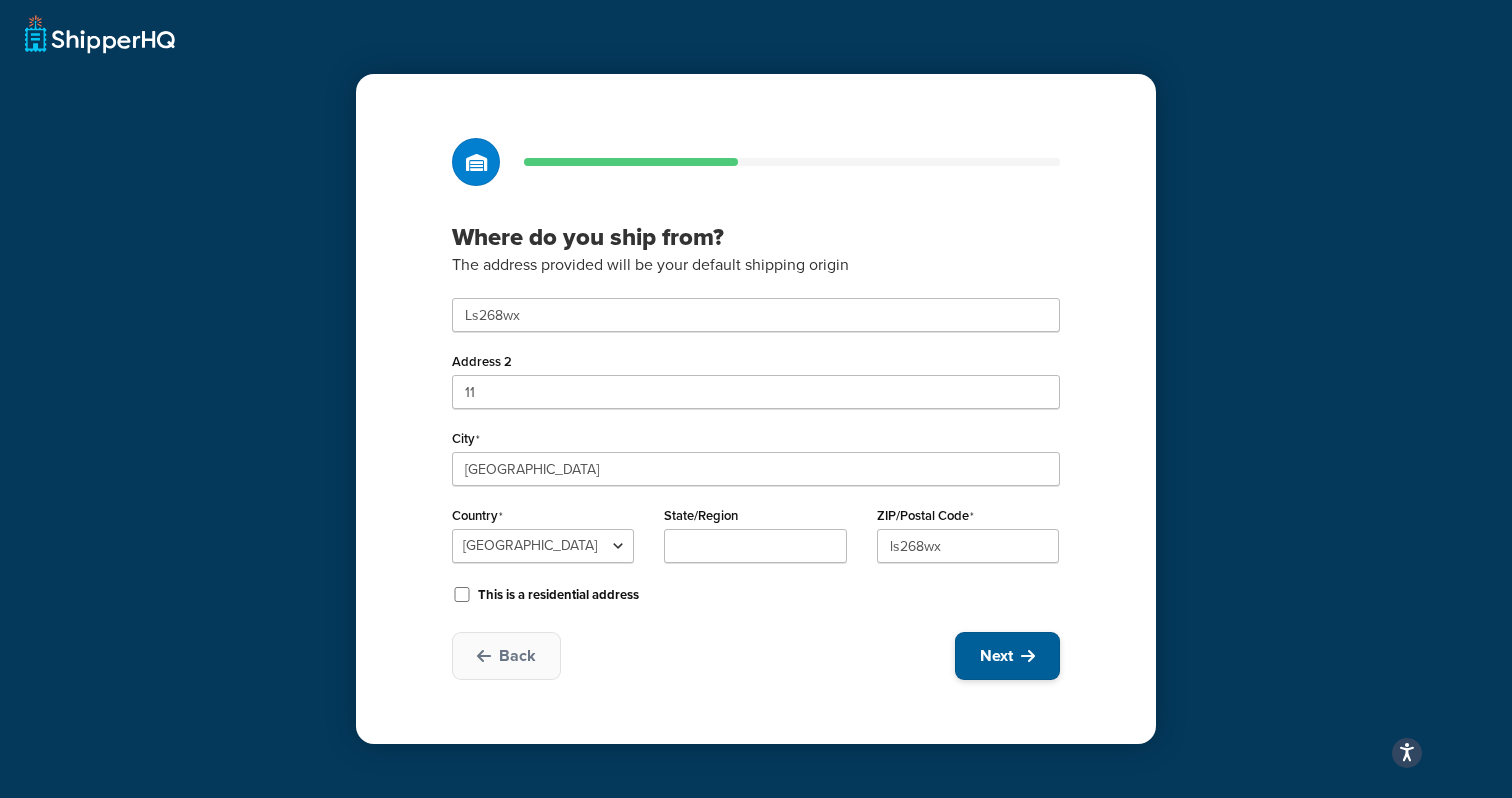 click on "Next" at bounding box center (1007, 656) 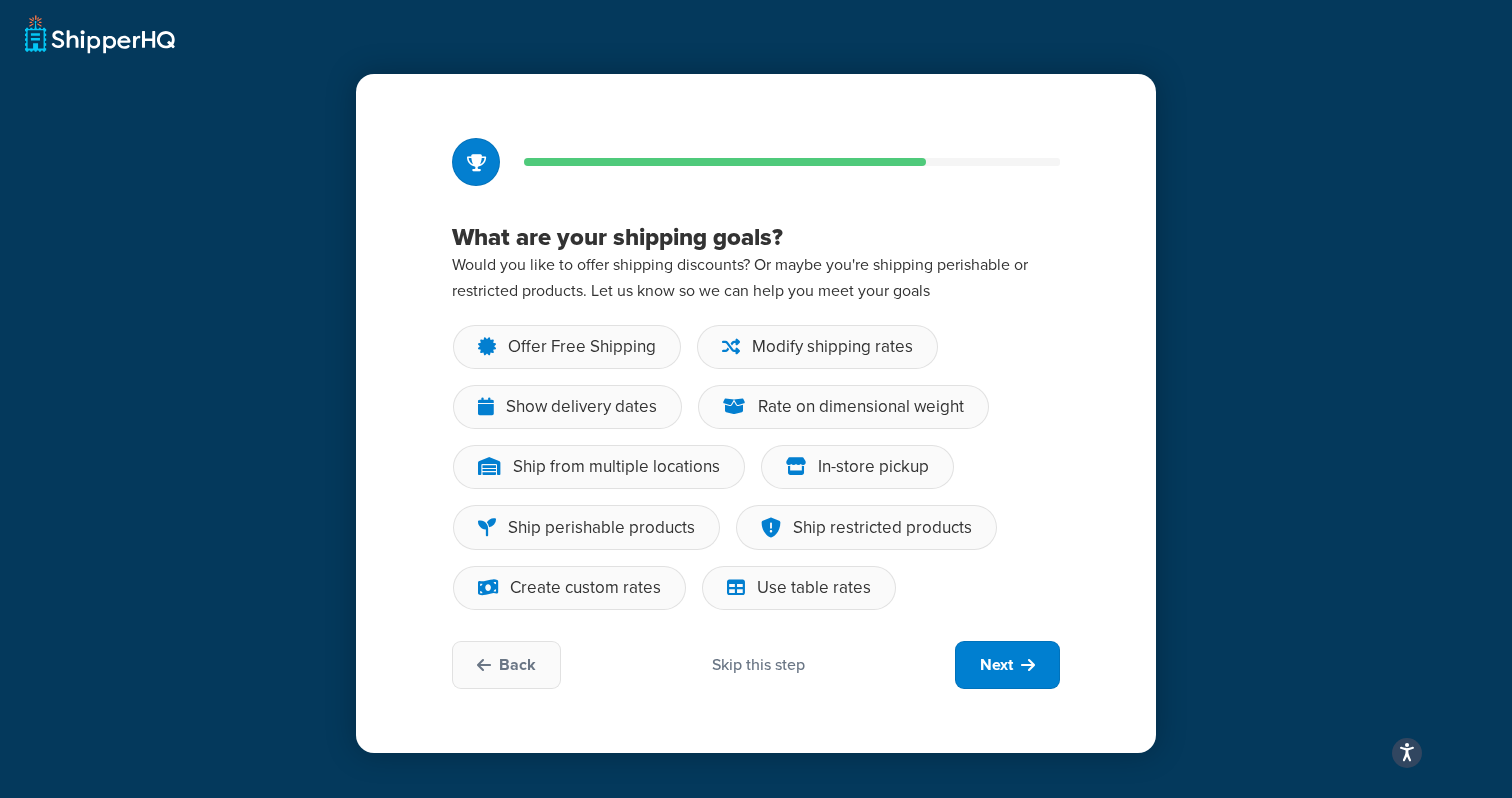 click on "Skip this step" at bounding box center [758, 665] 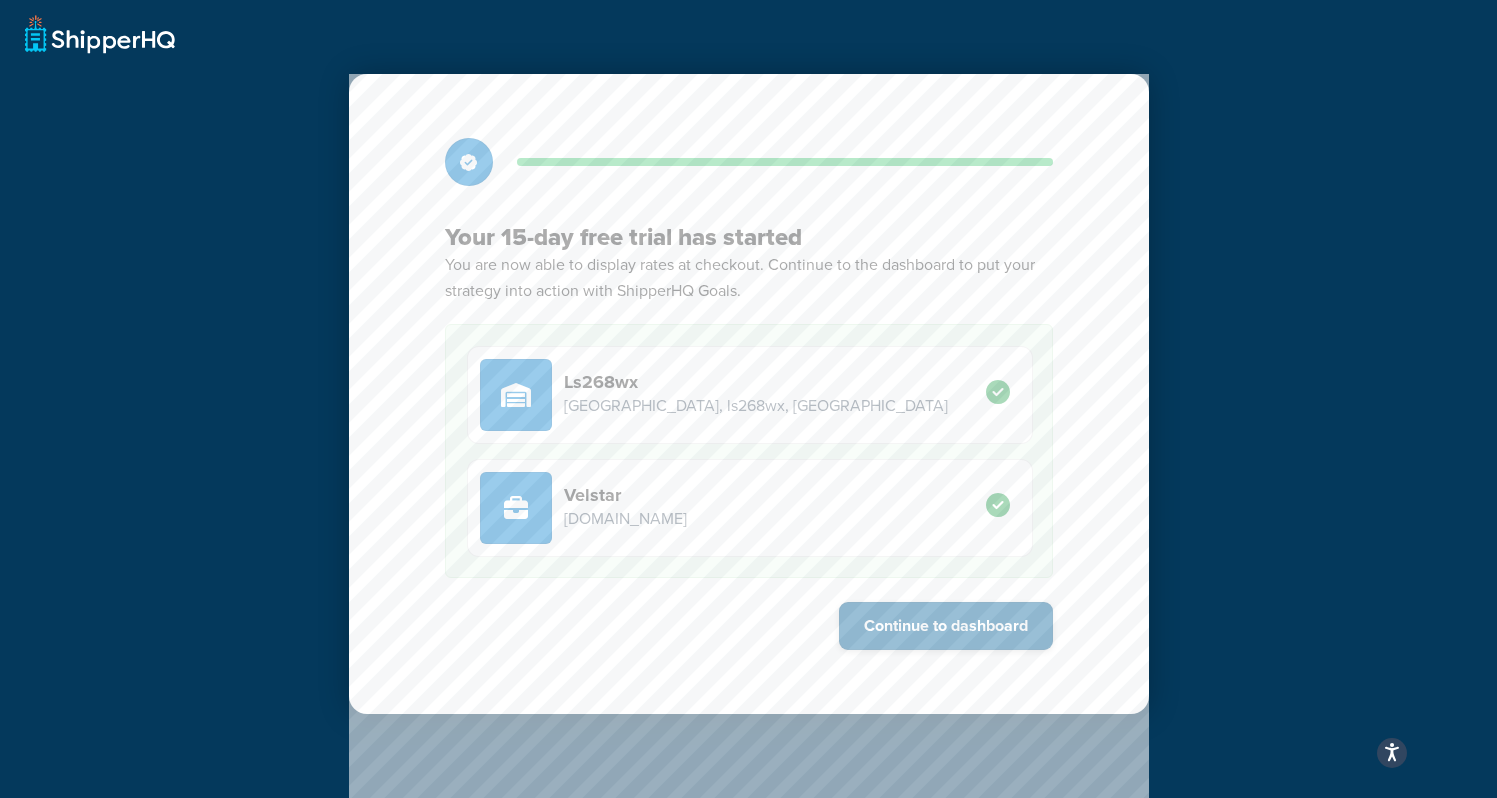 click on "Continue to dashboard" at bounding box center (946, 626) 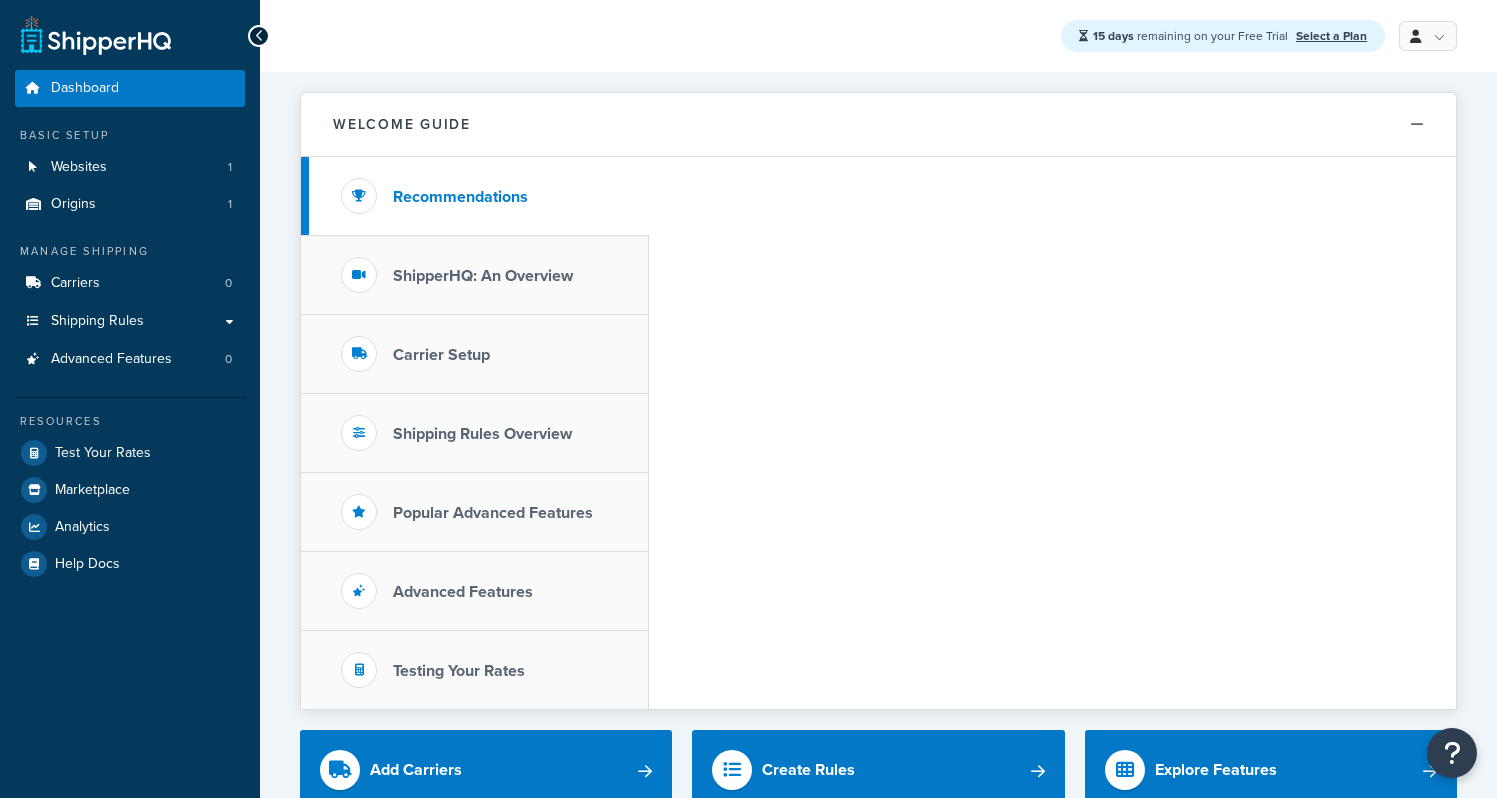 scroll, scrollTop: 0, scrollLeft: 0, axis: both 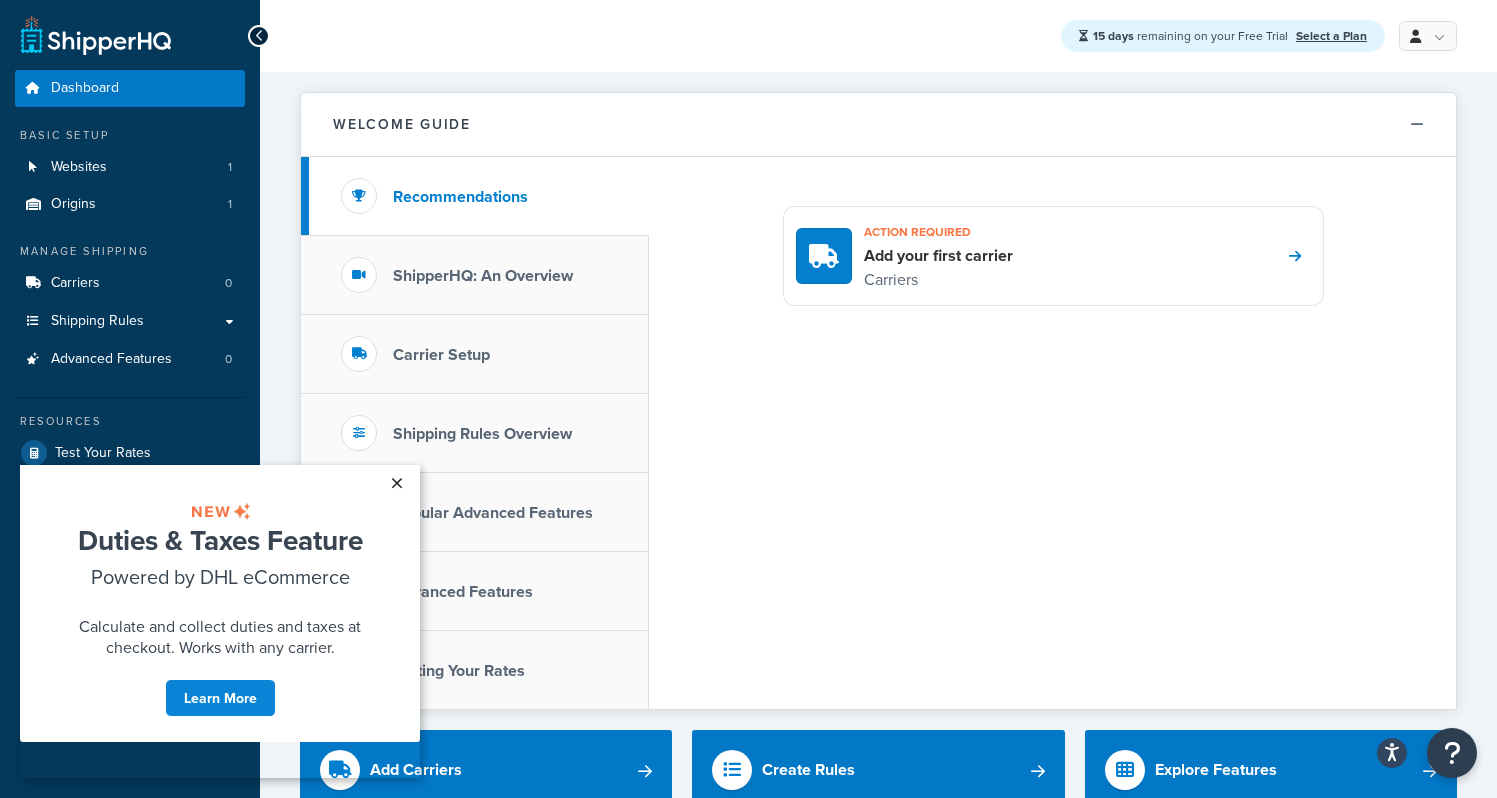 click on "×" at bounding box center (396, 483) 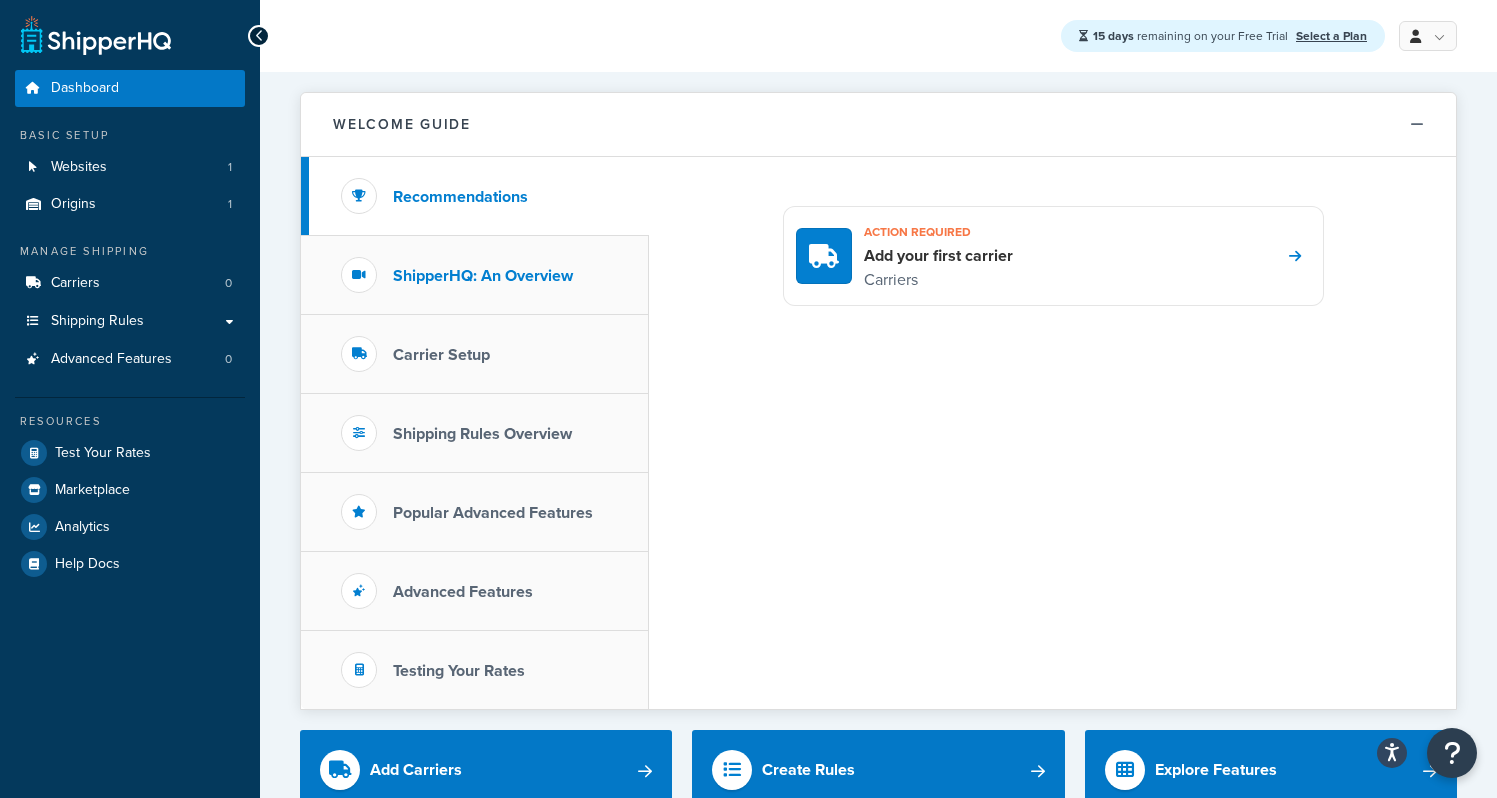 click on "ShipperHQ: An Overview" at bounding box center (475, 275) 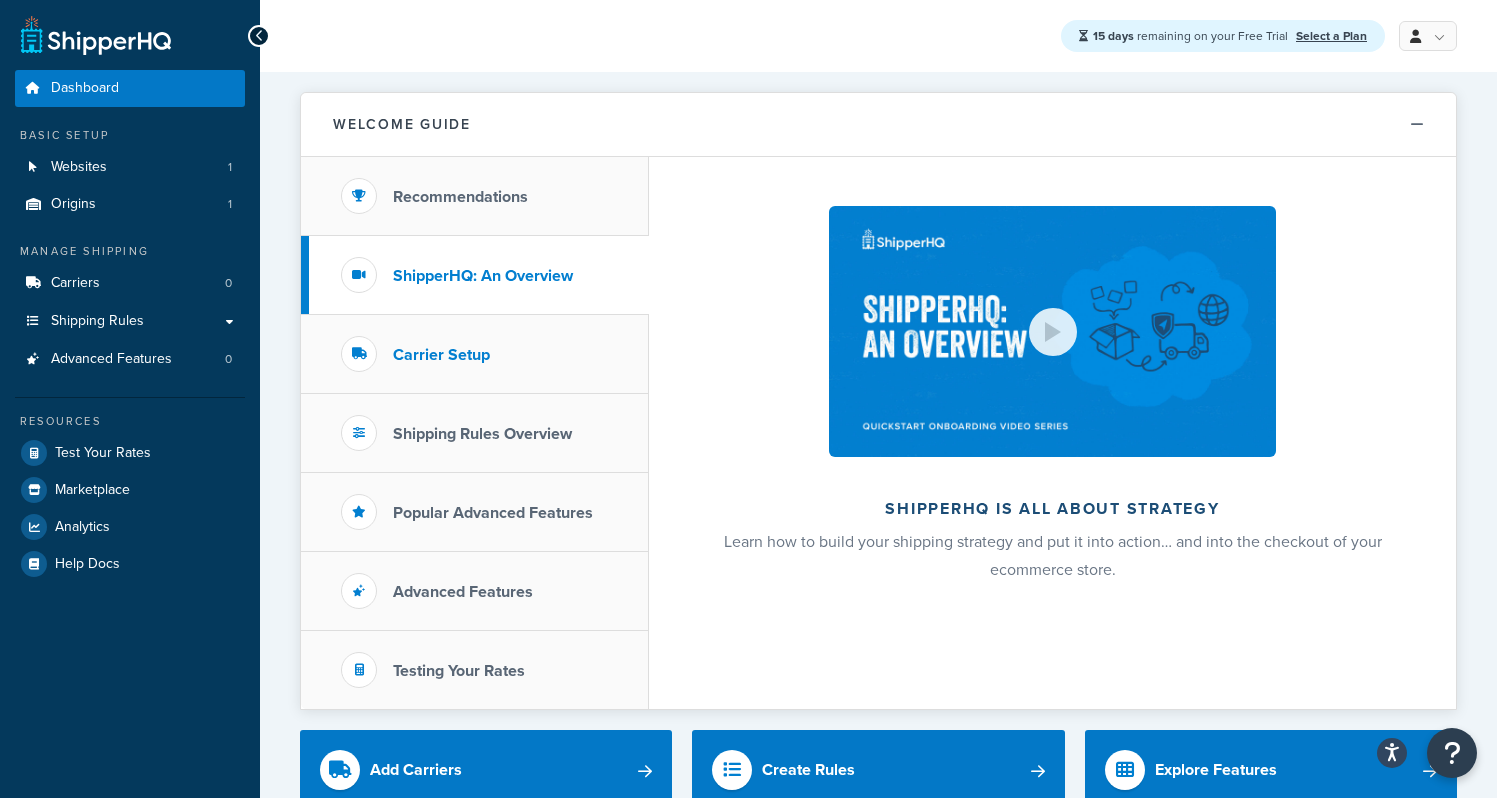 click on "Carrier Setup" at bounding box center (475, 354) 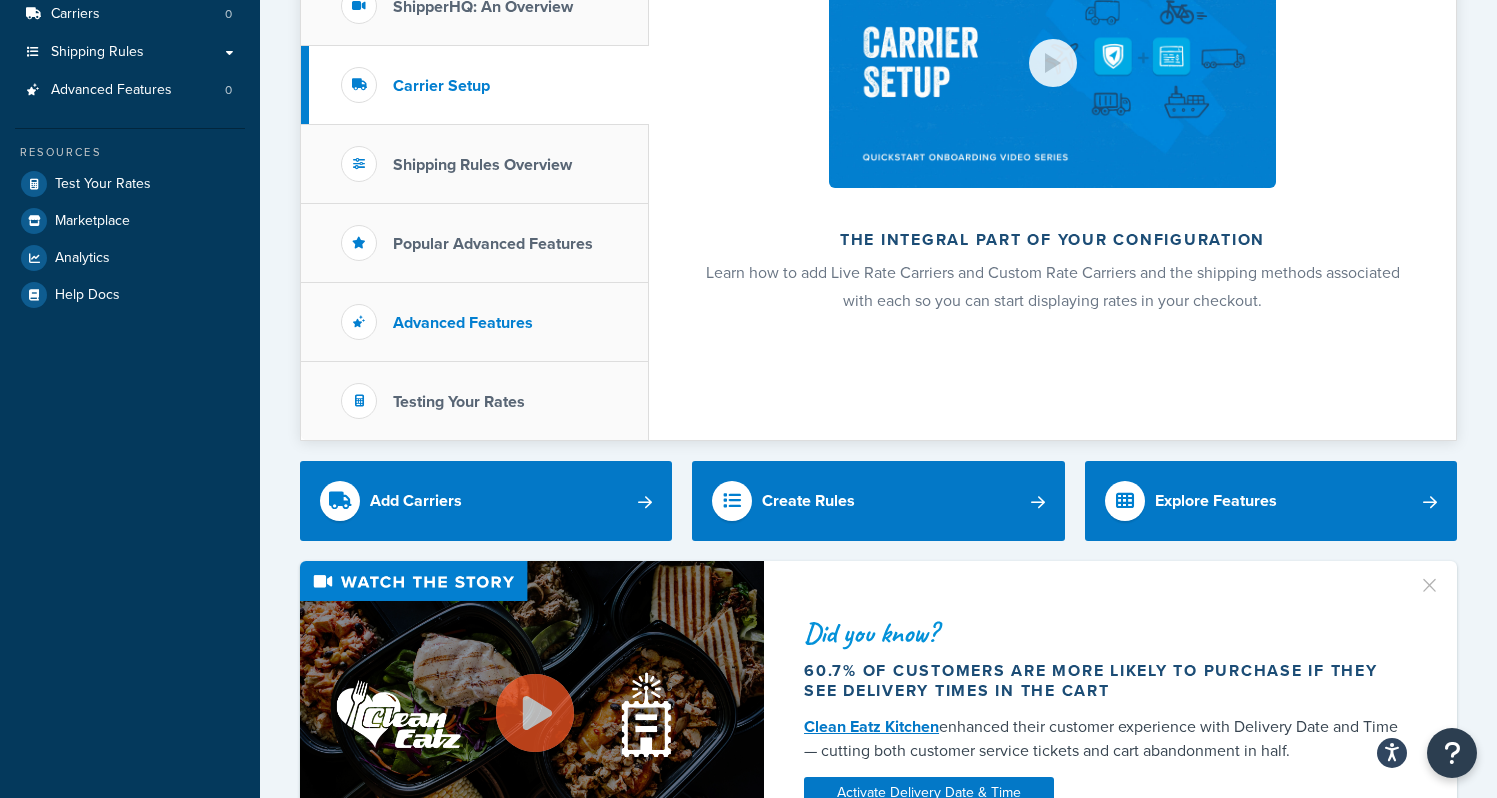 scroll, scrollTop: 437, scrollLeft: 0, axis: vertical 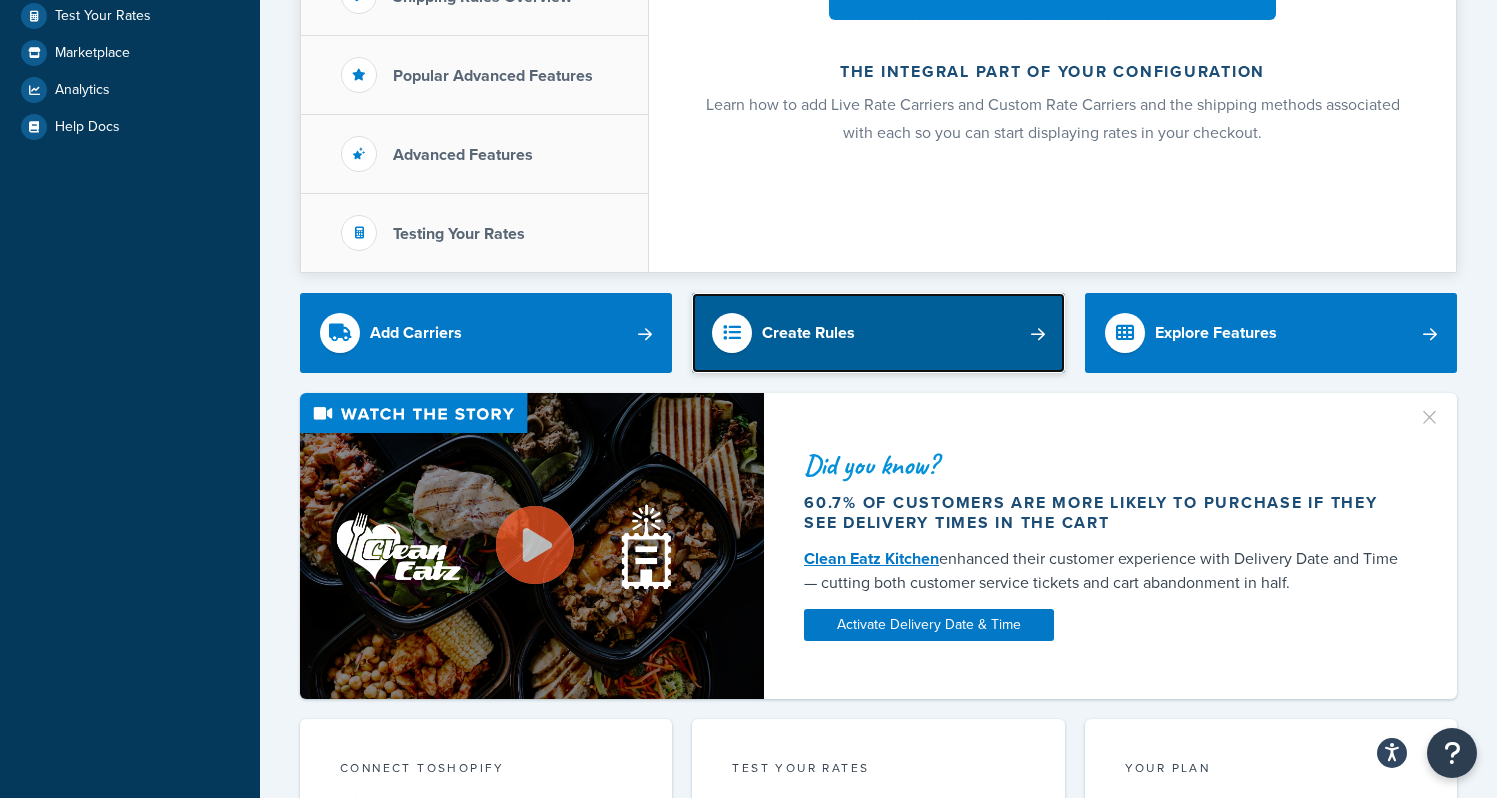 click on "Create Rules" at bounding box center (878, 333) 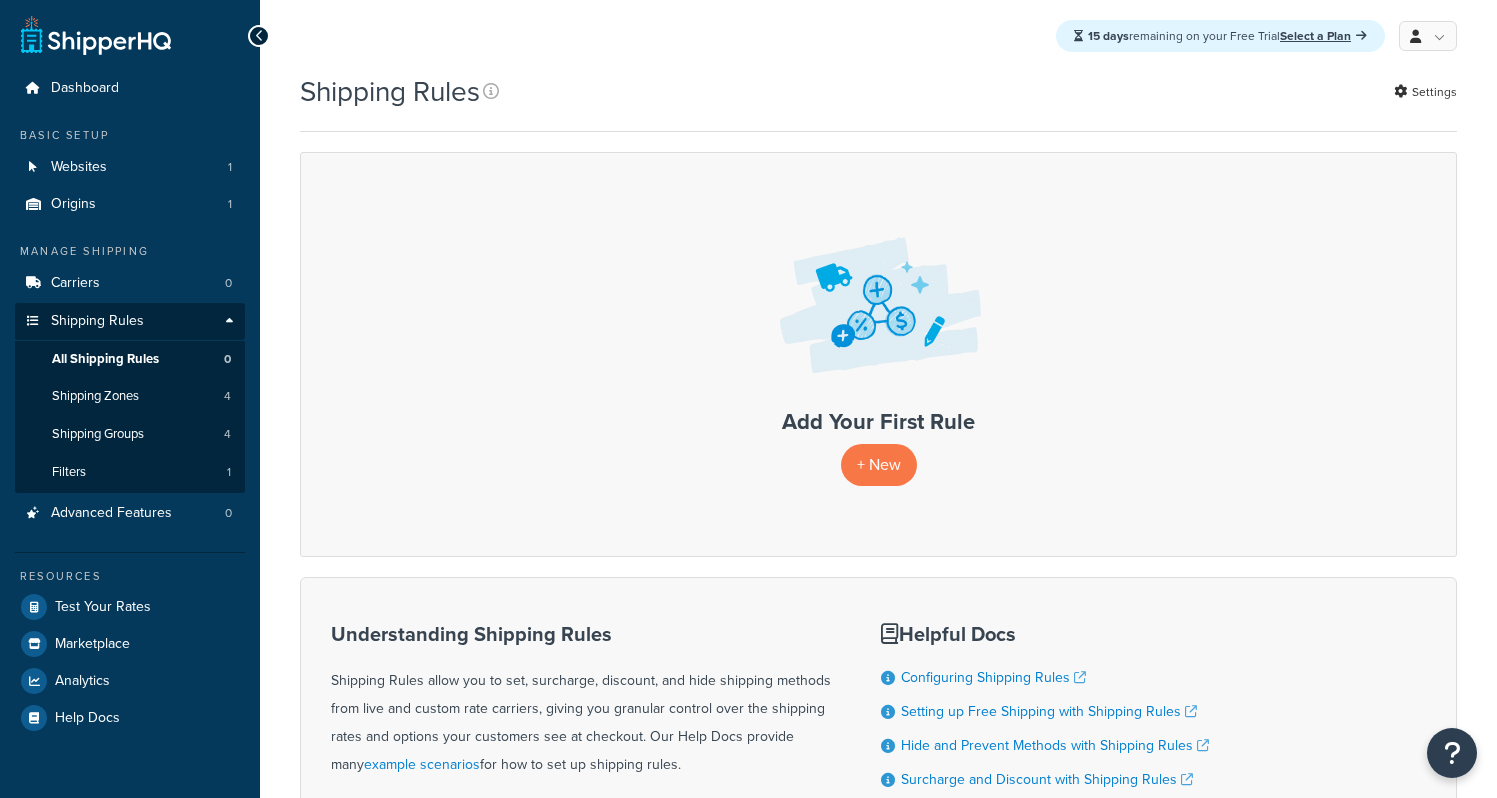 scroll, scrollTop: 0, scrollLeft: 0, axis: both 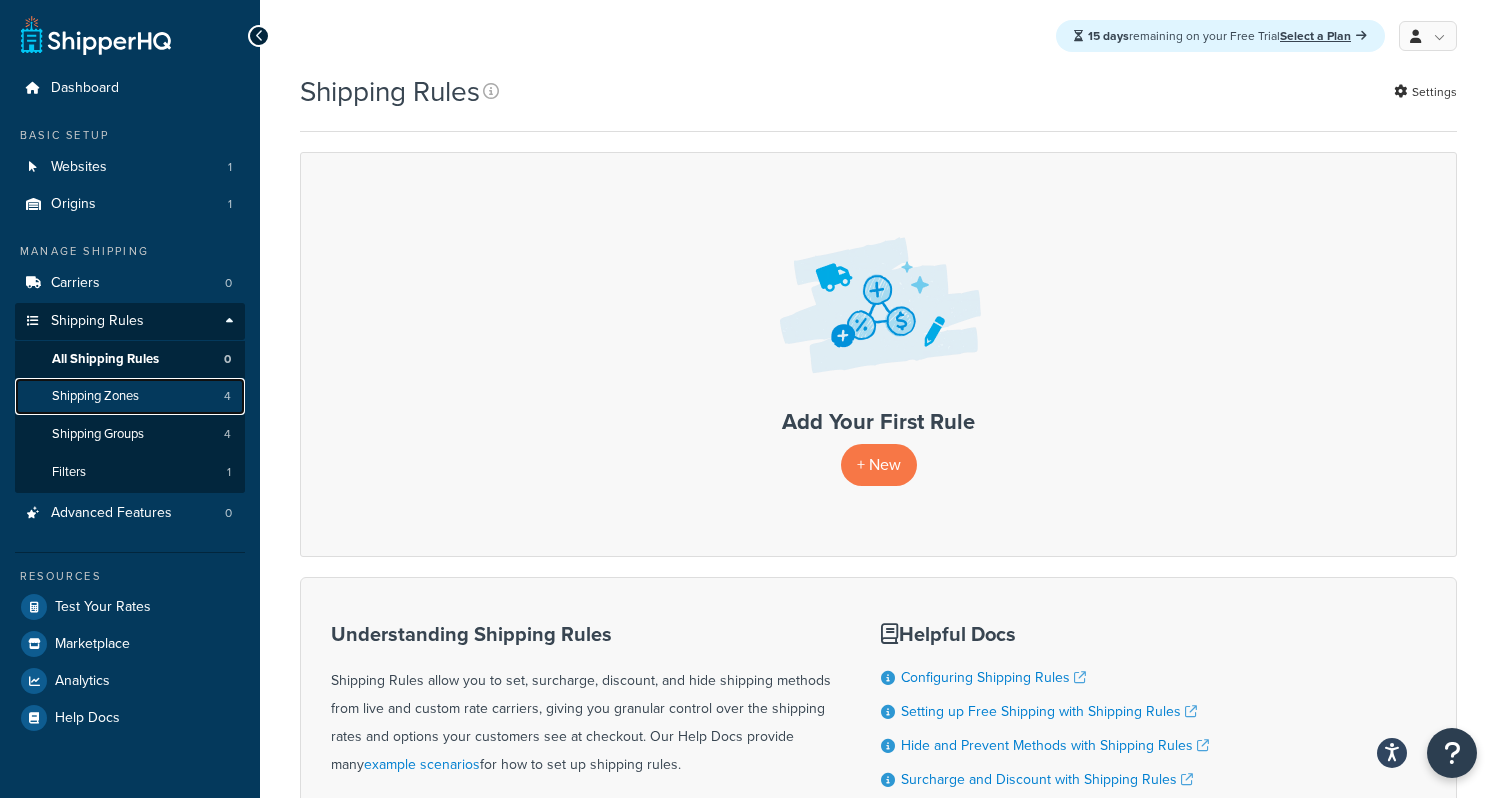click on "Shipping Zones" at bounding box center (95, 396) 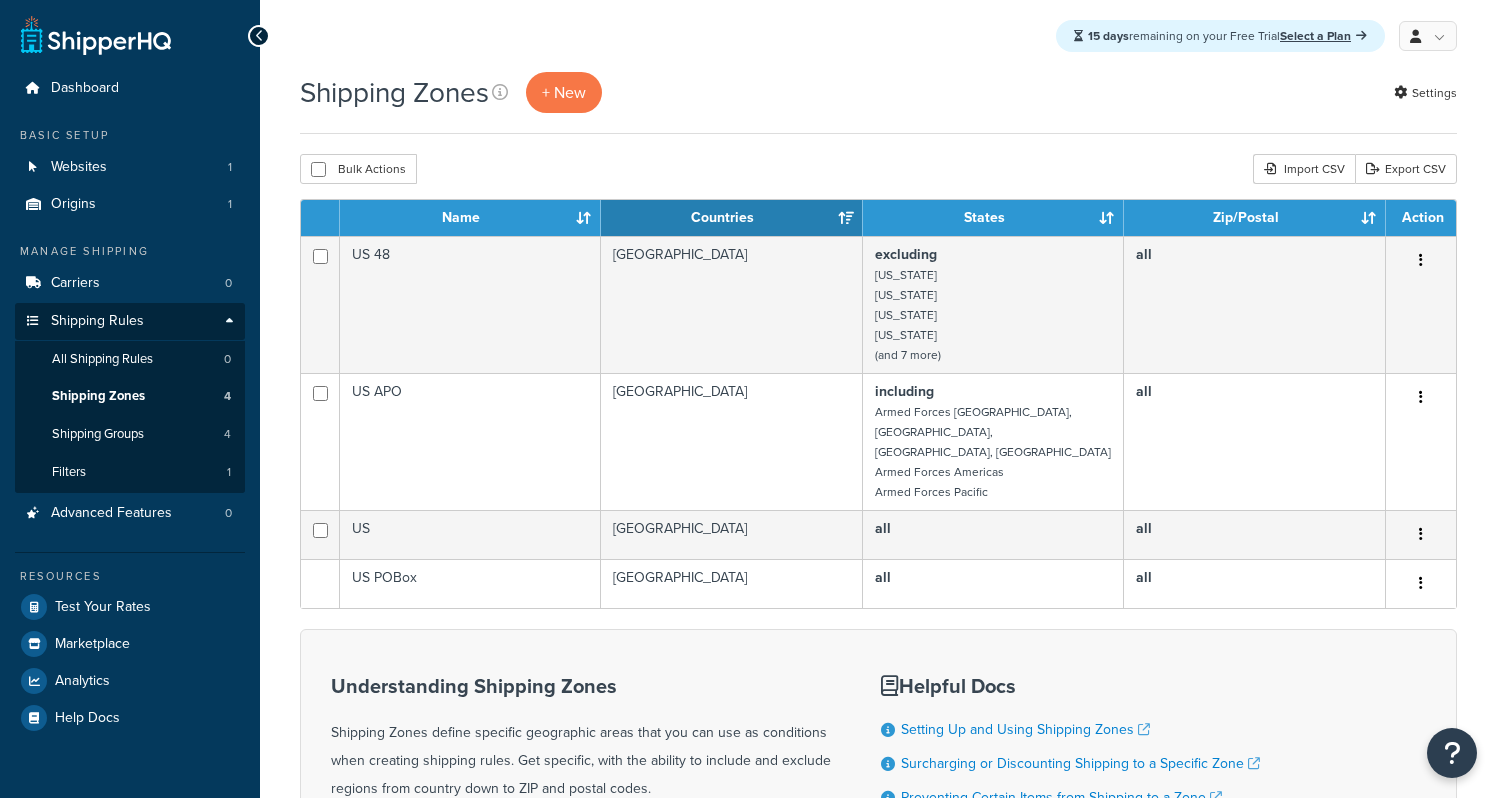 scroll, scrollTop: 0, scrollLeft: 0, axis: both 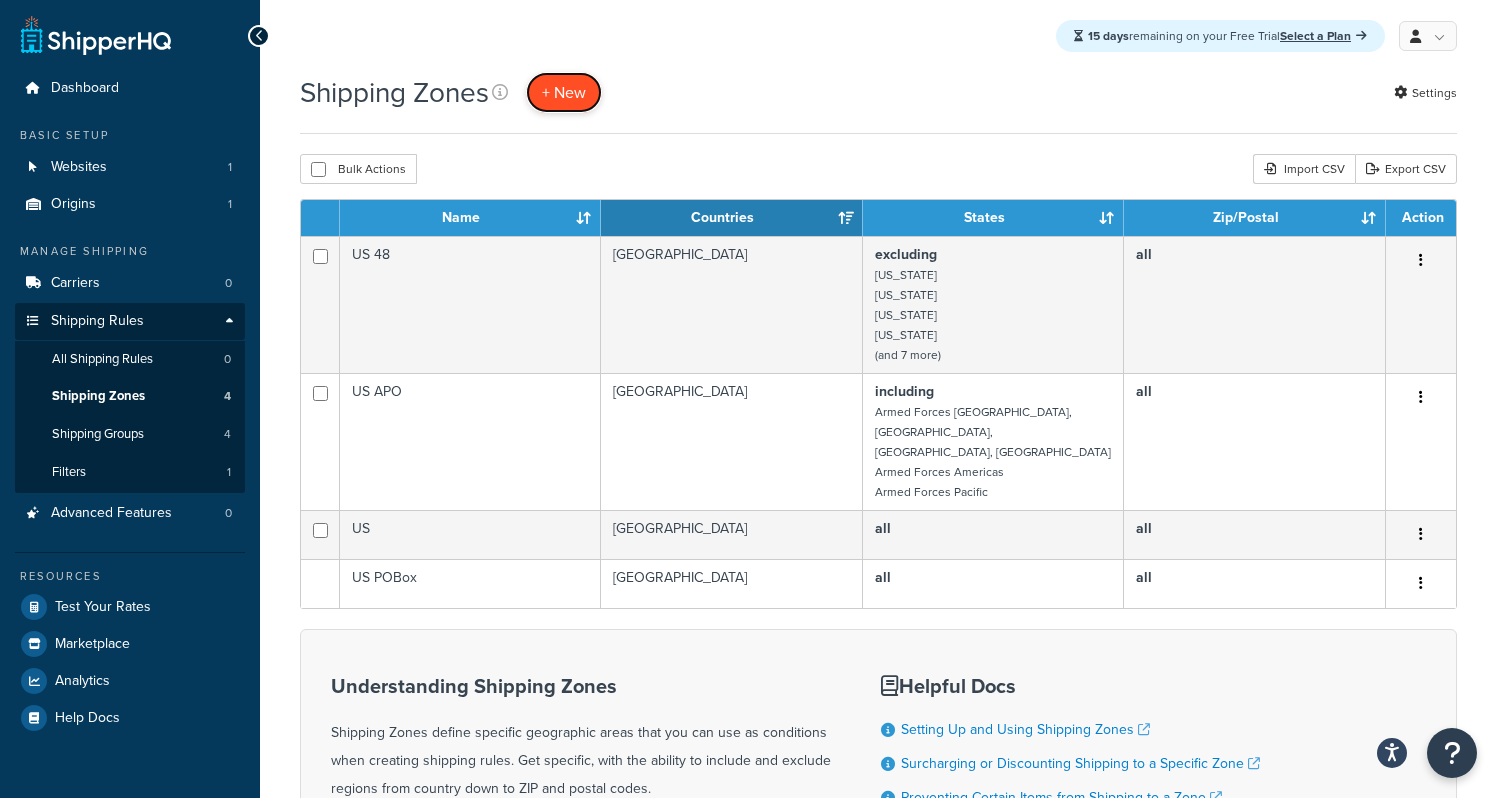 click on "+ New" at bounding box center [564, 92] 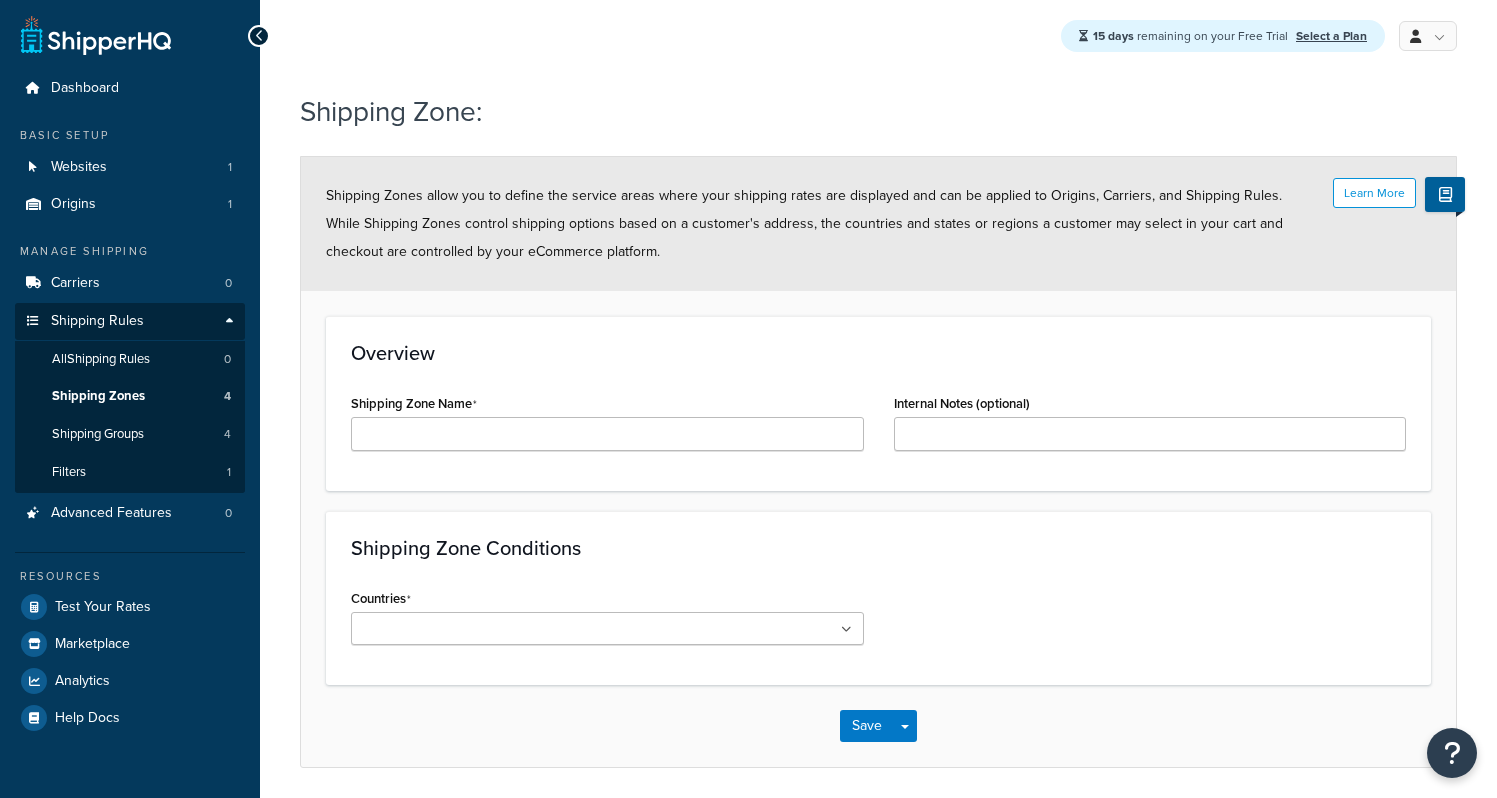 scroll, scrollTop: 0, scrollLeft: 0, axis: both 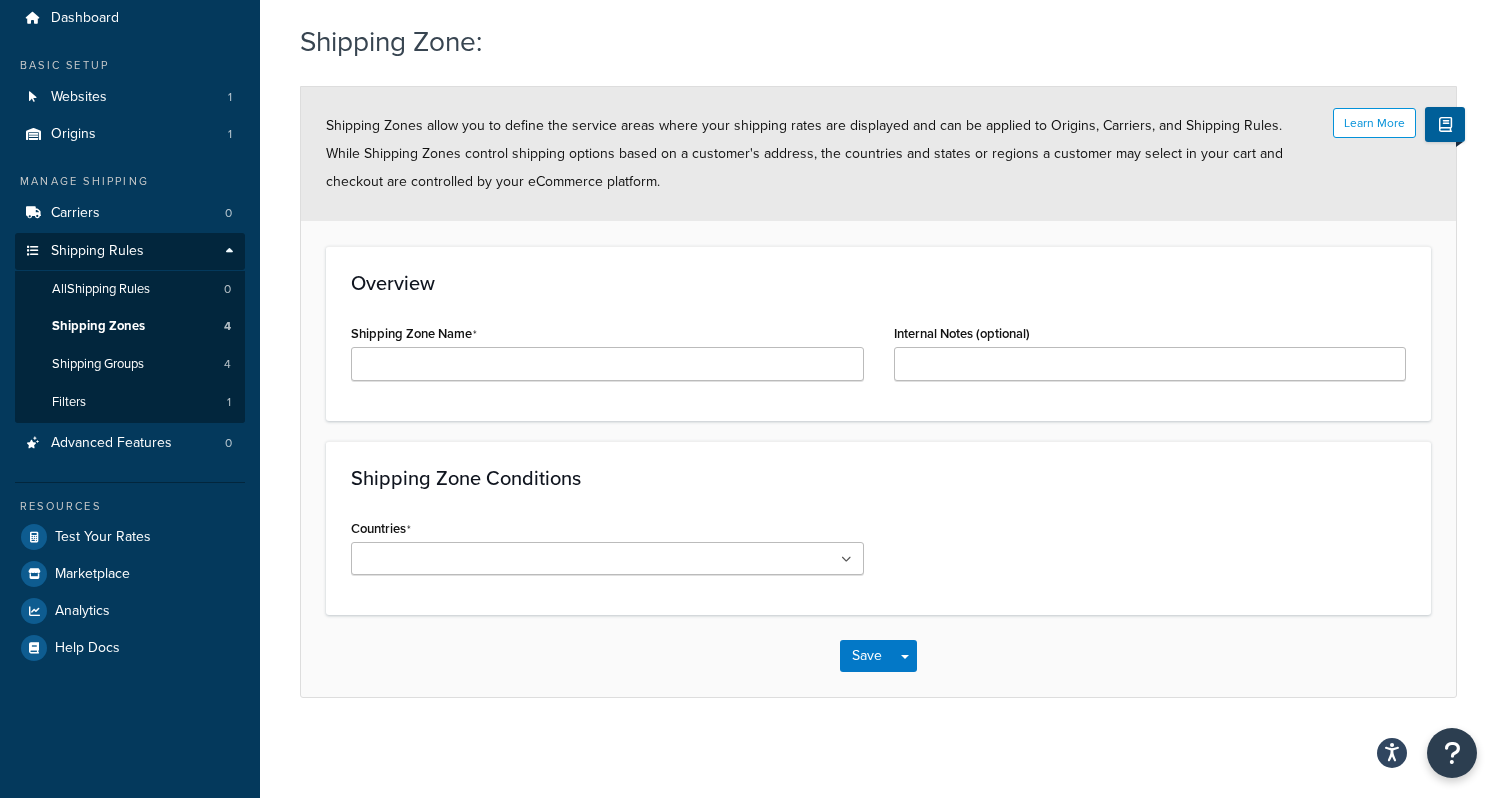 click at bounding box center [607, 558] 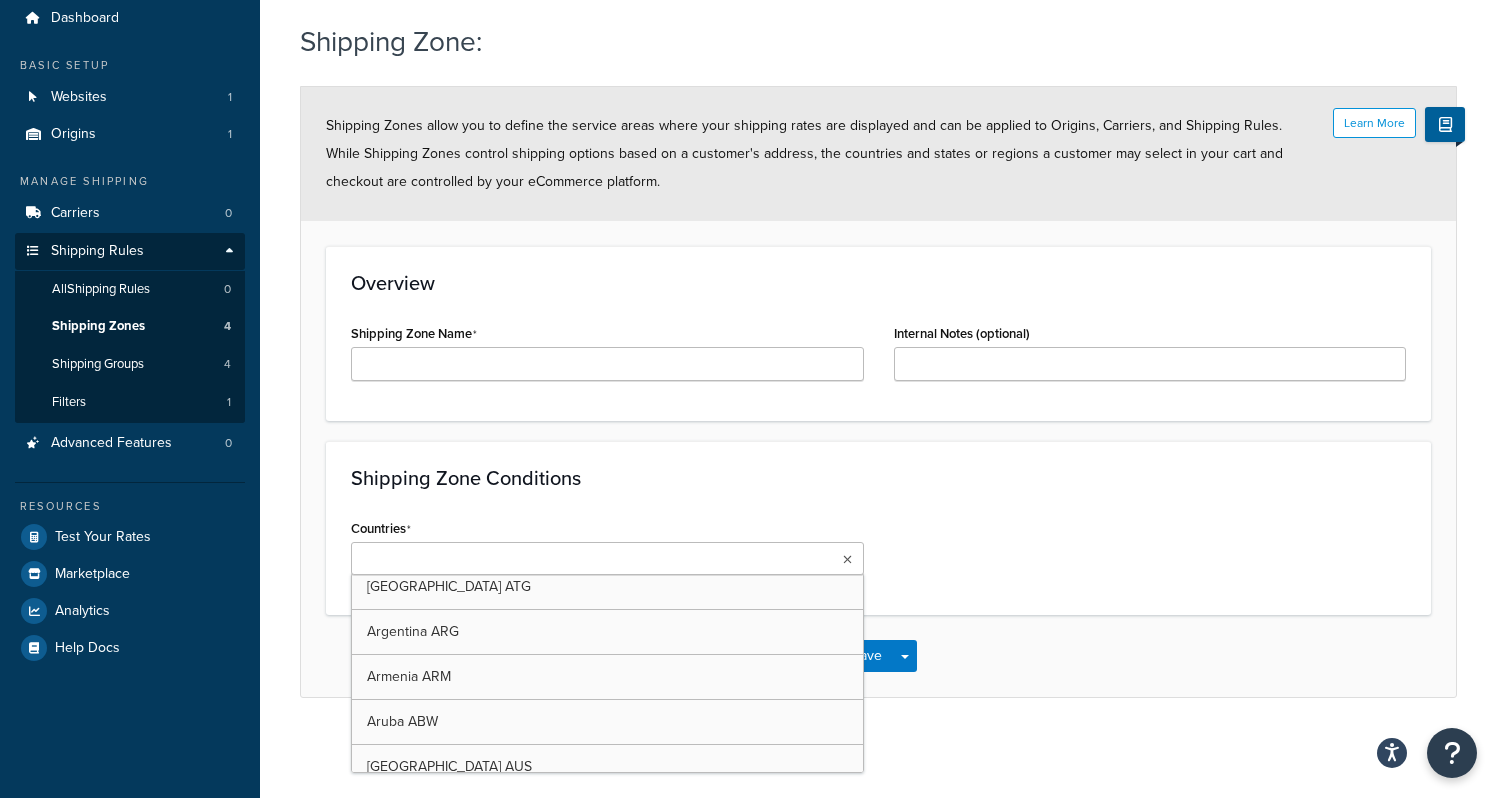 scroll, scrollTop: 0, scrollLeft: 0, axis: both 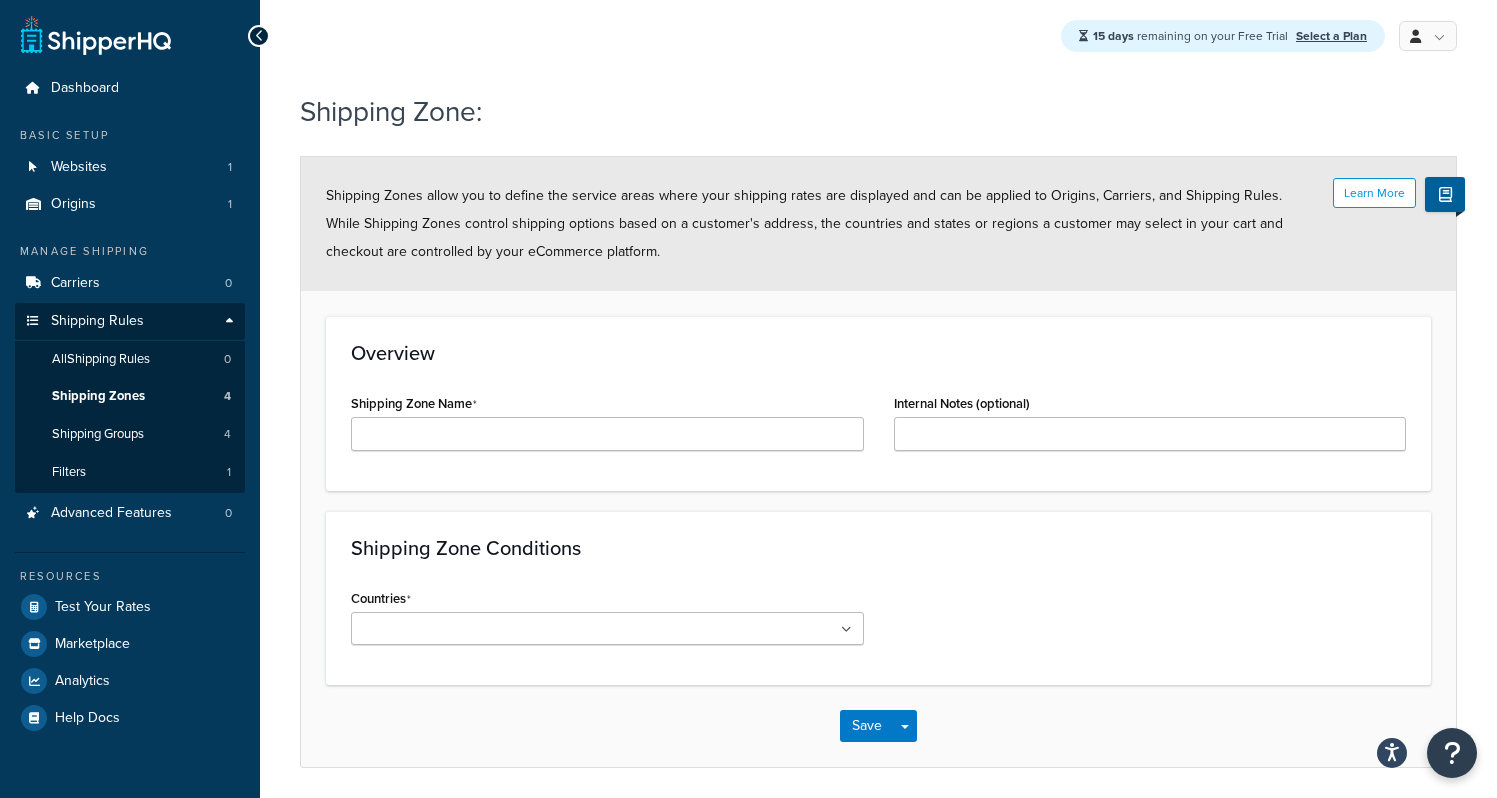 click on "Countries   All Countries ALL United States USA Afghanistan AFG Albania ALB Algeria DZA American Samoa ASM Andorra AND Angola AGO Anguilla AIA Antarctica ATA Antigua and Barbuda ATG Argentina ARG Armenia ARM Aruba ABW Australia AUS Austria AUT Azerbaijan AZE Bahrain BHR Bangladesh BGD Barbados BRB Belarus BLR Belgium BEL Belize BLZ Benin BEN Bermuda BMU Bhutan BTN Bolivia BOL Bosnia and Herzegovina BIH Botswana BWA Bouvet Island BVT Brazil BRA British Indian Ocean Territory IOT Virgin Islands, British VGB Brunei Darussalam BRN Bulgaria BGR Burkina Faso BFA Myanmar MMR Burundi BDI Cambodia KHM Cameroon CMR Canada CAN Cape Verde CPV Cayman Islands CYM Central African Republic CAF Chad TCD Chile CHL China CHN Christmas Island CXR Cocos (Keeling) Islands CCK Colombia COL Comoros COM Congo, The Democratic Republic of the COD Congo COG Cook Islands COK Costa Rica CRI Côte d'Ivoire CIV Croatia HRV Cuba CUB Cyprus CYP Czech Republic CZE Denmark DNK Djibouti DJI Dominica DMA Dominican Republic DOM Timor-Leste TLS" at bounding box center [607, 614] 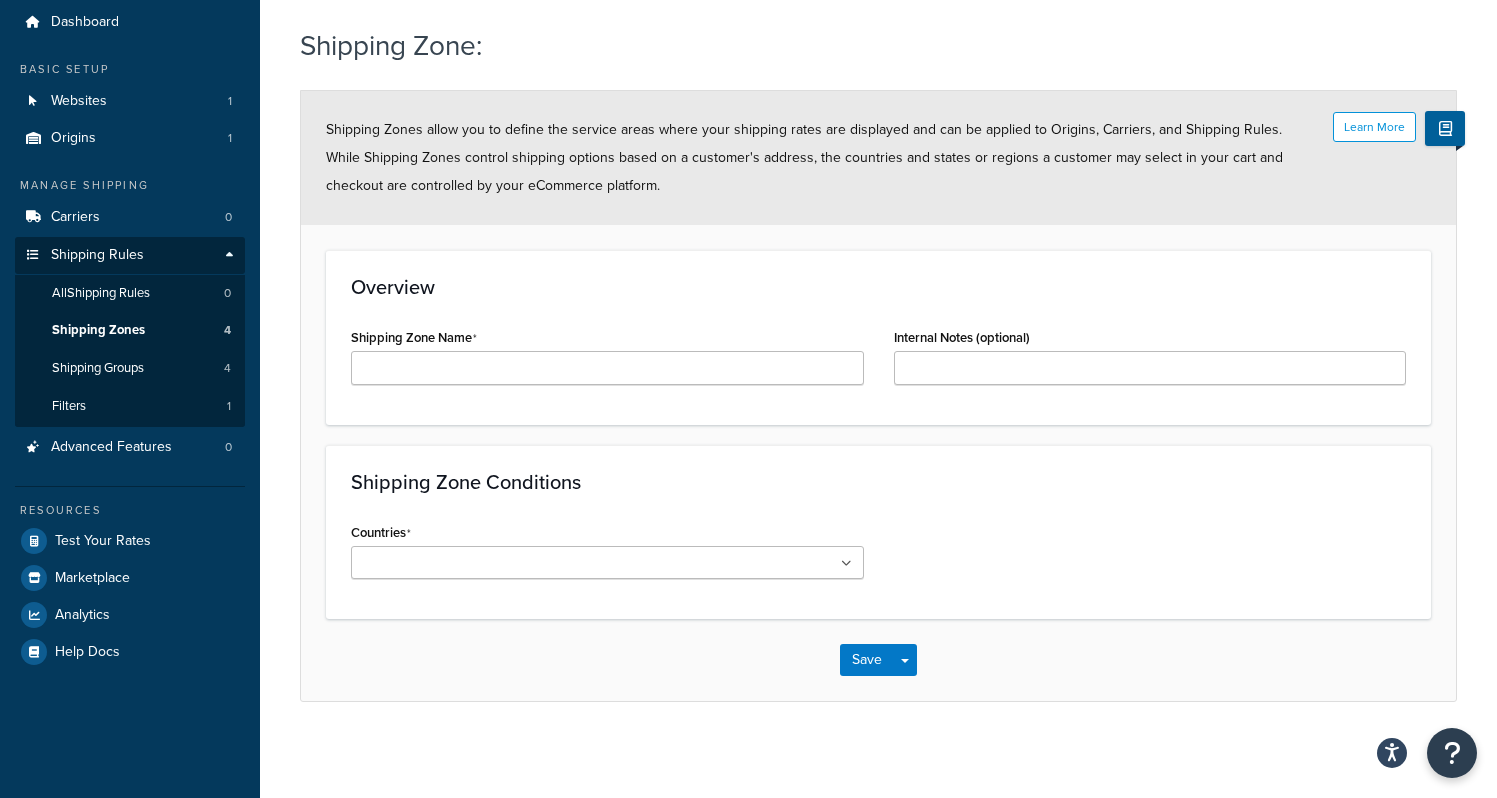 scroll, scrollTop: 71, scrollLeft: 0, axis: vertical 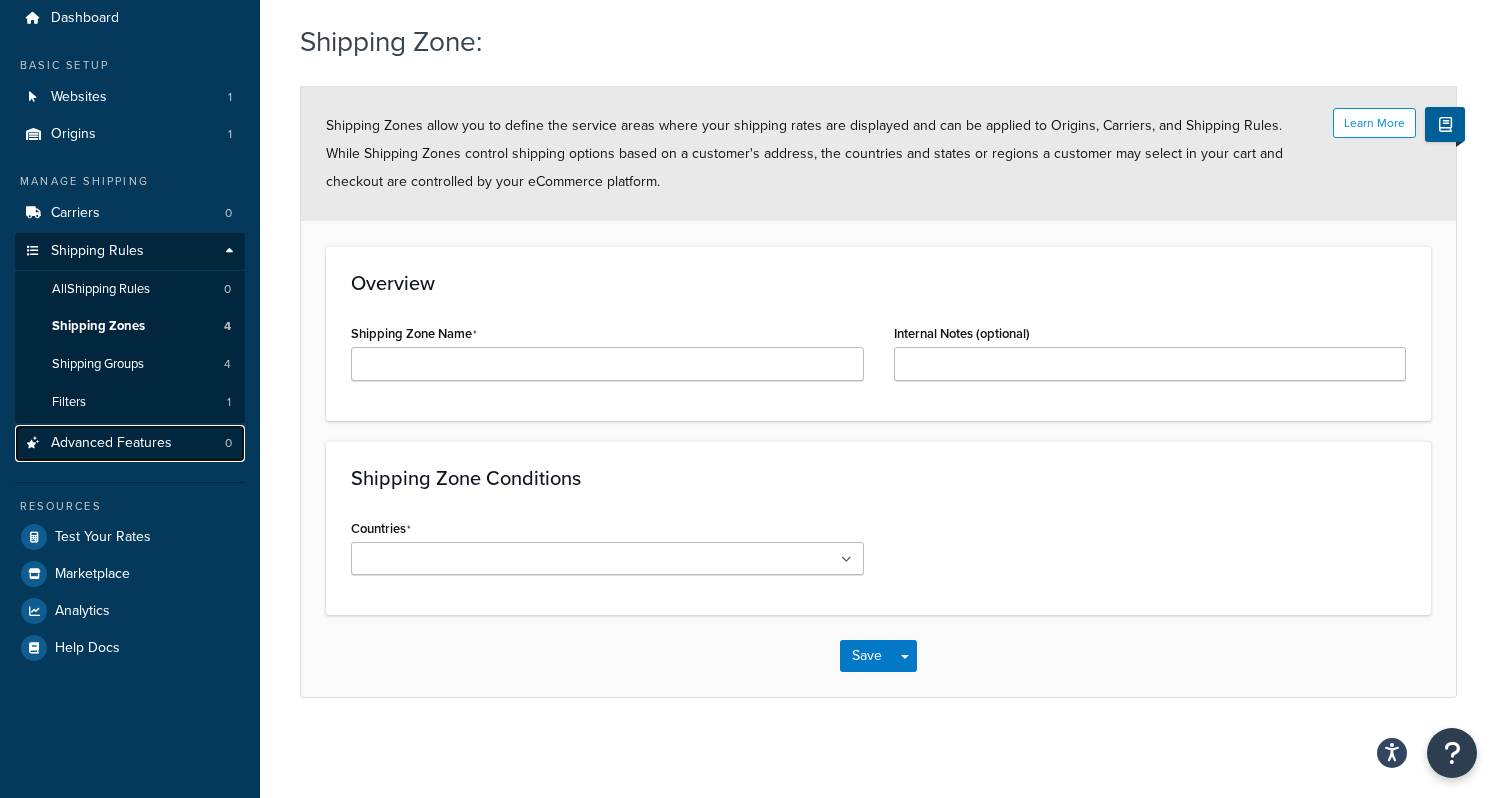 click on "Advanced Features" at bounding box center (111, 443) 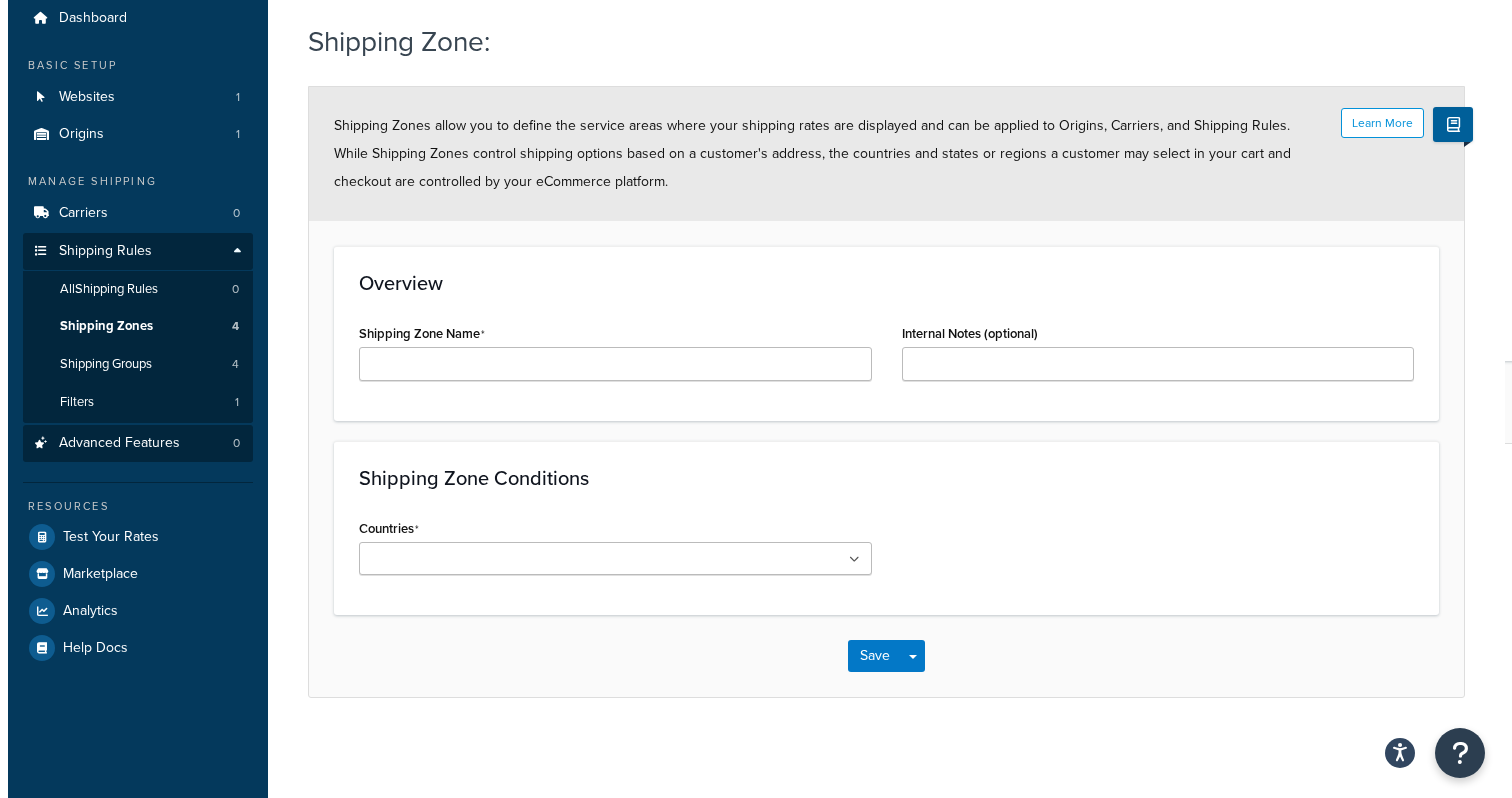 scroll, scrollTop: 0, scrollLeft: 0, axis: both 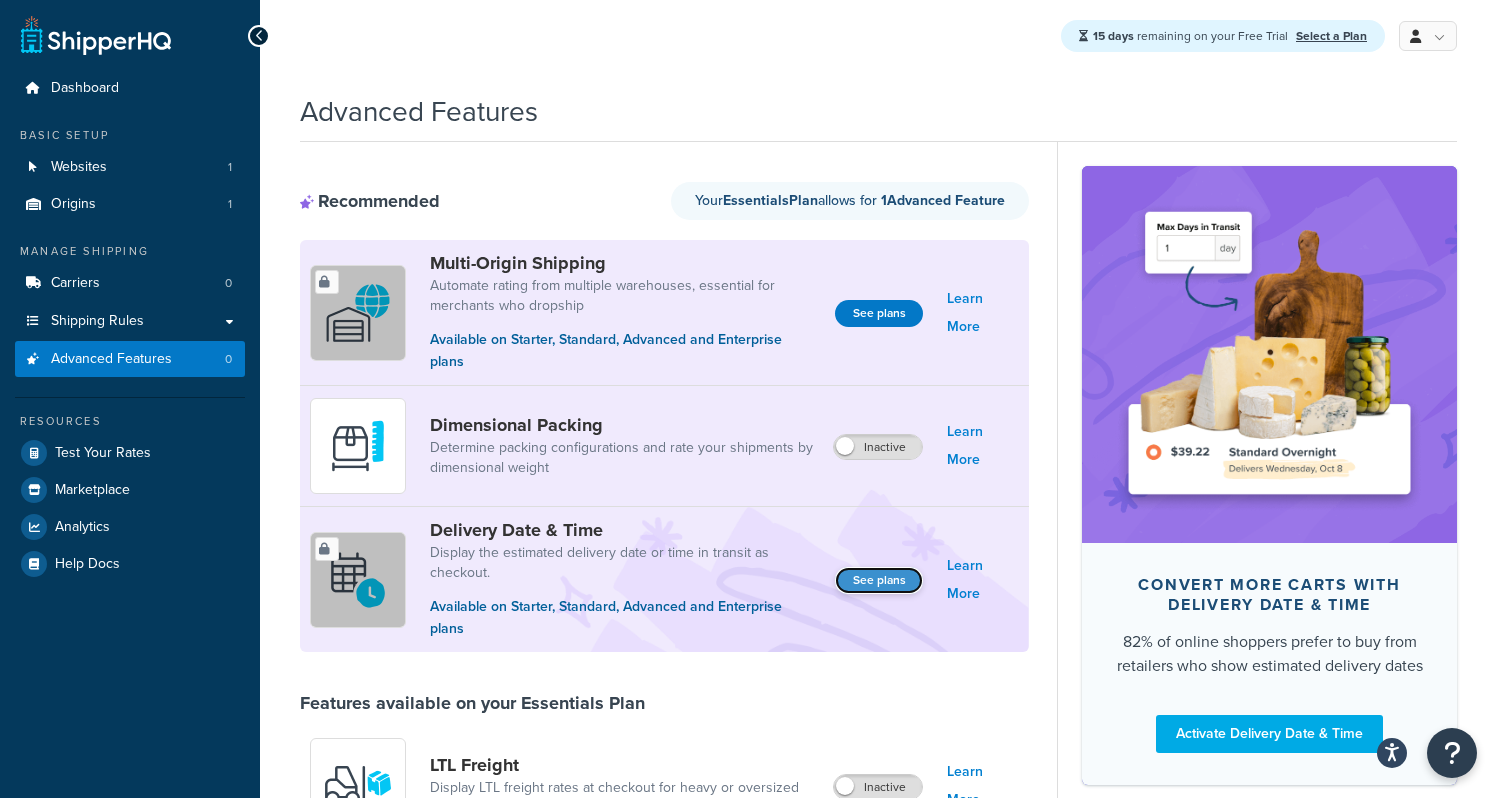 click on "See plans" at bounding box center (879, 580) 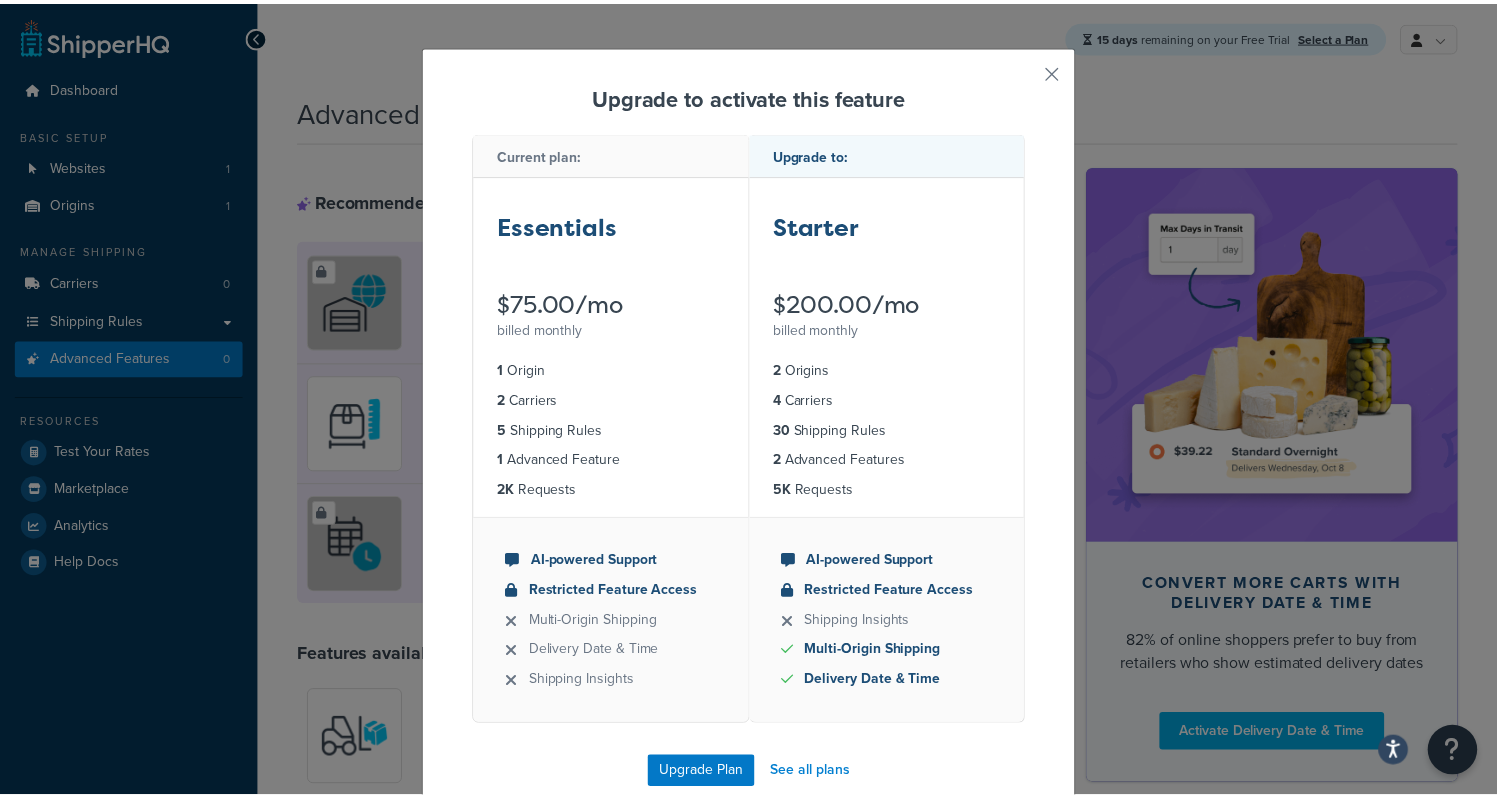 scroll, scrollTop: 48, scrollLeft: 0, axis: vertical 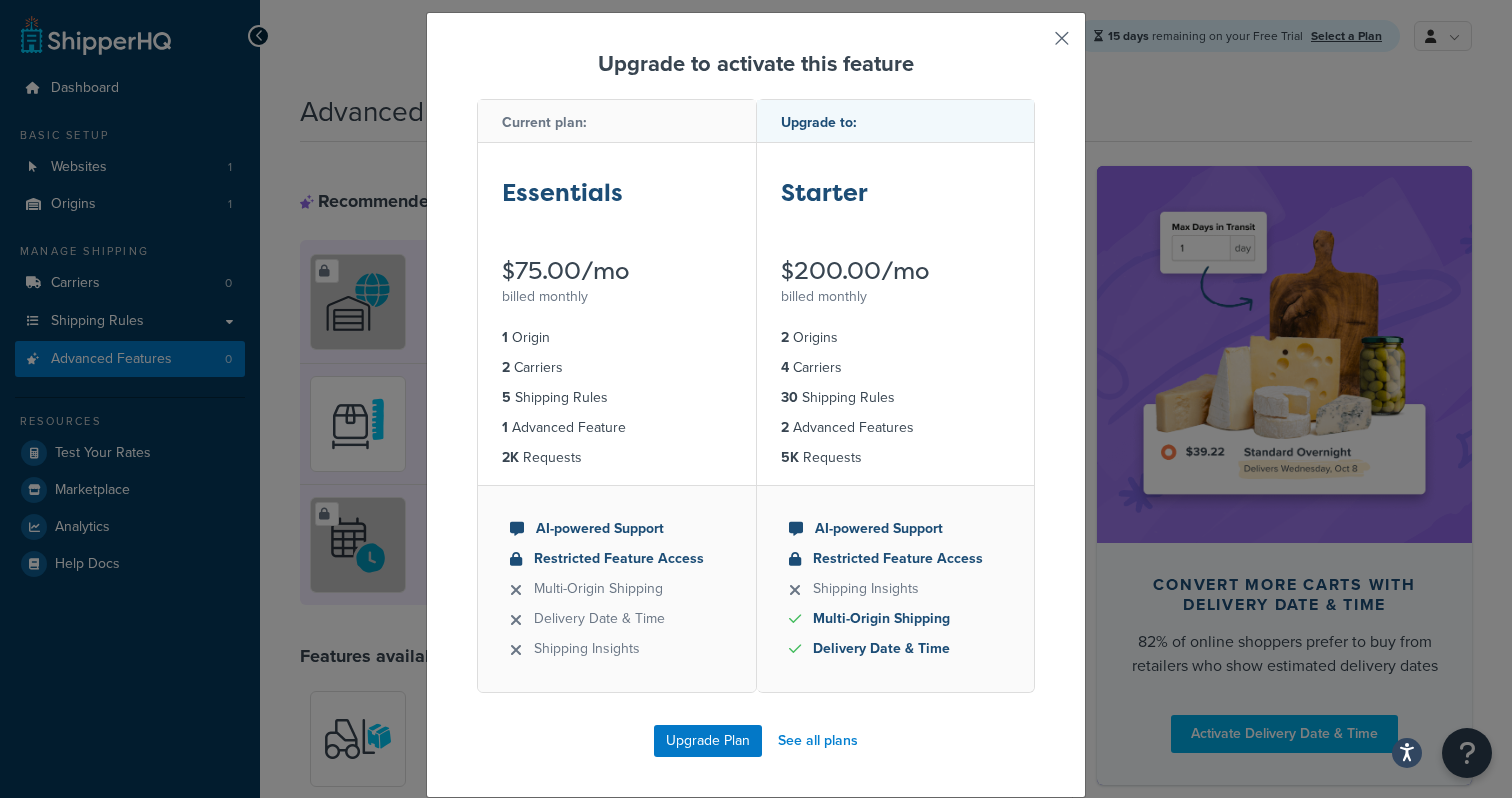 click at bounding box center (1032, 45) 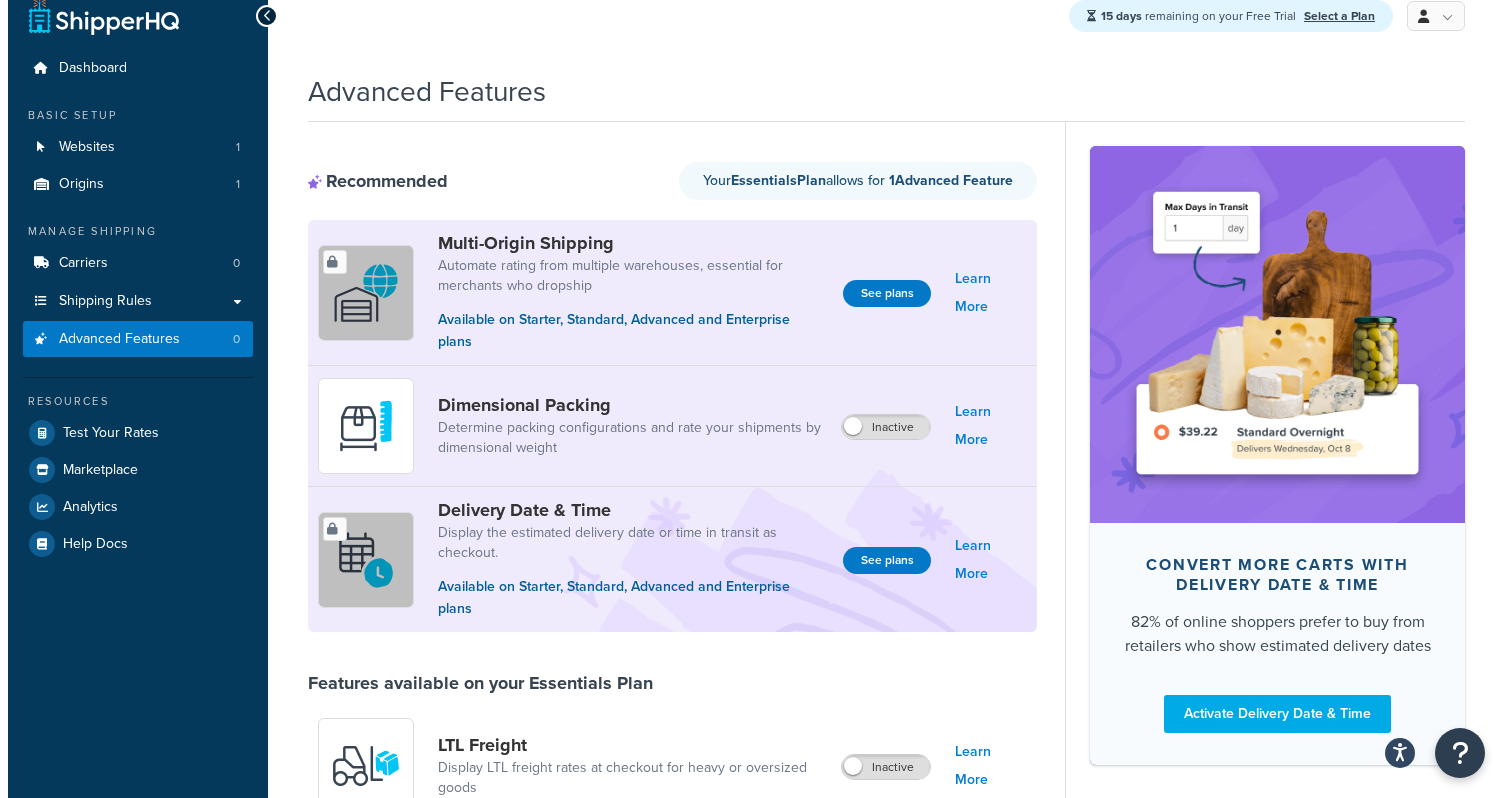 scroll, scrollTop: 0, scrollLeft: 0, axis: both 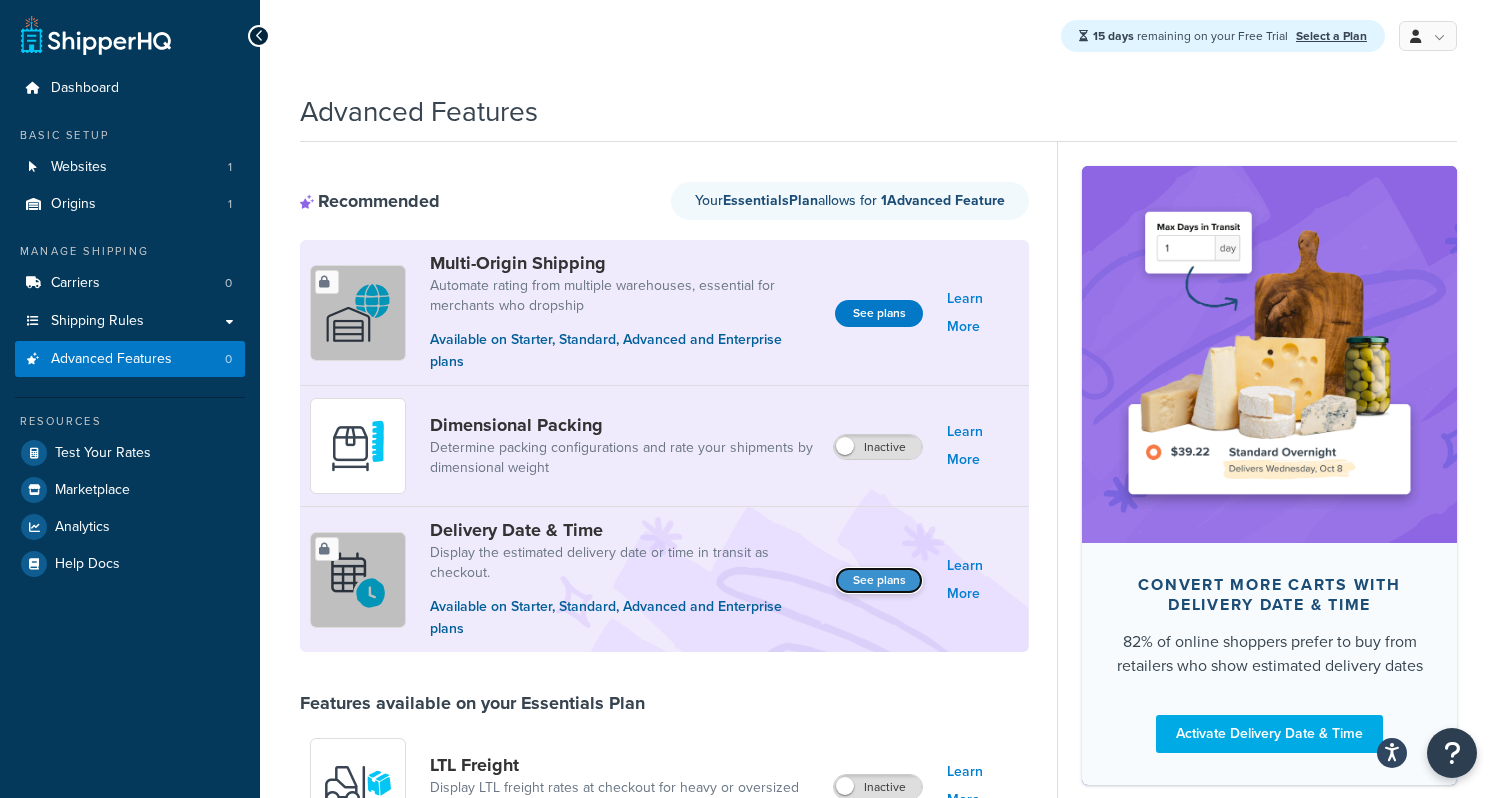 click on "See plans" at bounding box center (879, 580) 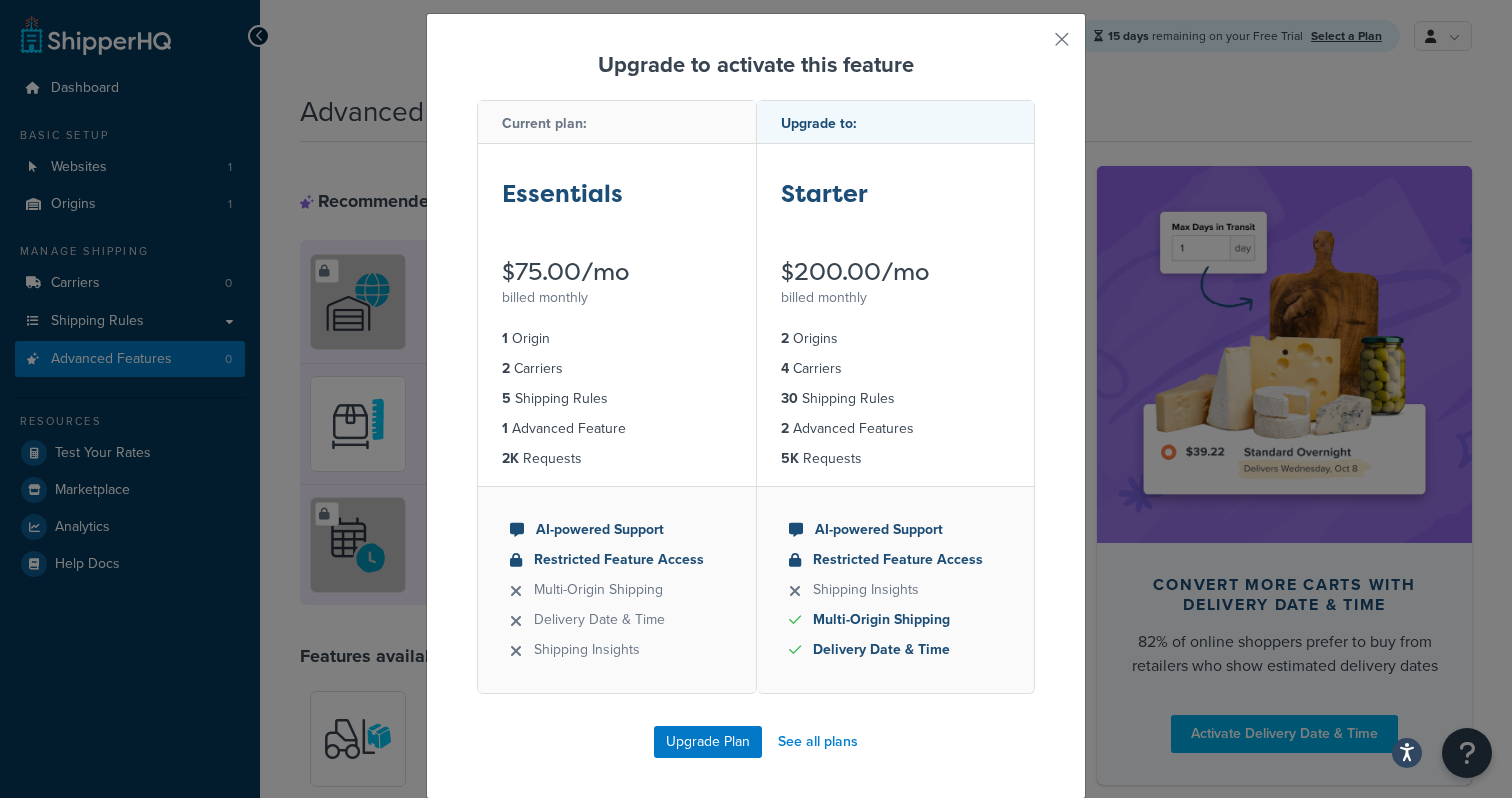 scroll, scrollTop: 48, scrollLeft: 0, axis: vertical 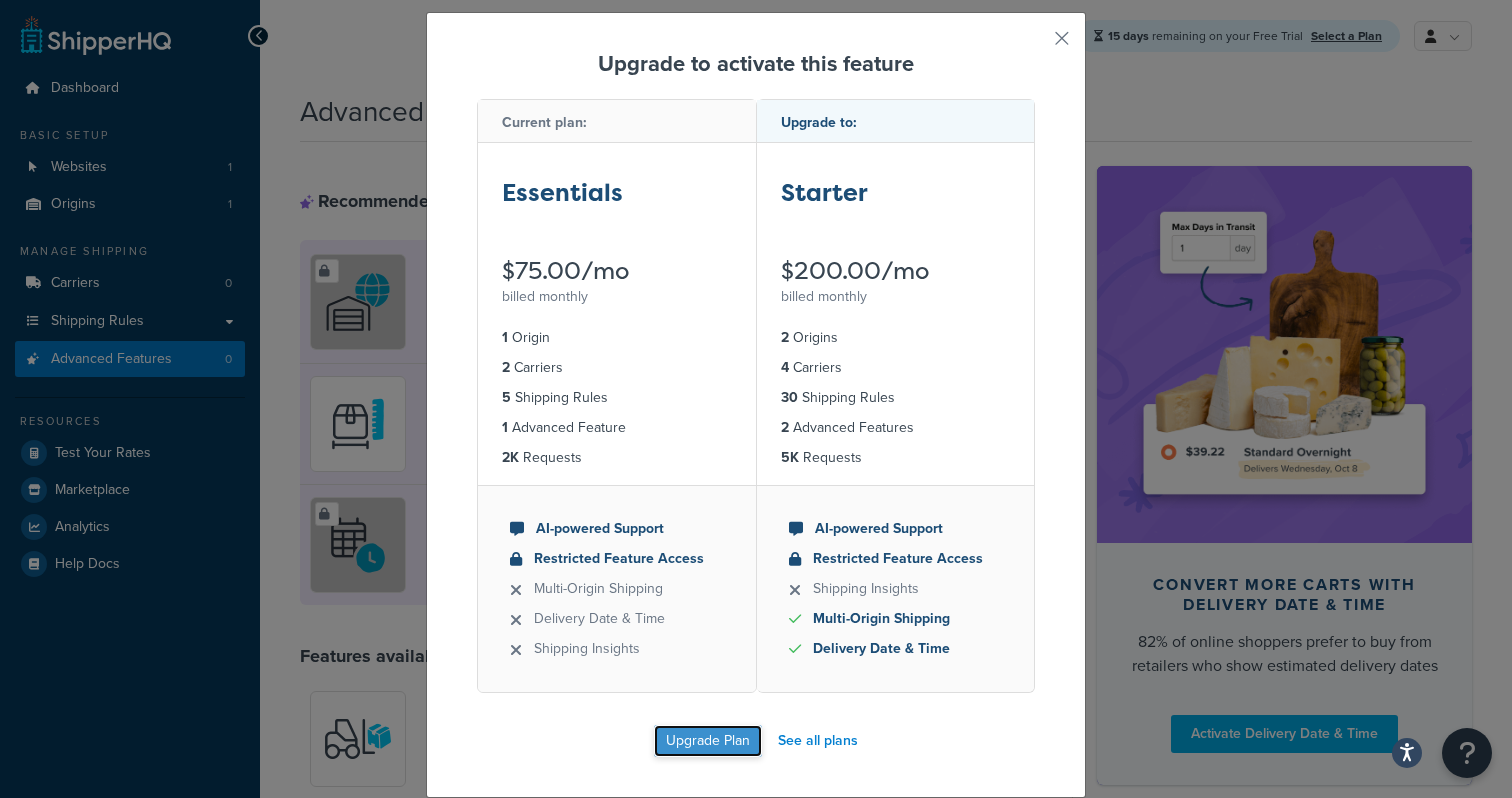 click on "Upgrade Plan" at bounding box center [708, 741] 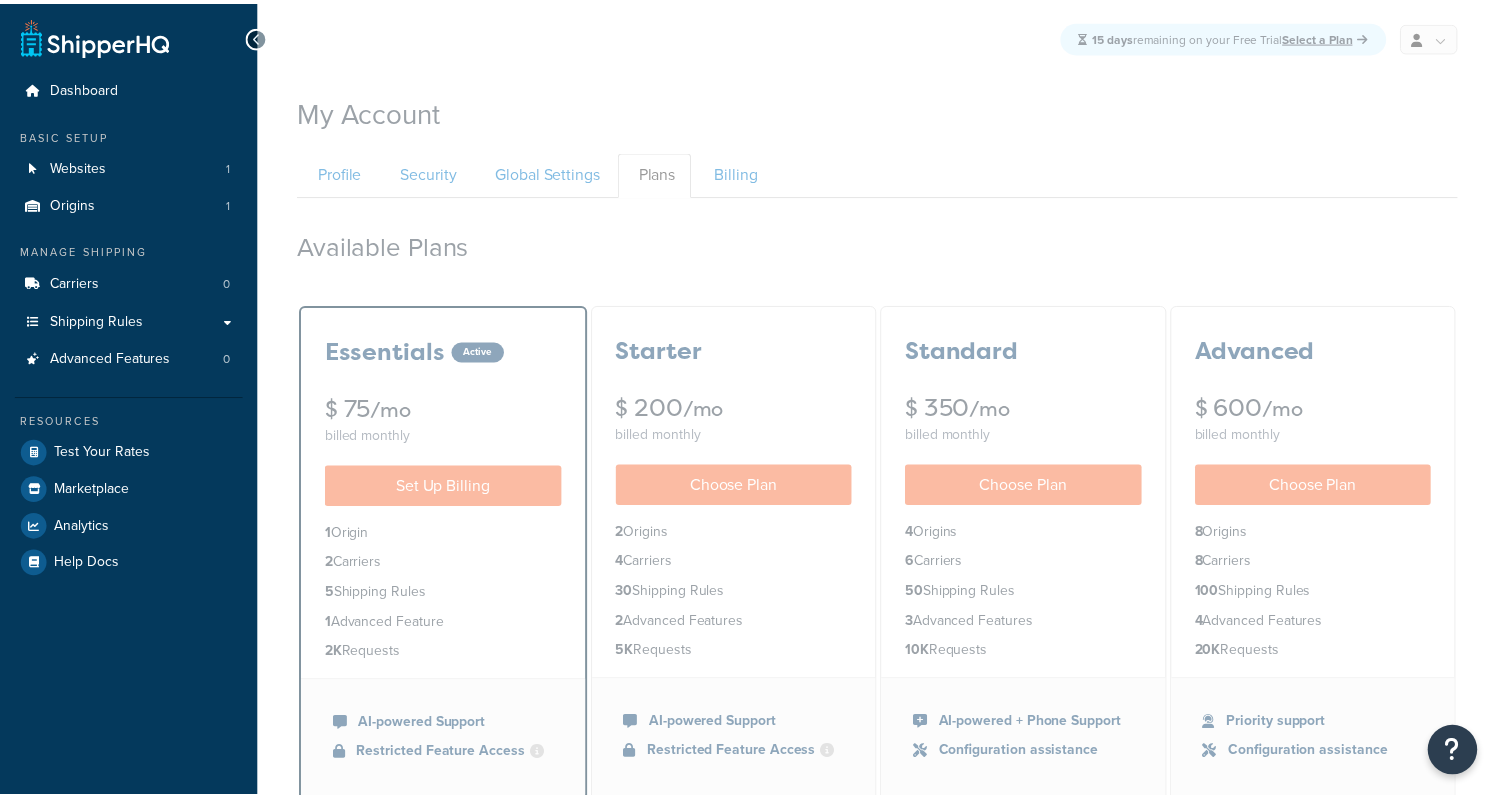 scroll, scrollTop: 0, scrollLeft: 0, axis: both 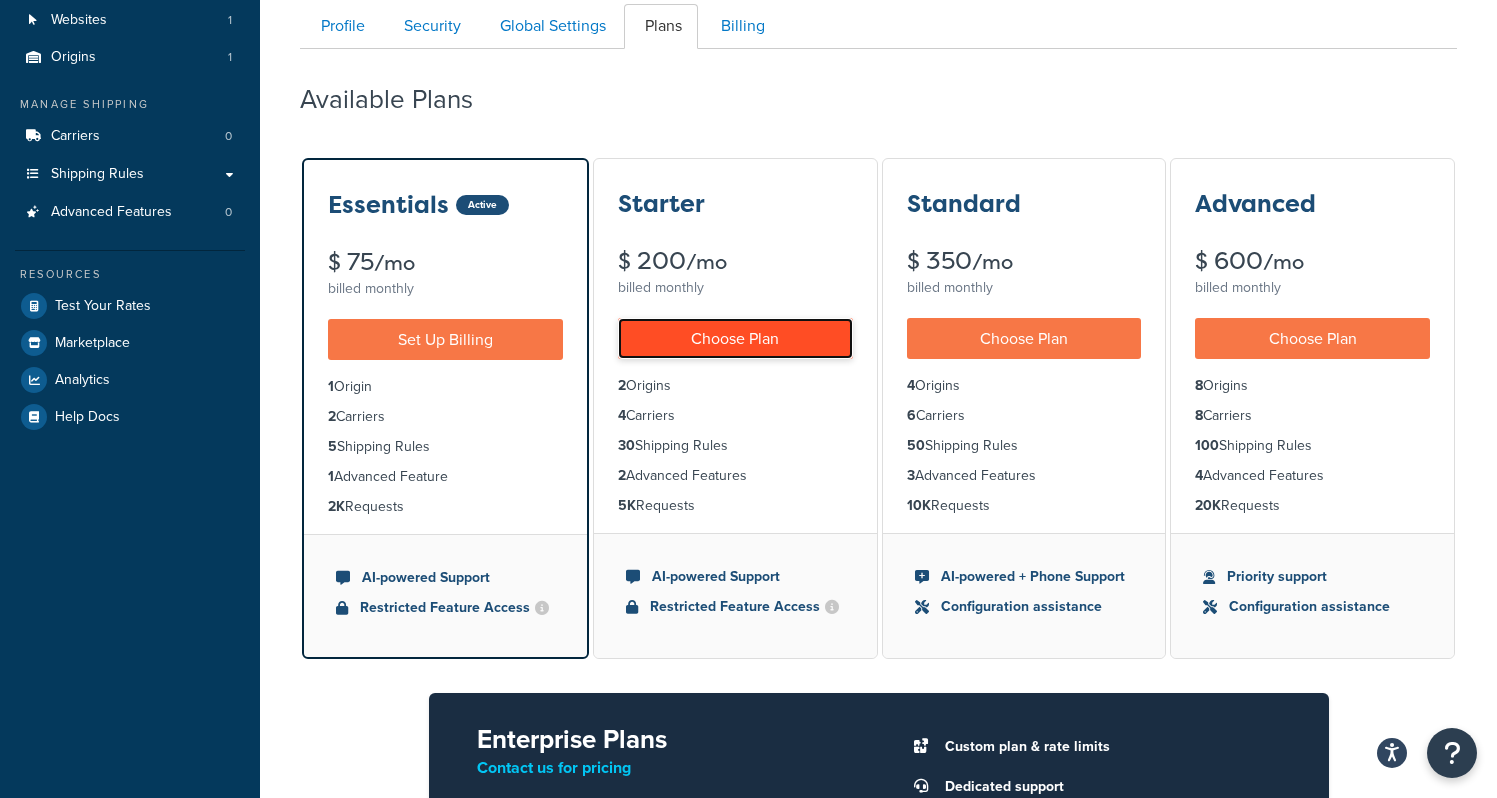 click on "Choose Plan" at bounding box center [735, 338] 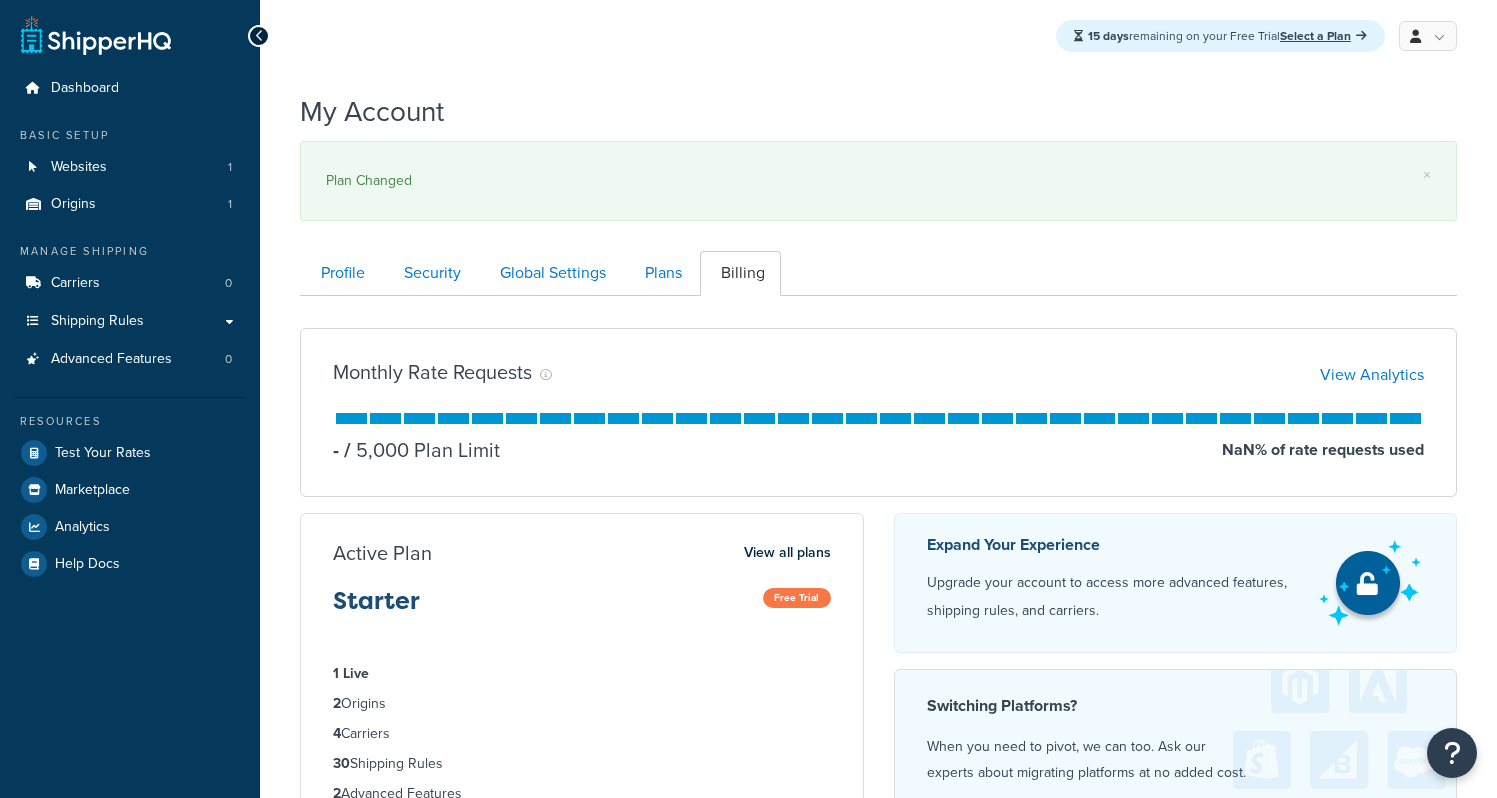 scroll, scrollTop: 296, scrollLeft: 0, axis: vertical 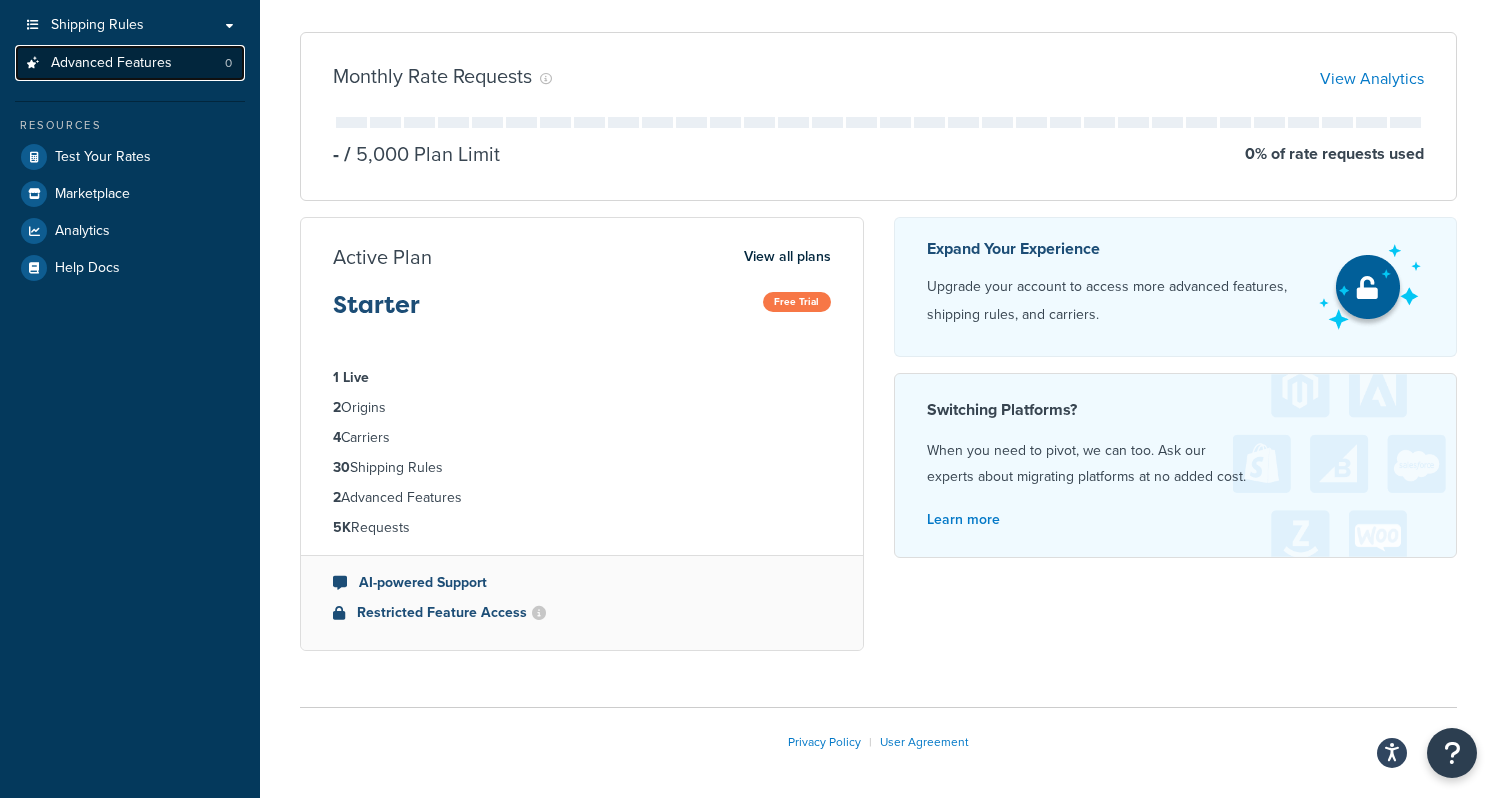 click on "Advanced Features" at bounding box center (111, 63) 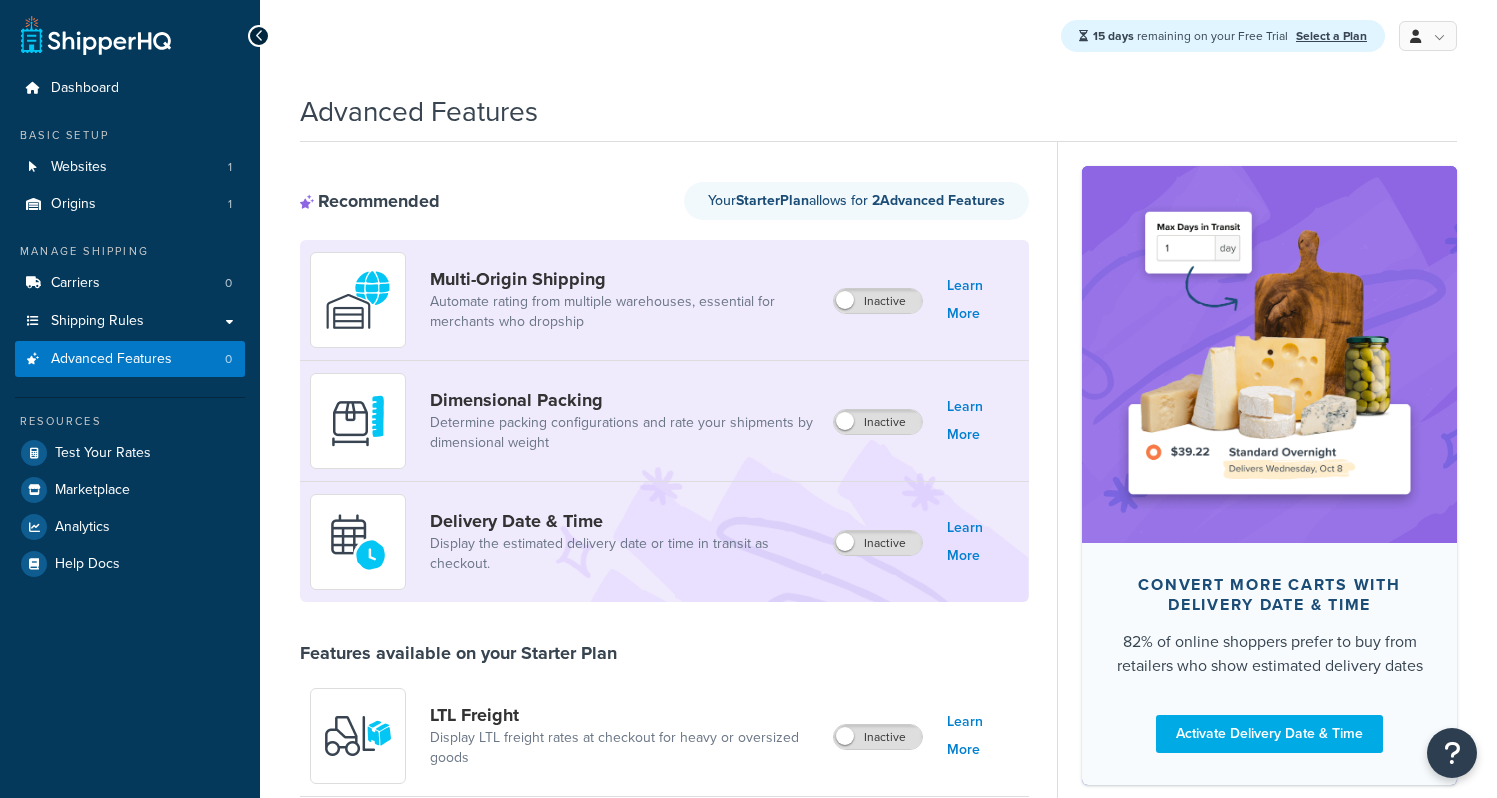 scroll, scrollTop: 0, scrollLeft: 0, axis: both 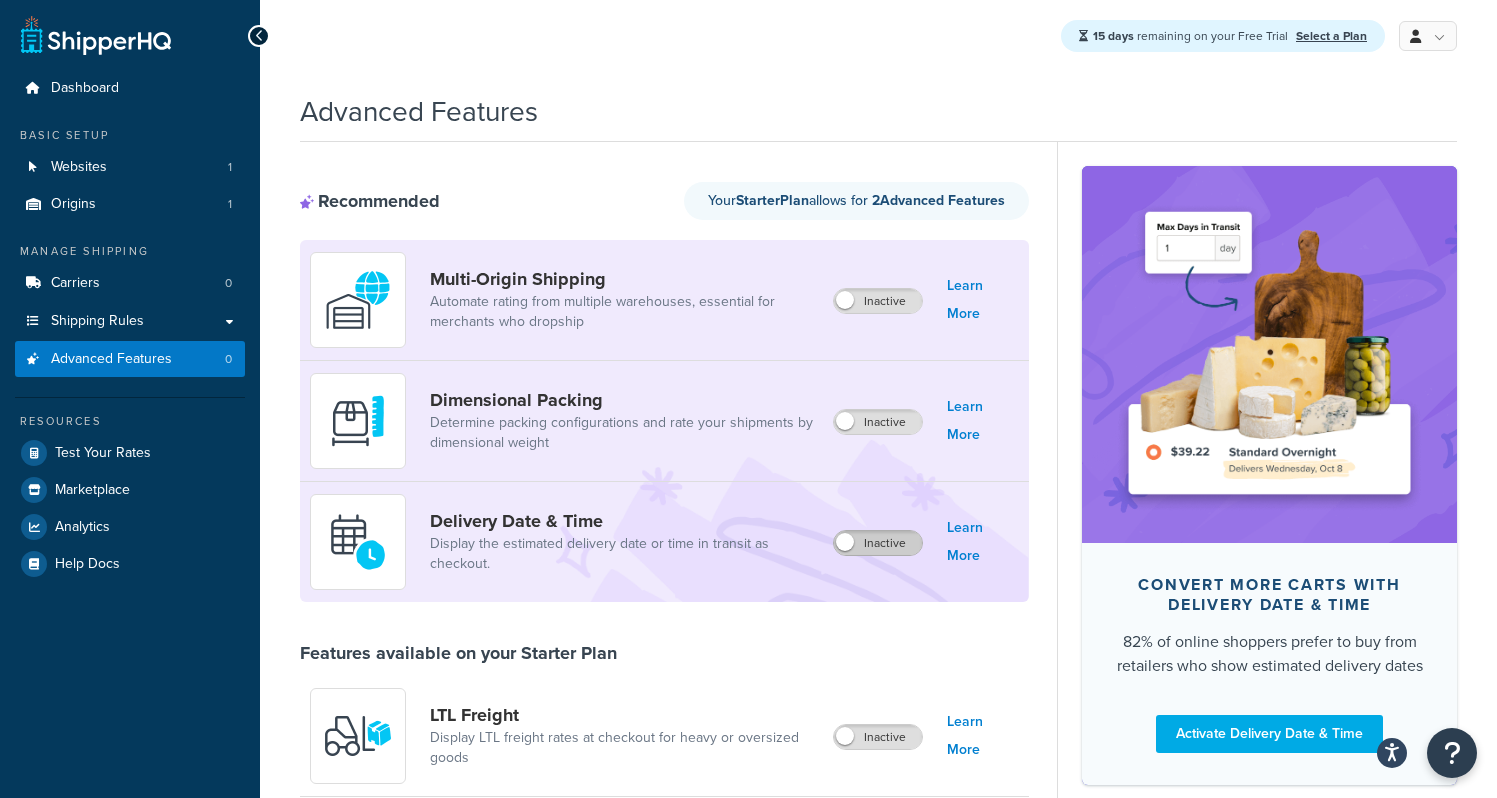 click on "Inactive" at bounding box center (878, 543) 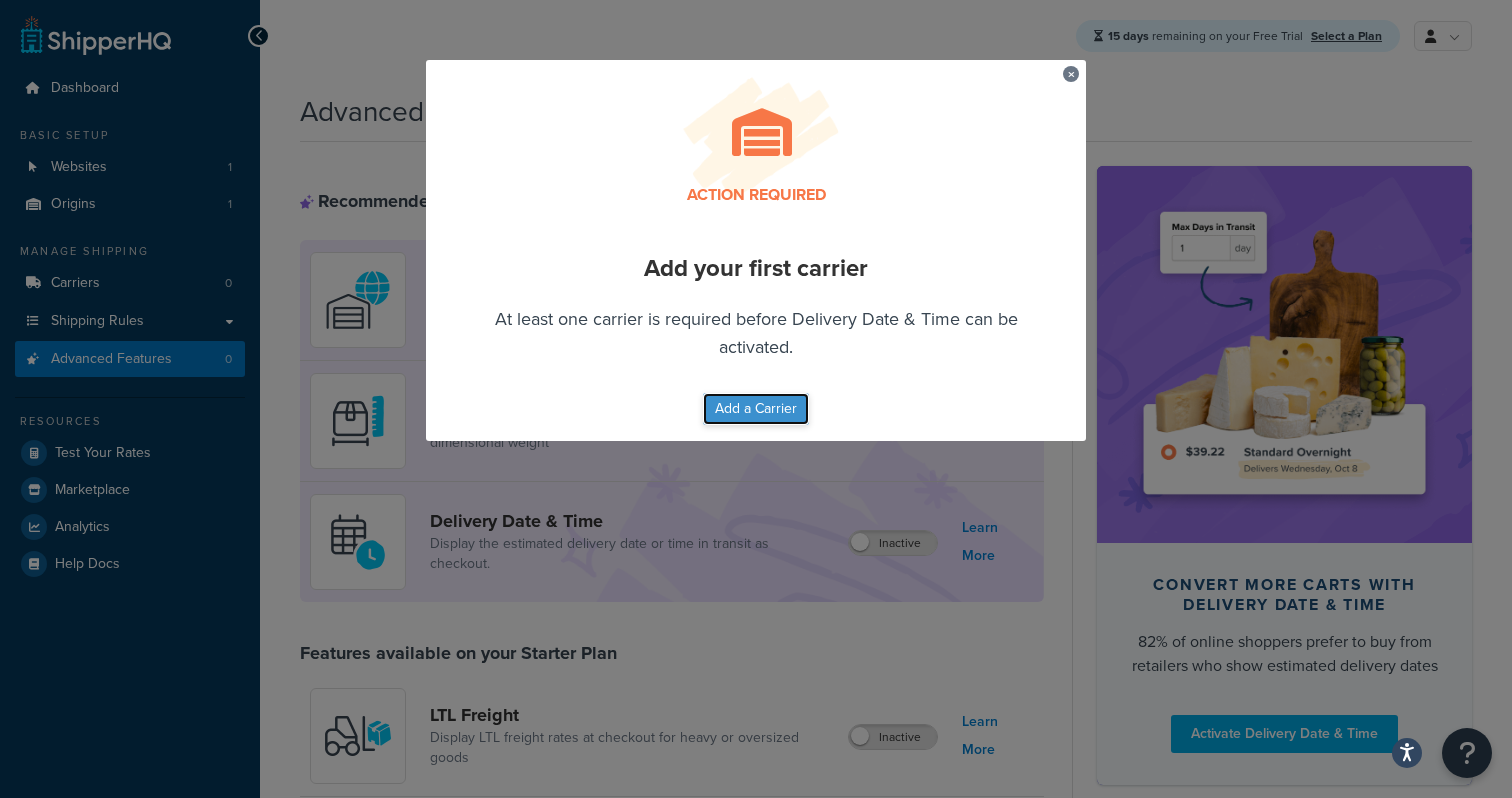 click on "Add a Carrier" at bounding box center [756, 409] 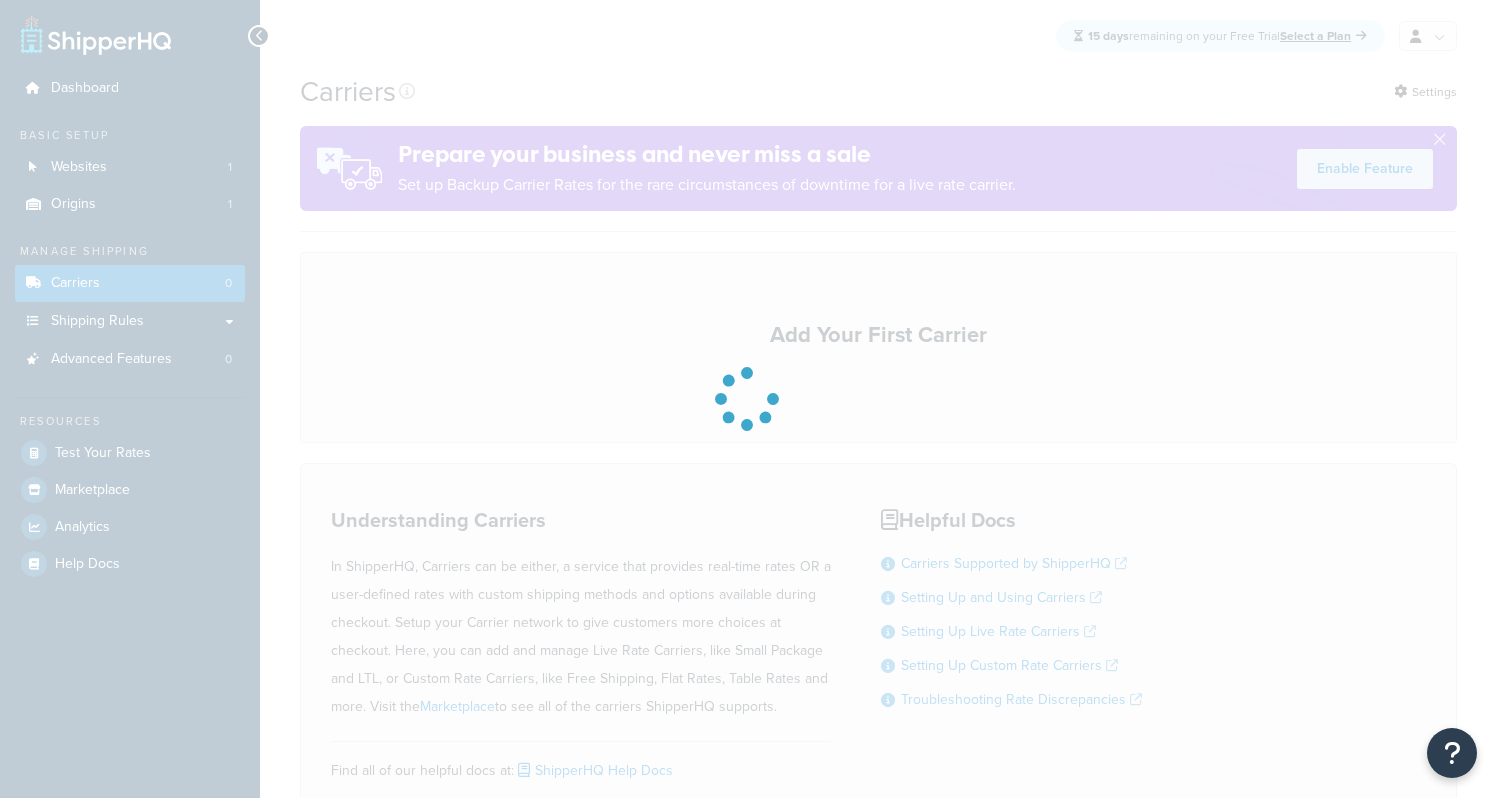 scroll, scrollTop: 0, scrollLeft: 0, axis: both 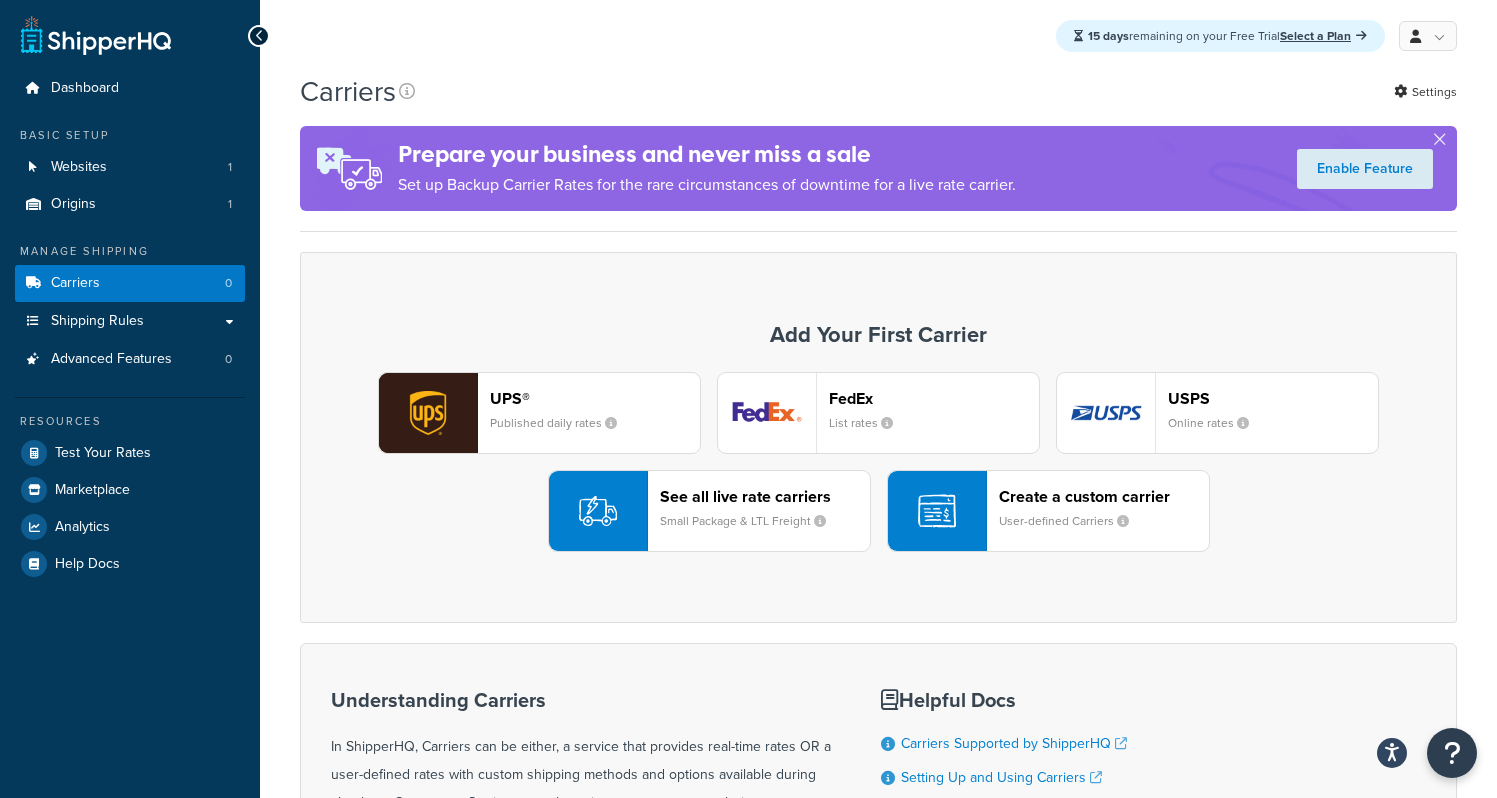 click at bounding box center [937, 511] 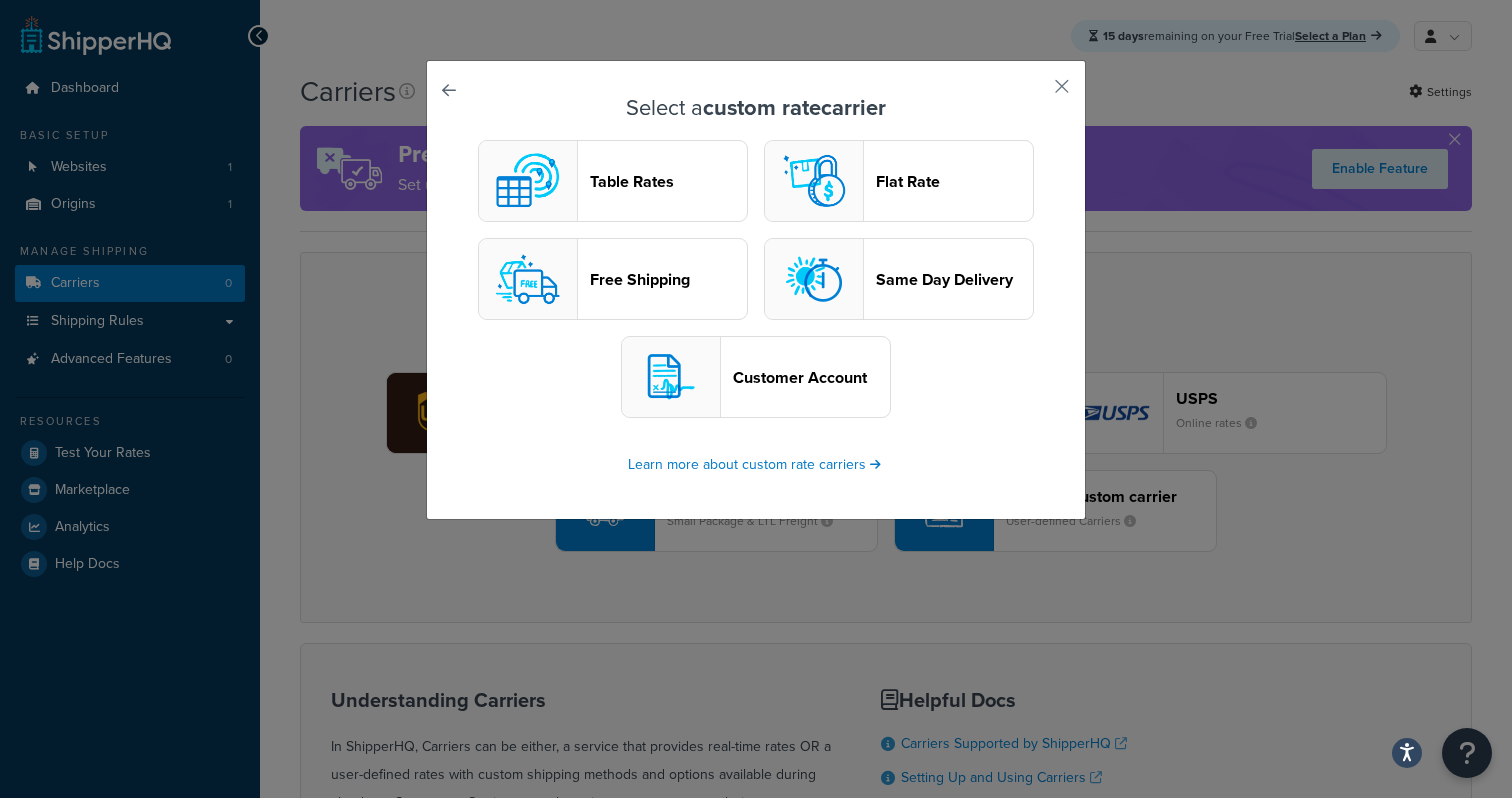 click on "Table Rates" at bounding box center (613, 181) 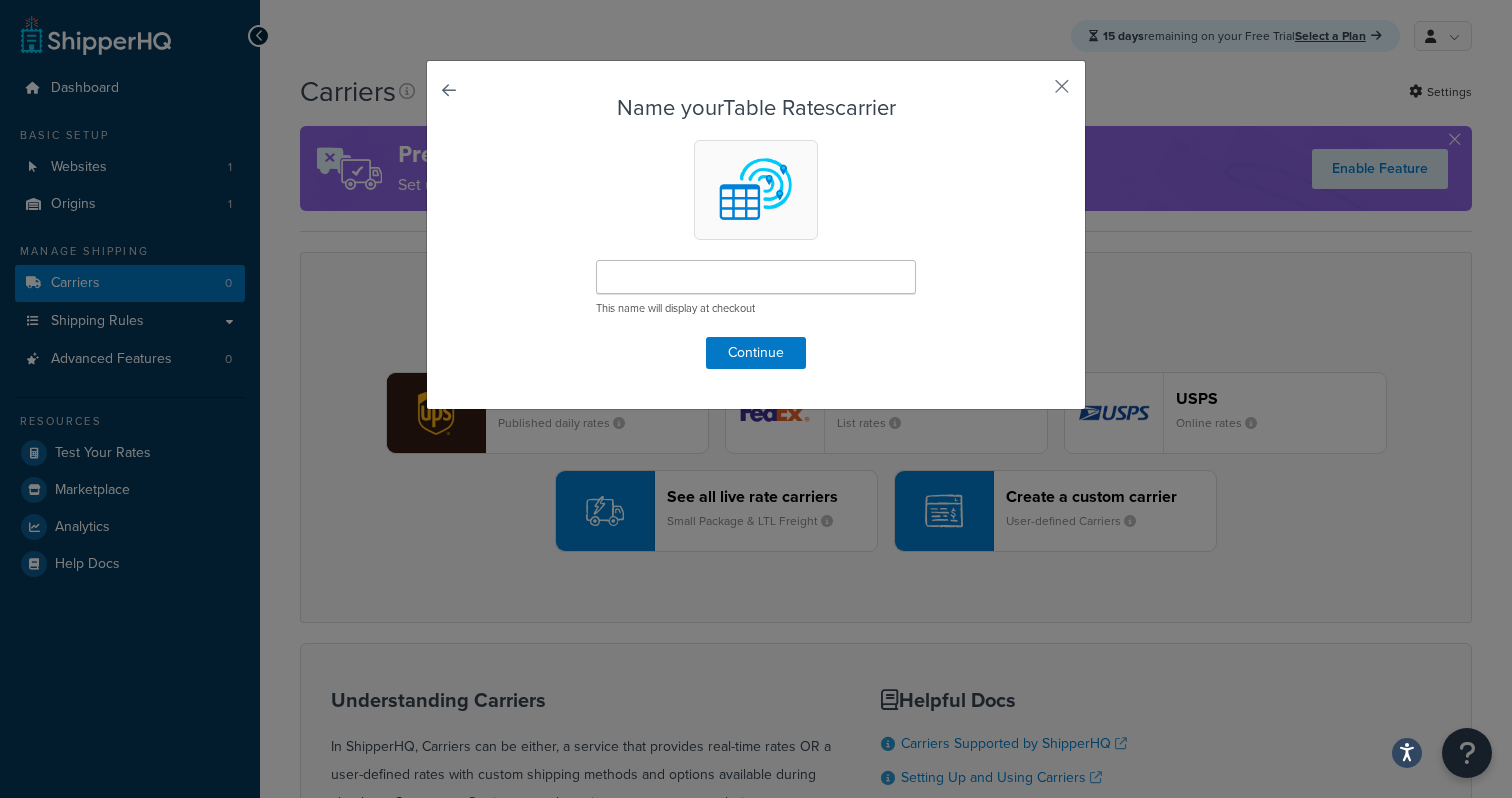 click at bounding box center (477, 96) 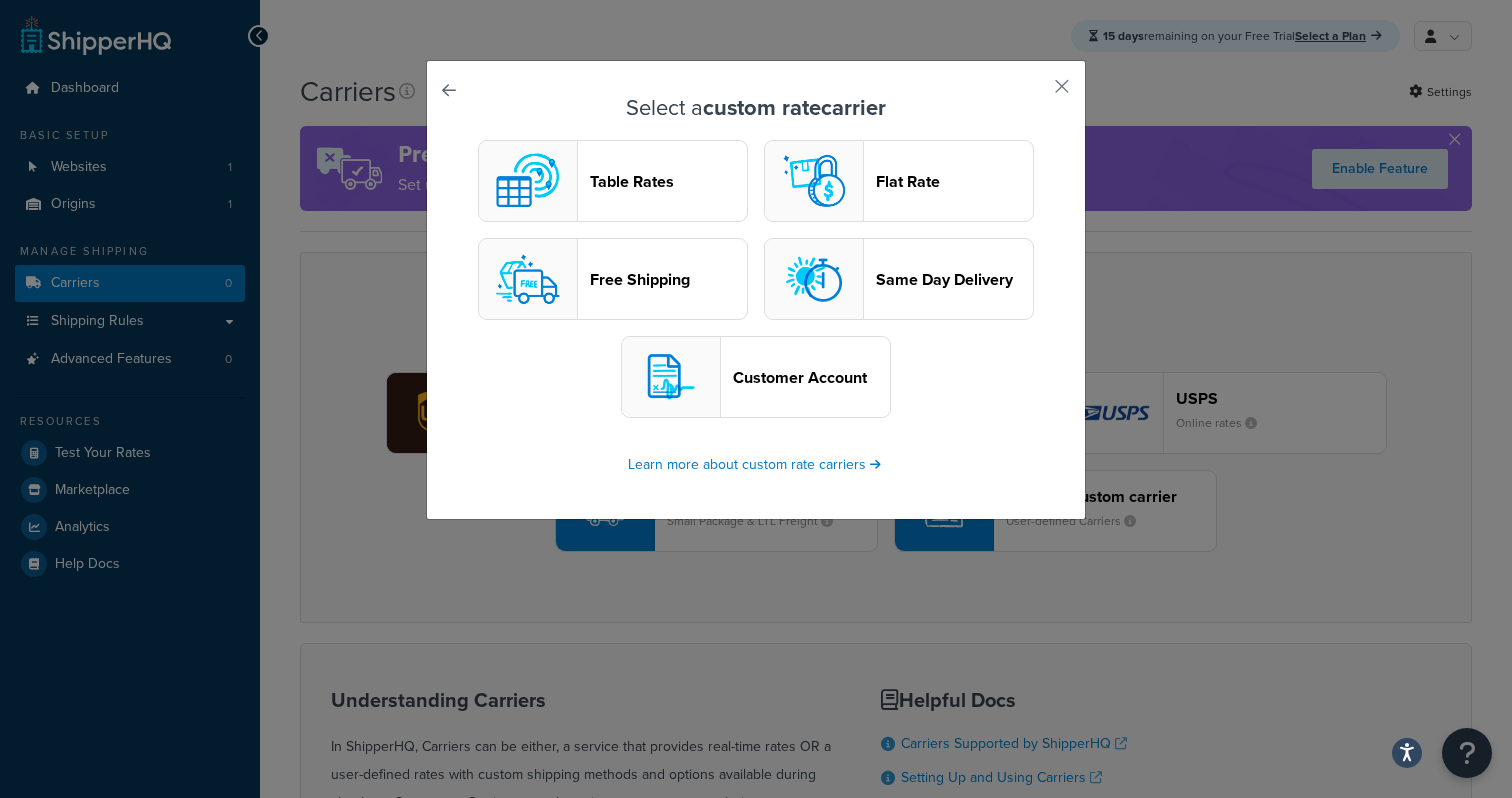 click on "Table Rates" at bounding box center [668, 181] 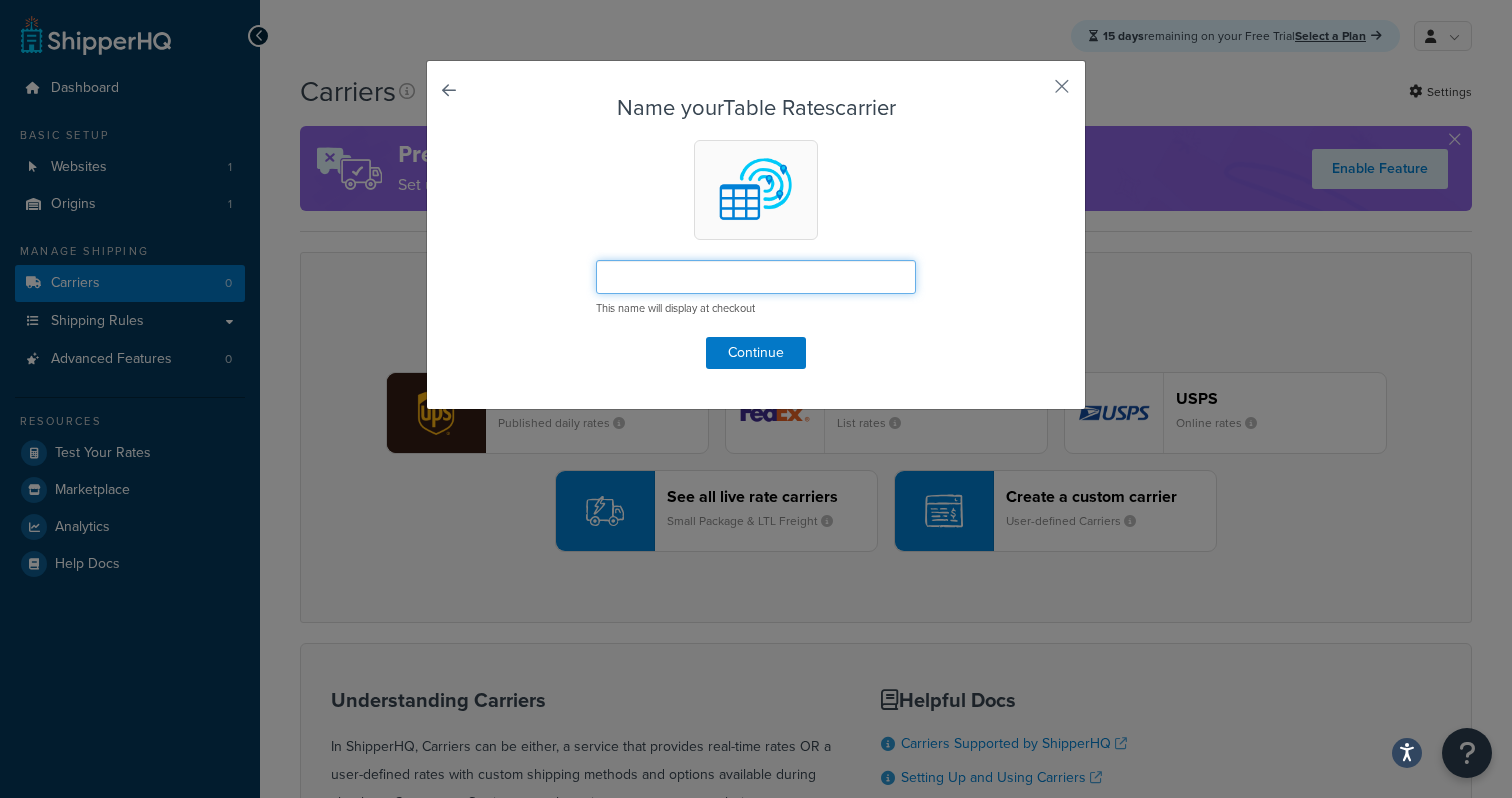 click at bounding box center [756, 277] 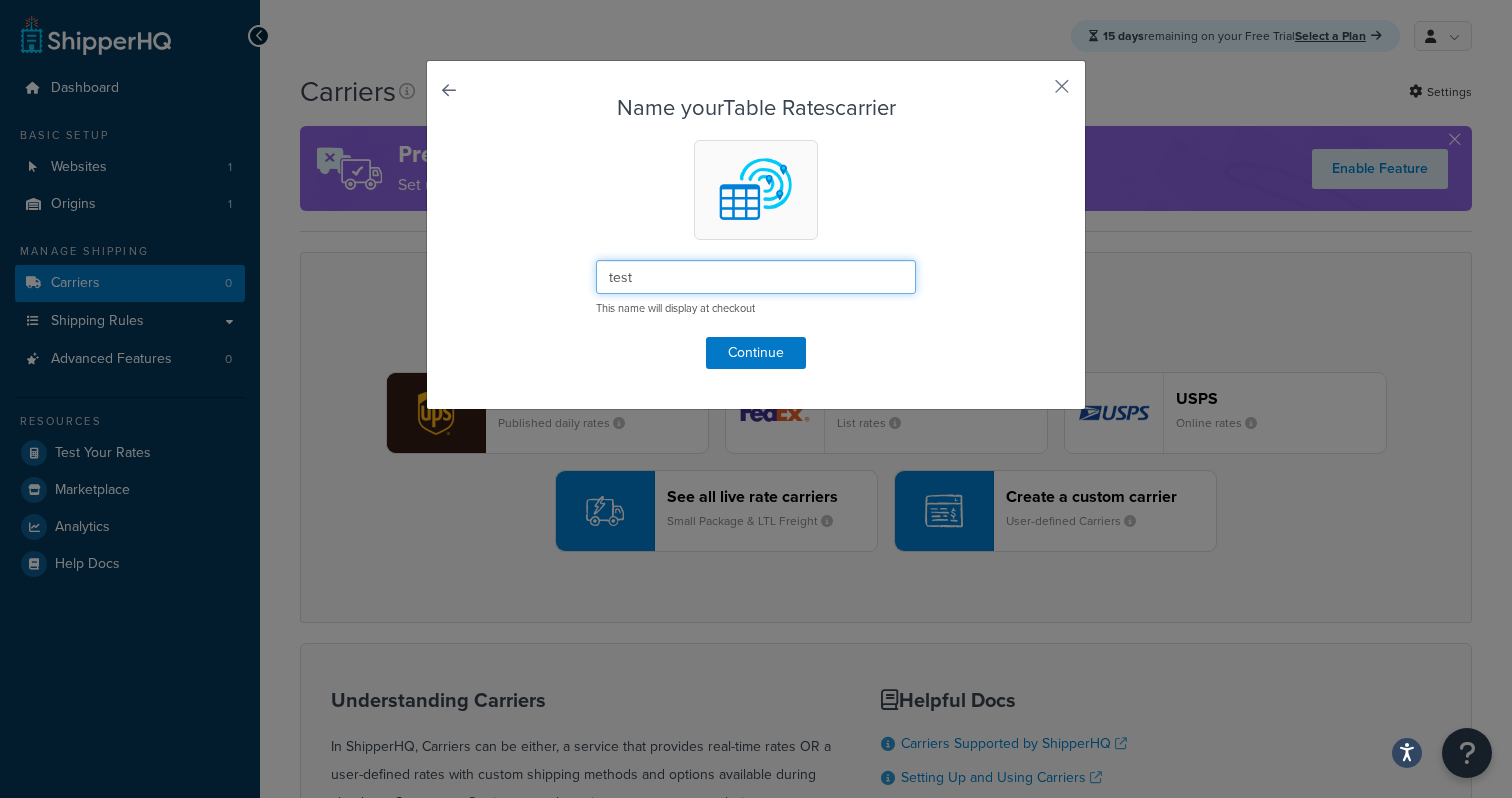 type on "test" 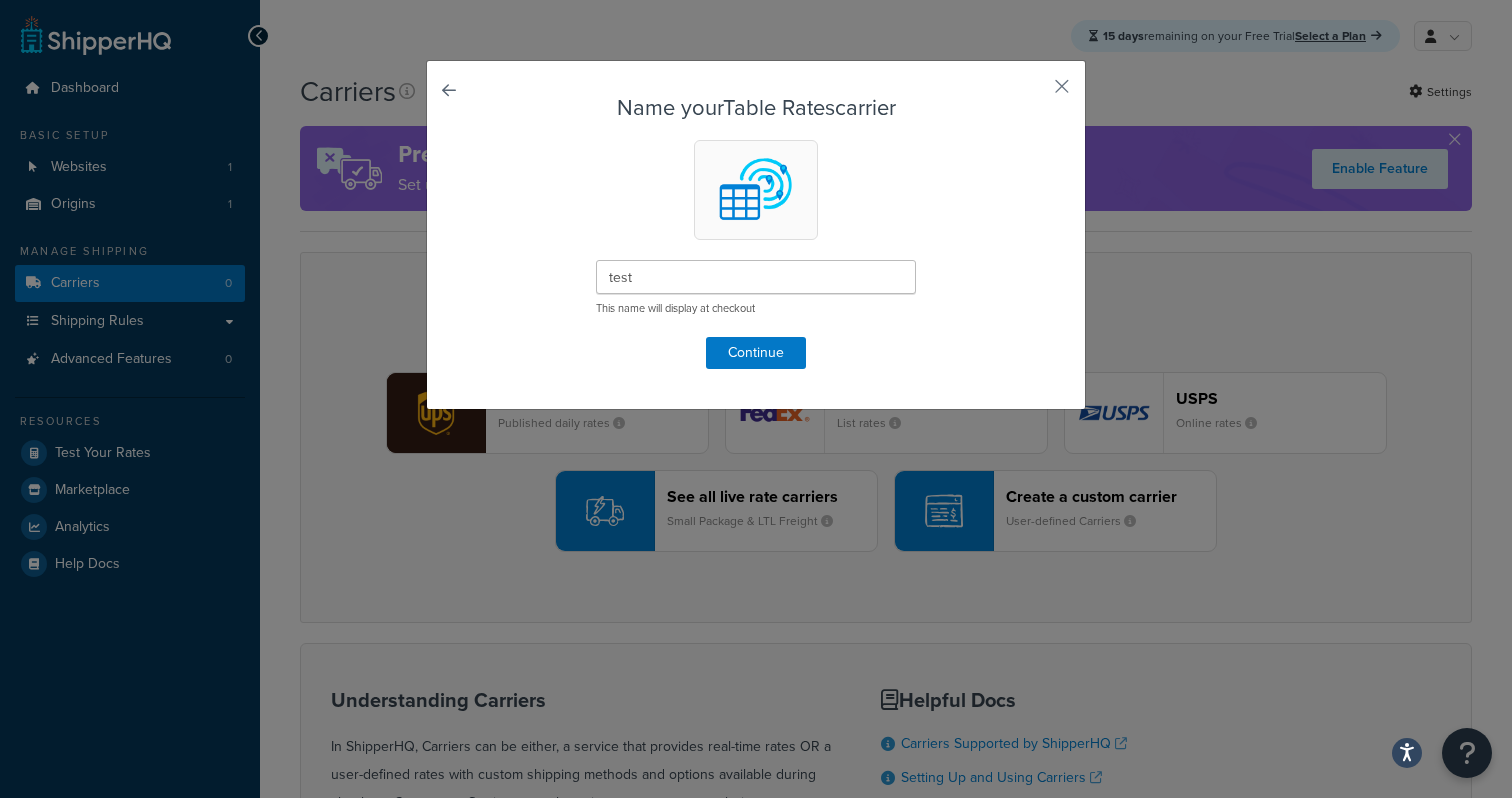 click on "Name your  Table Rates  carrier   test This name will display at checkout Continue" at bounding box center (756, 235) 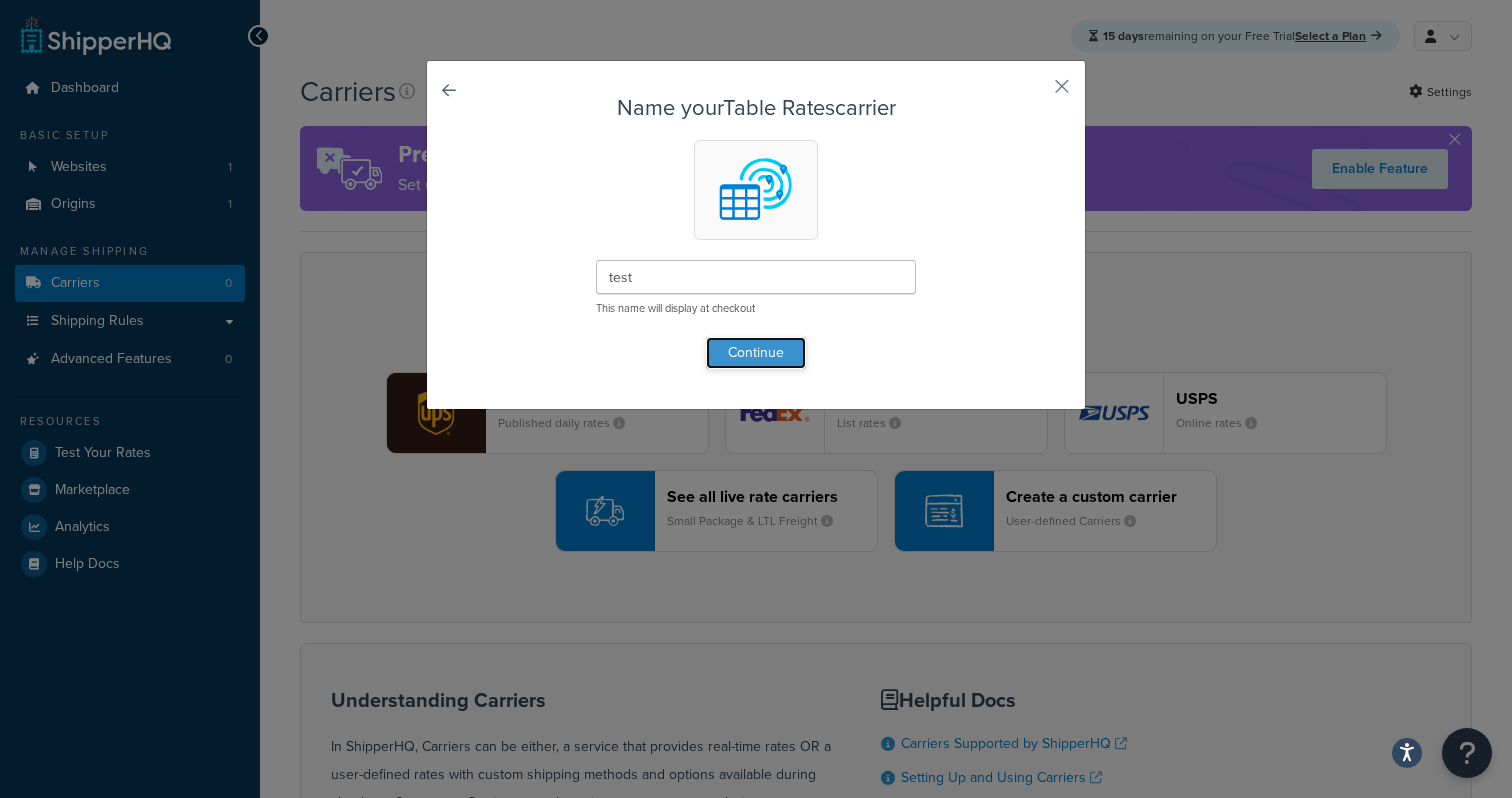 click on "Continue" at bounding box center (756, 353) 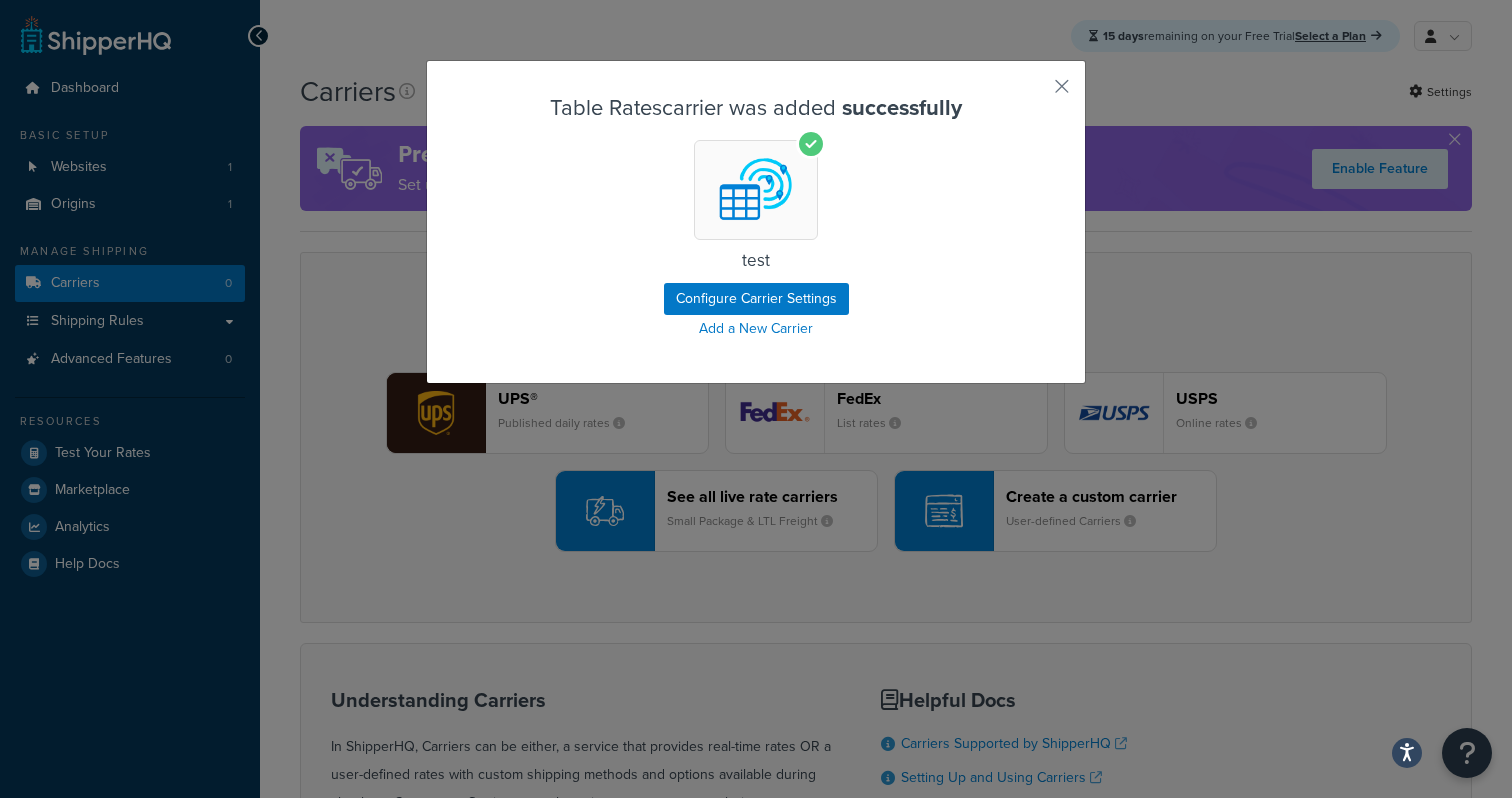 click on "Table Rates  carrier was added   successfully test Configure Carrier Settings Add a New Carrier" at bounding box center [756, 222] 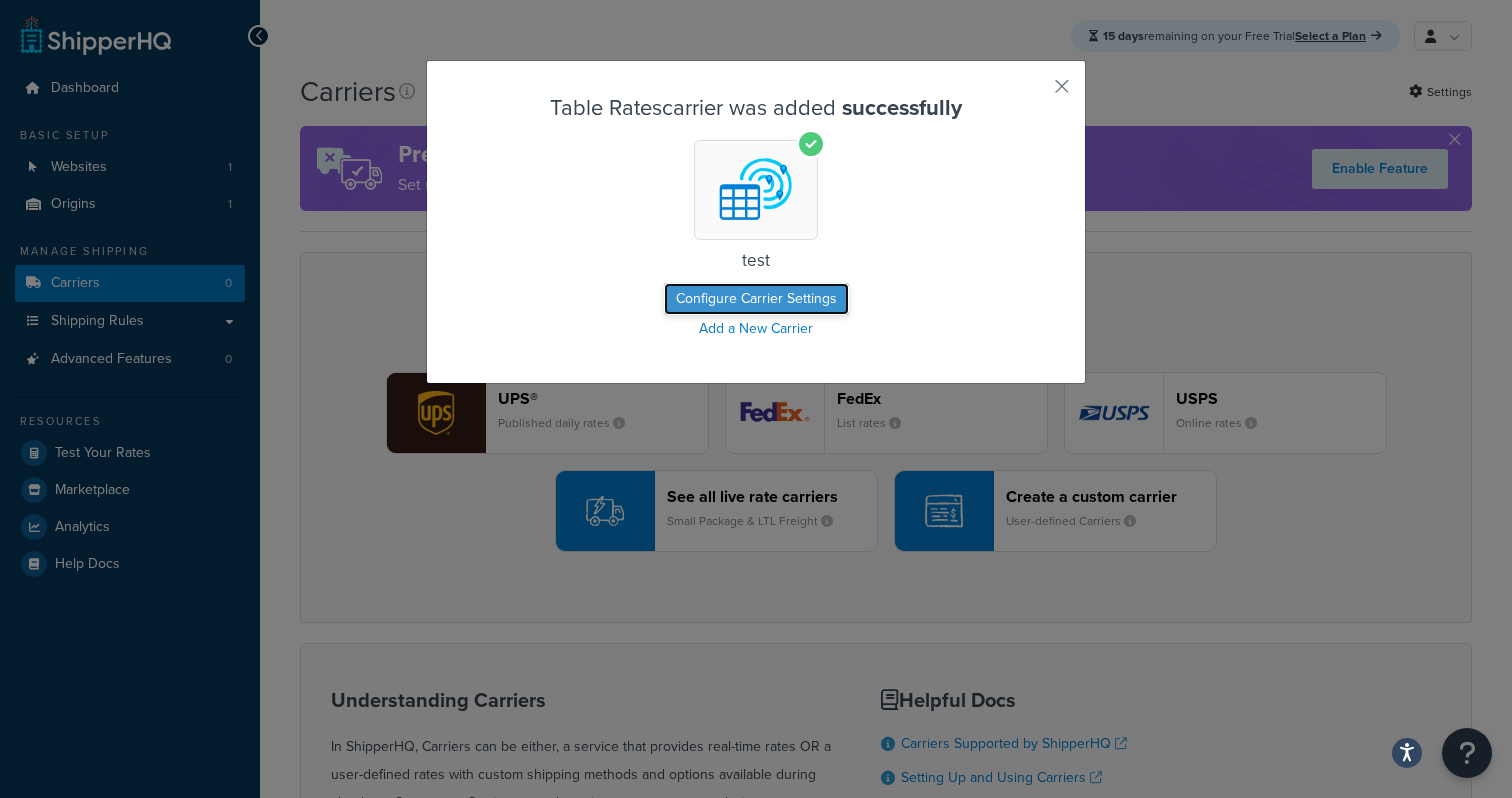 click on "Configure Carrier Settings" at bounding box center [756, 299] 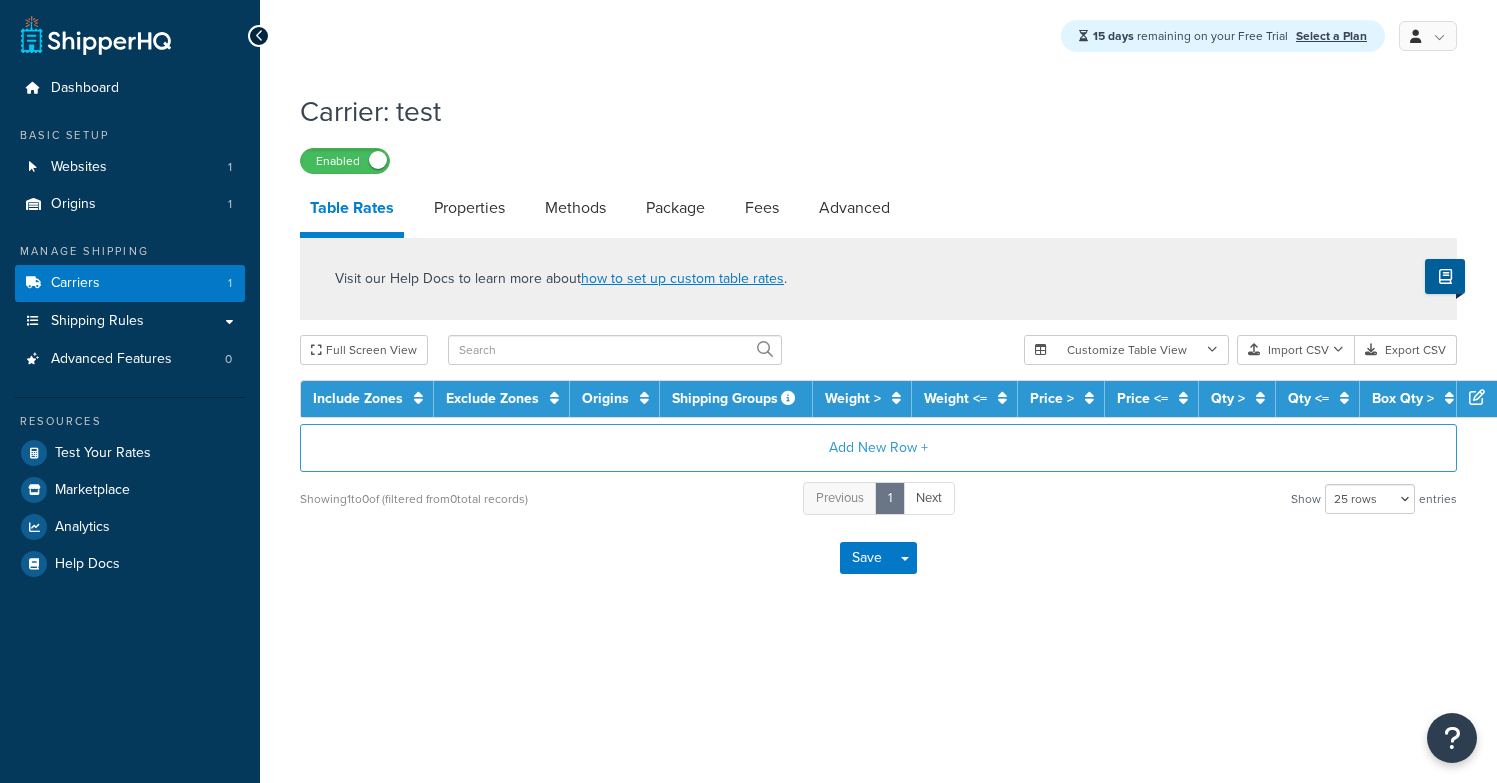 select on "25" 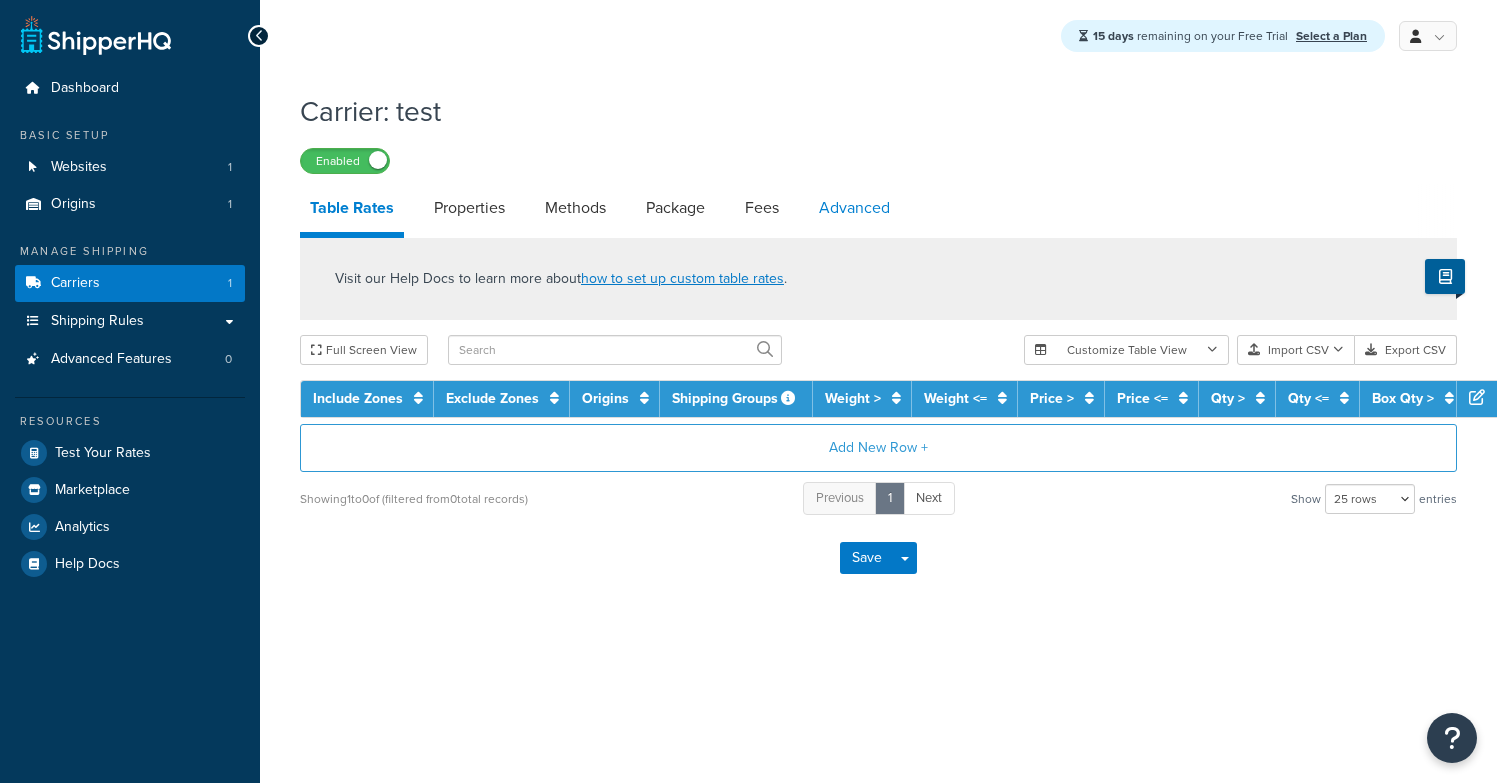 scroll, scrollTop: 0, scrollLeft: 0, axis: both 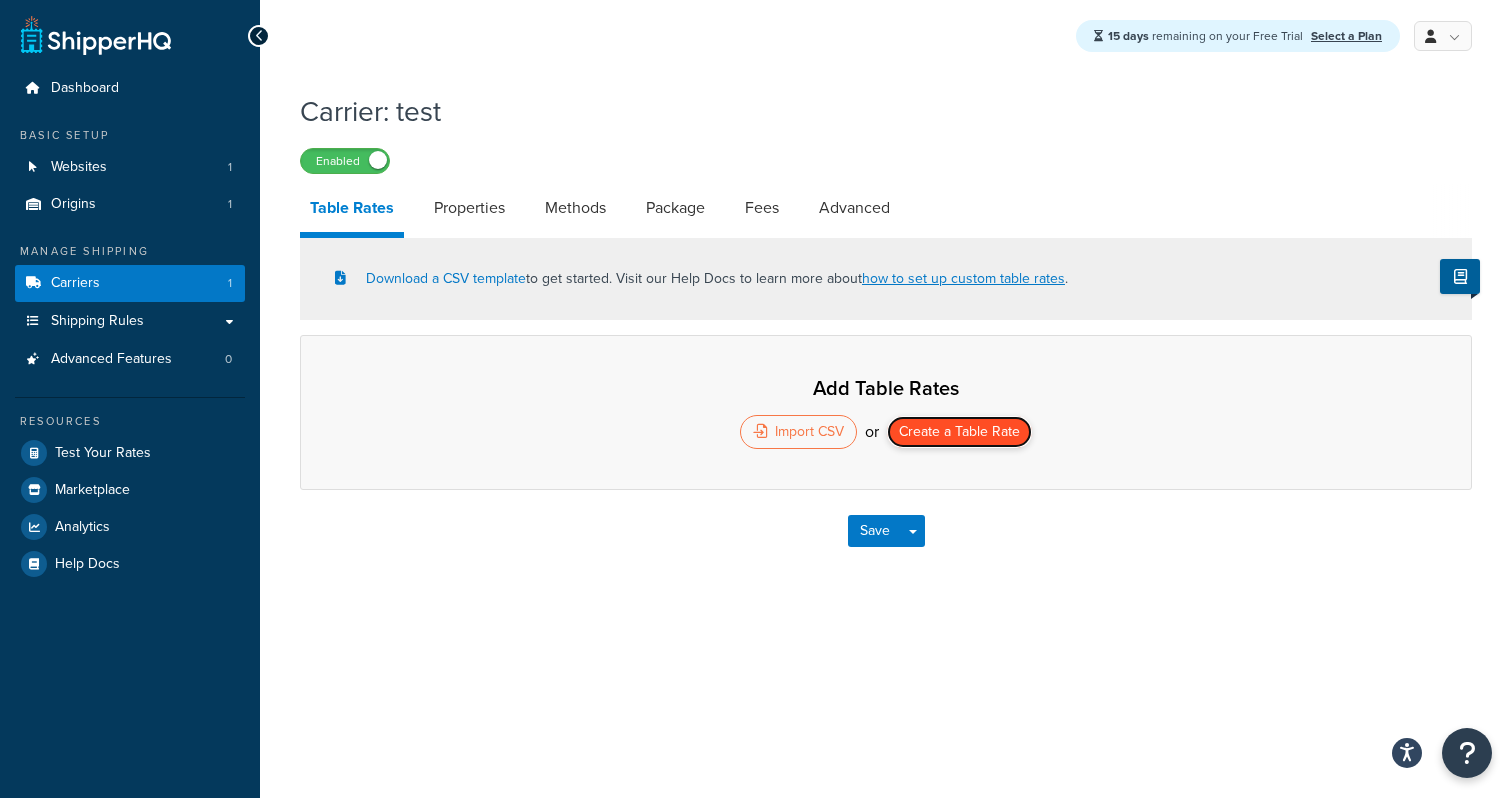 click on "Create a Table Rate" at bounding box center (959, 432) 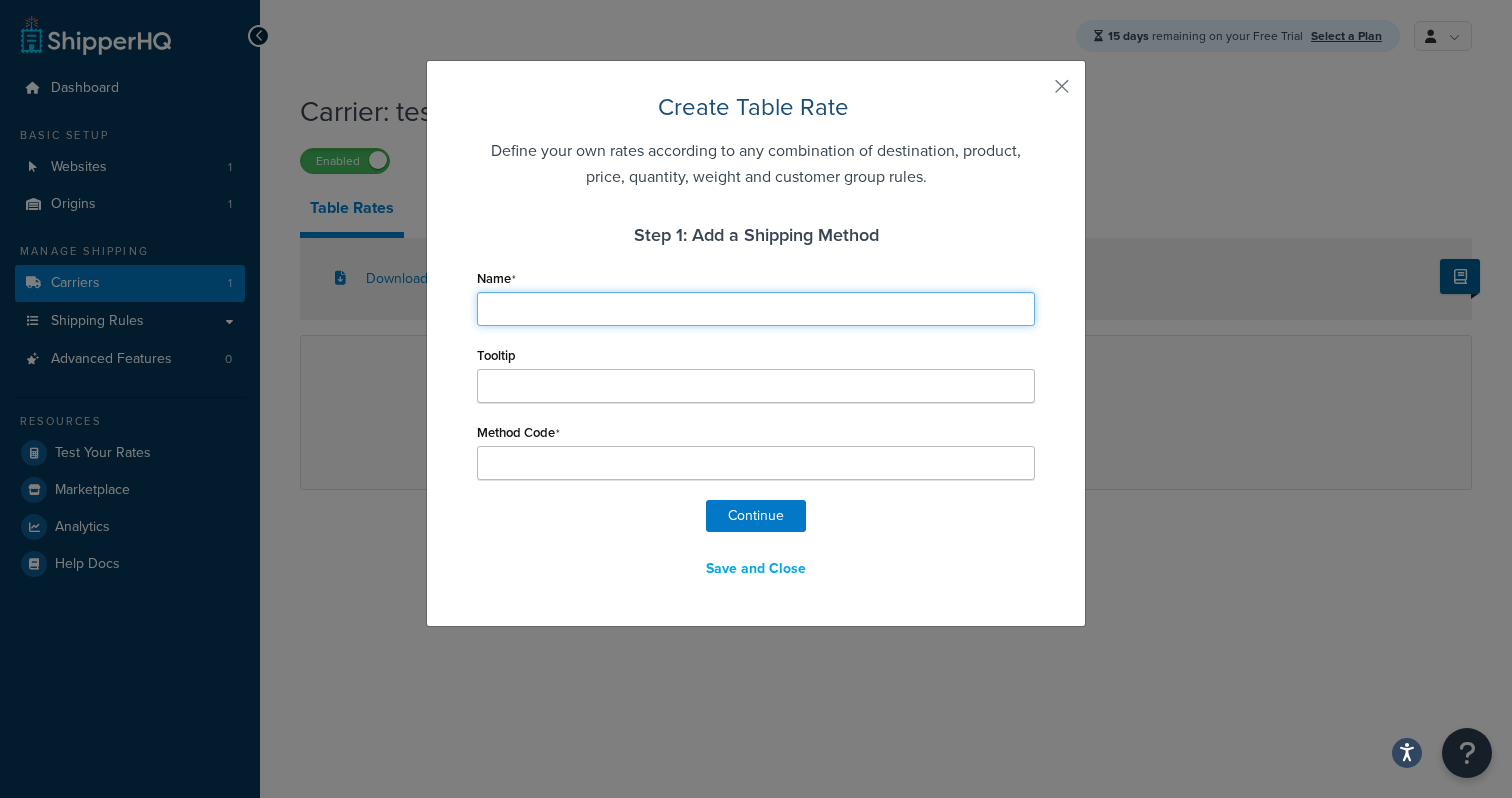 click on "Name" at bounding box center (756, 309) 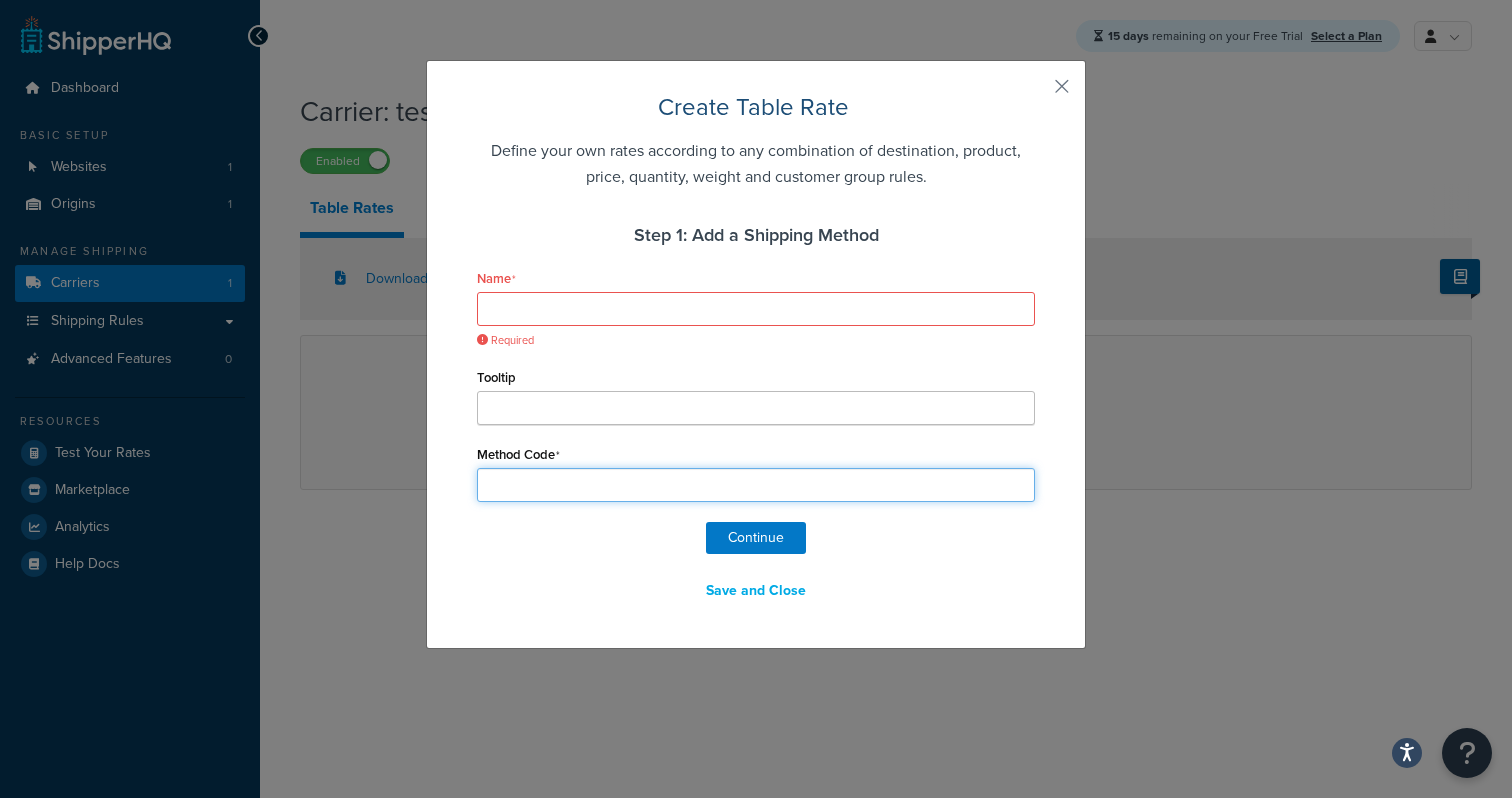 click on "Method Code" at bounding box center (756, 471) 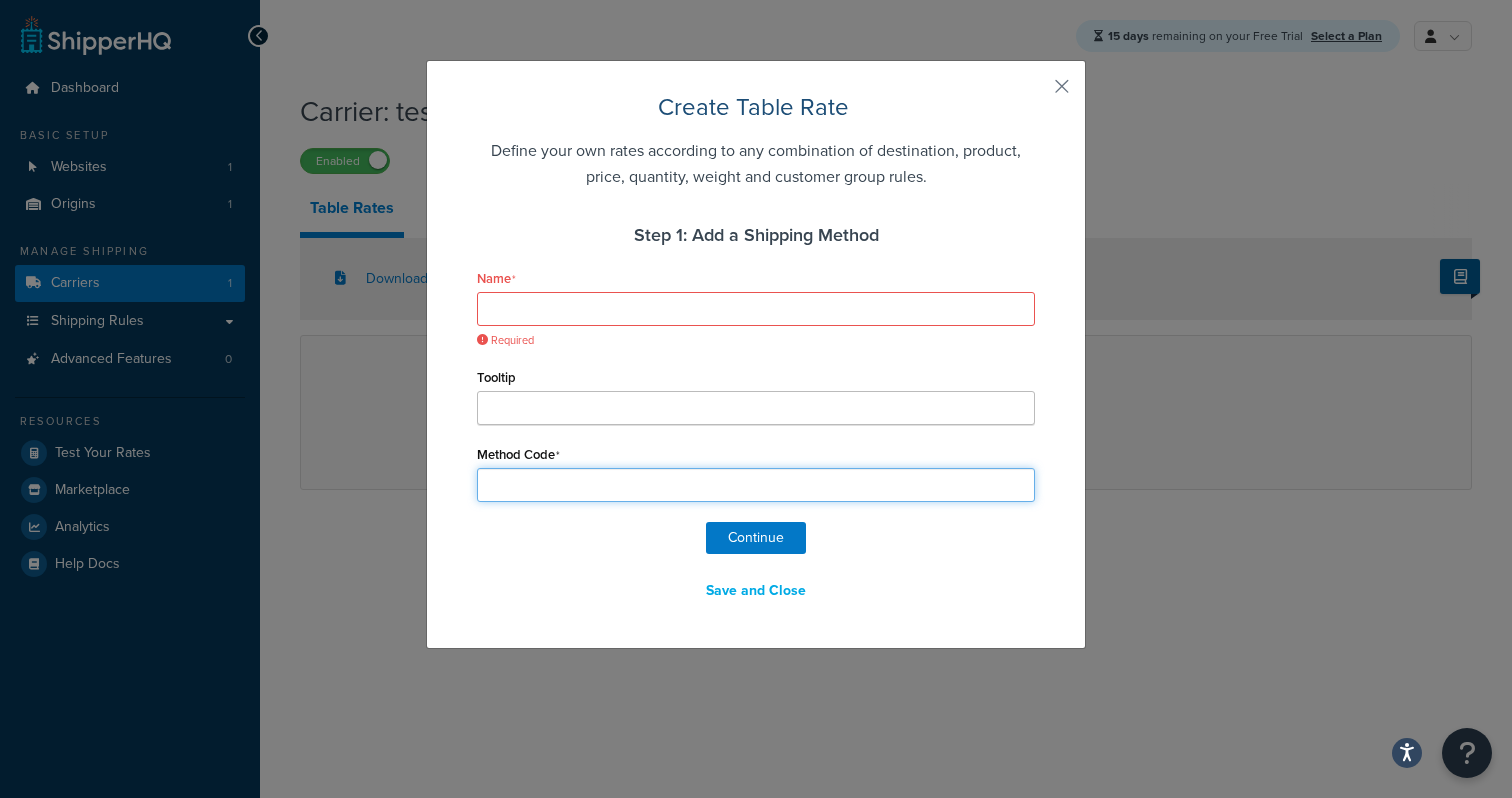 type on "1" 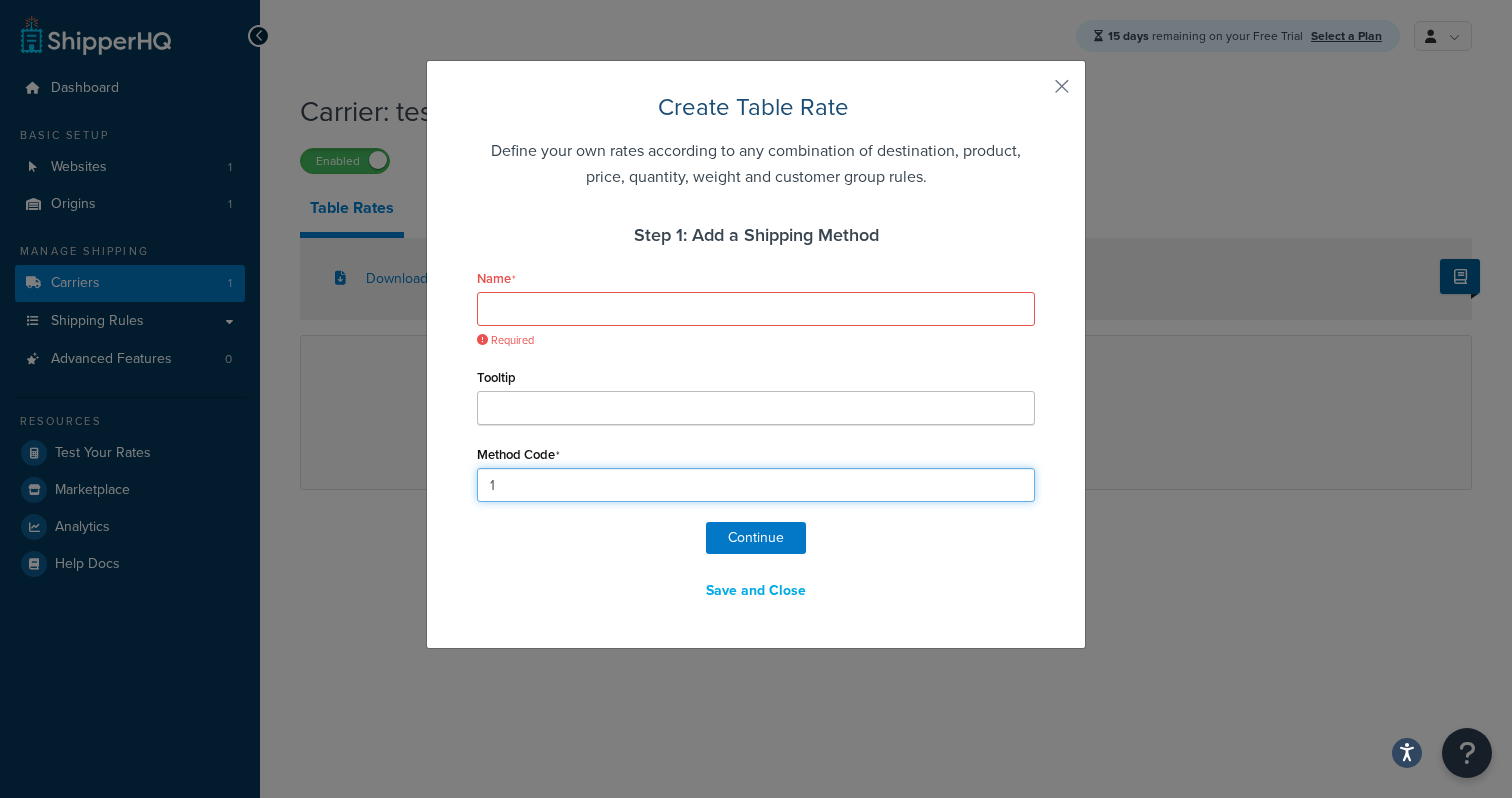 type 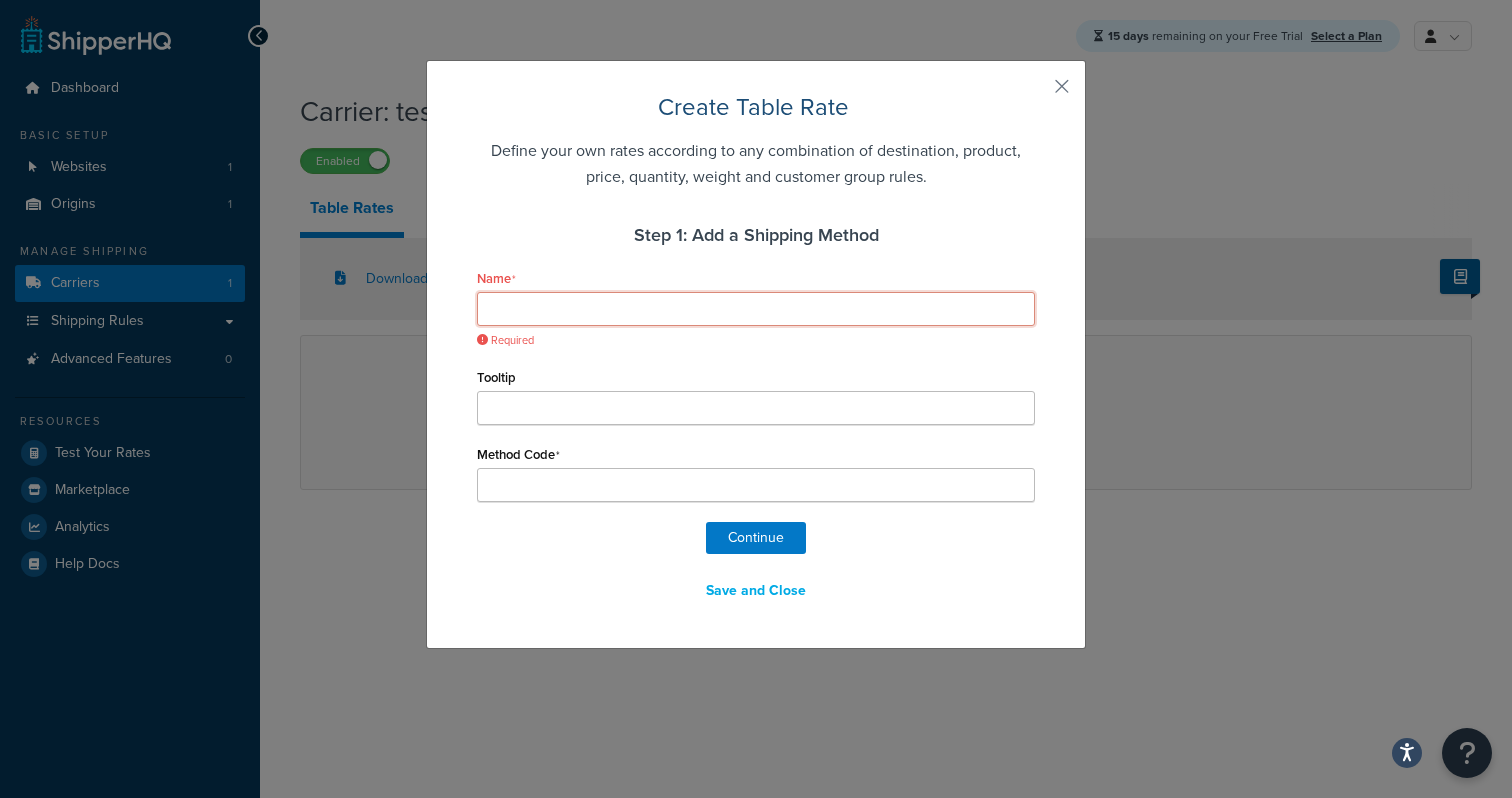 click on "Name" at bounding box center (756, 309) 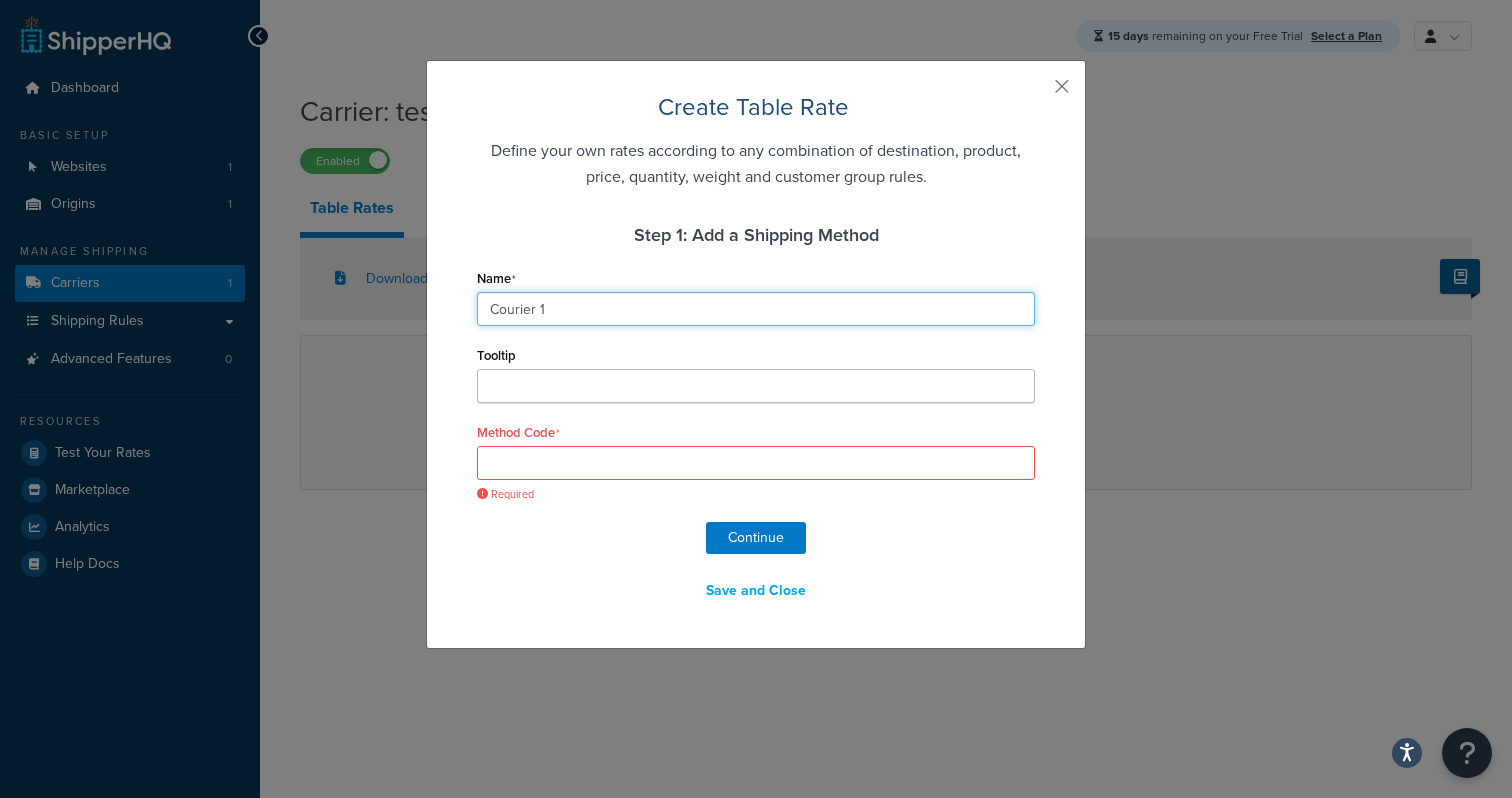 type on "Courier 1" 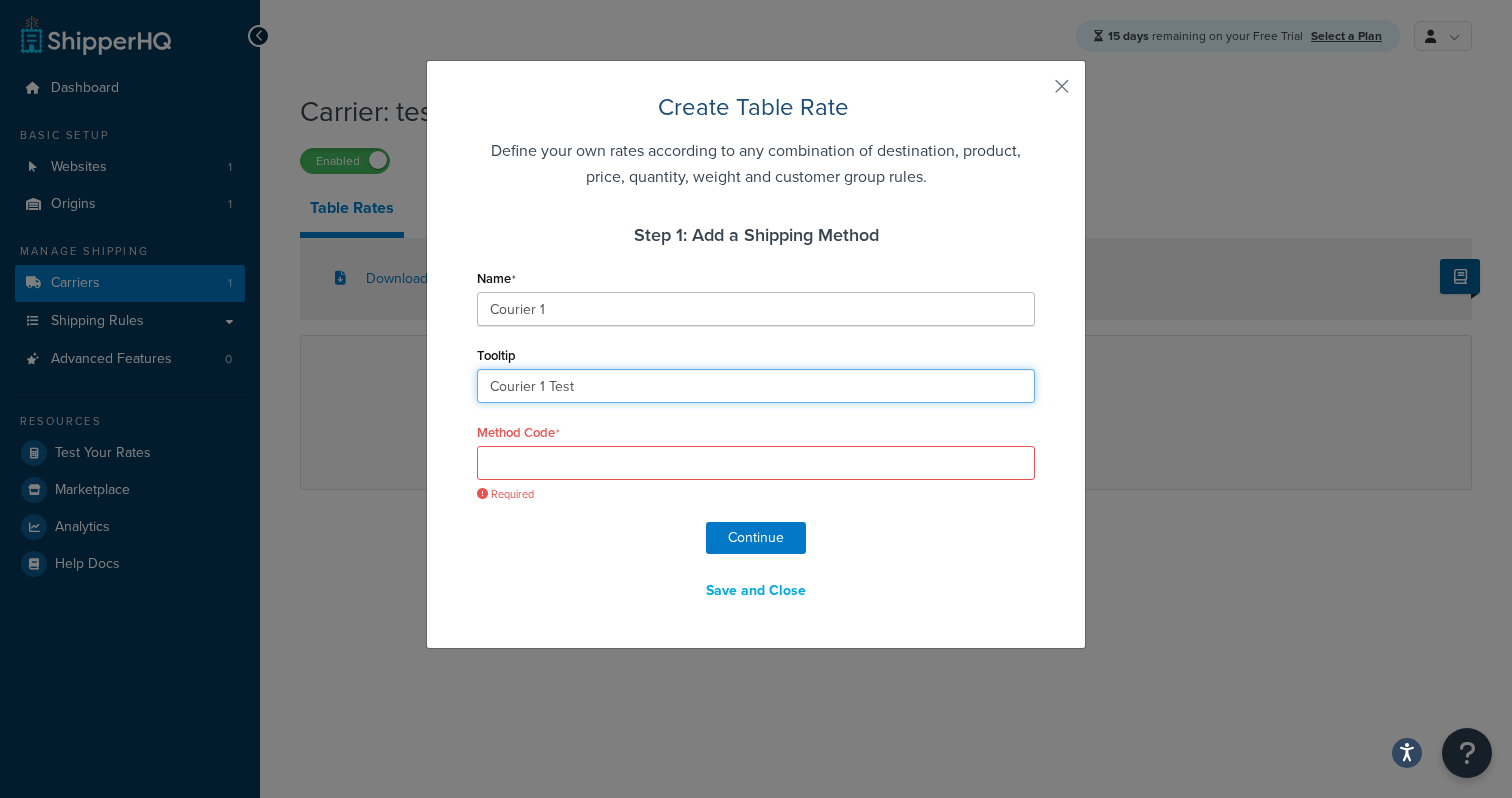 type on "Courier 1 Test" 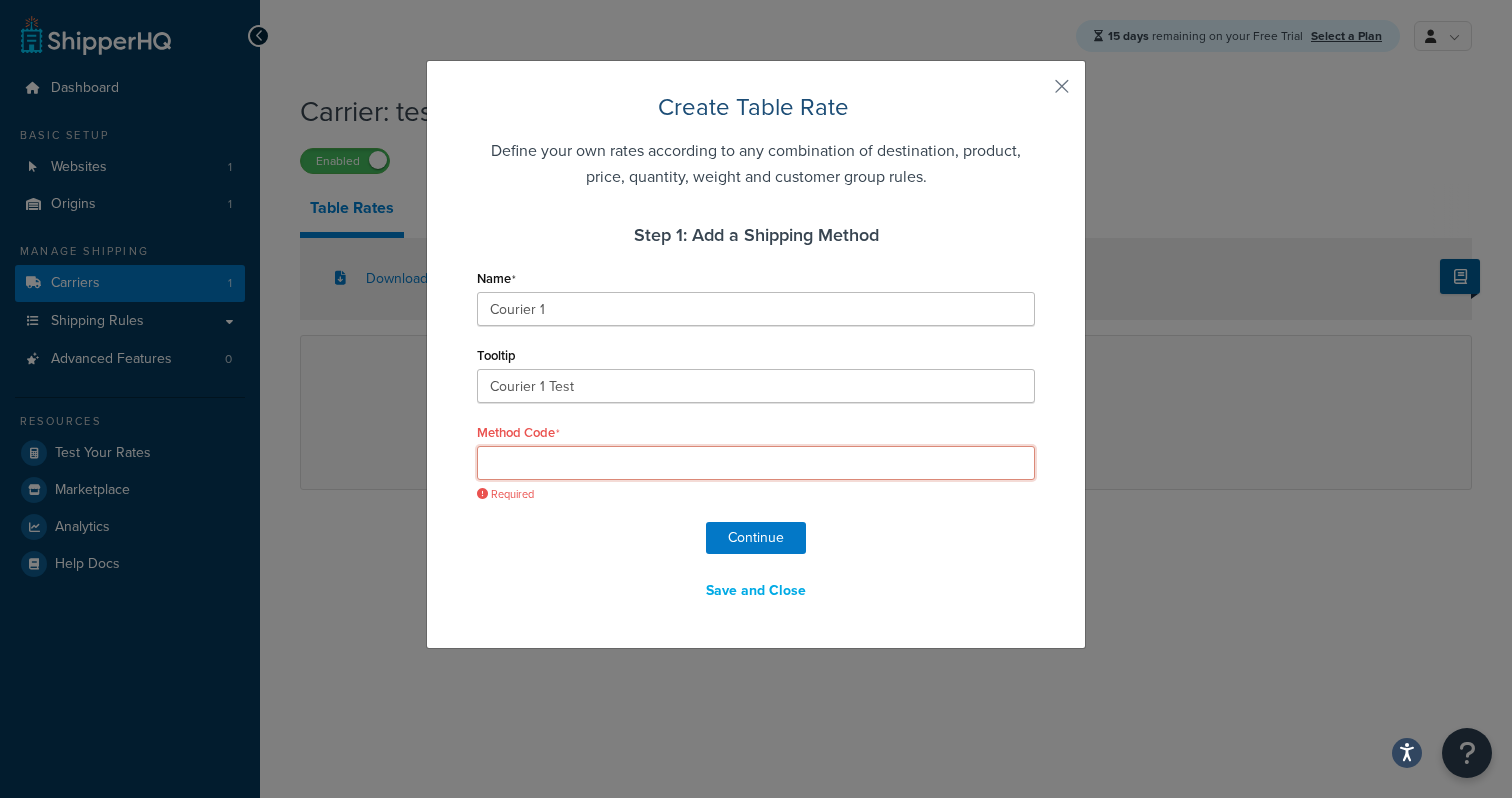 type on "T" 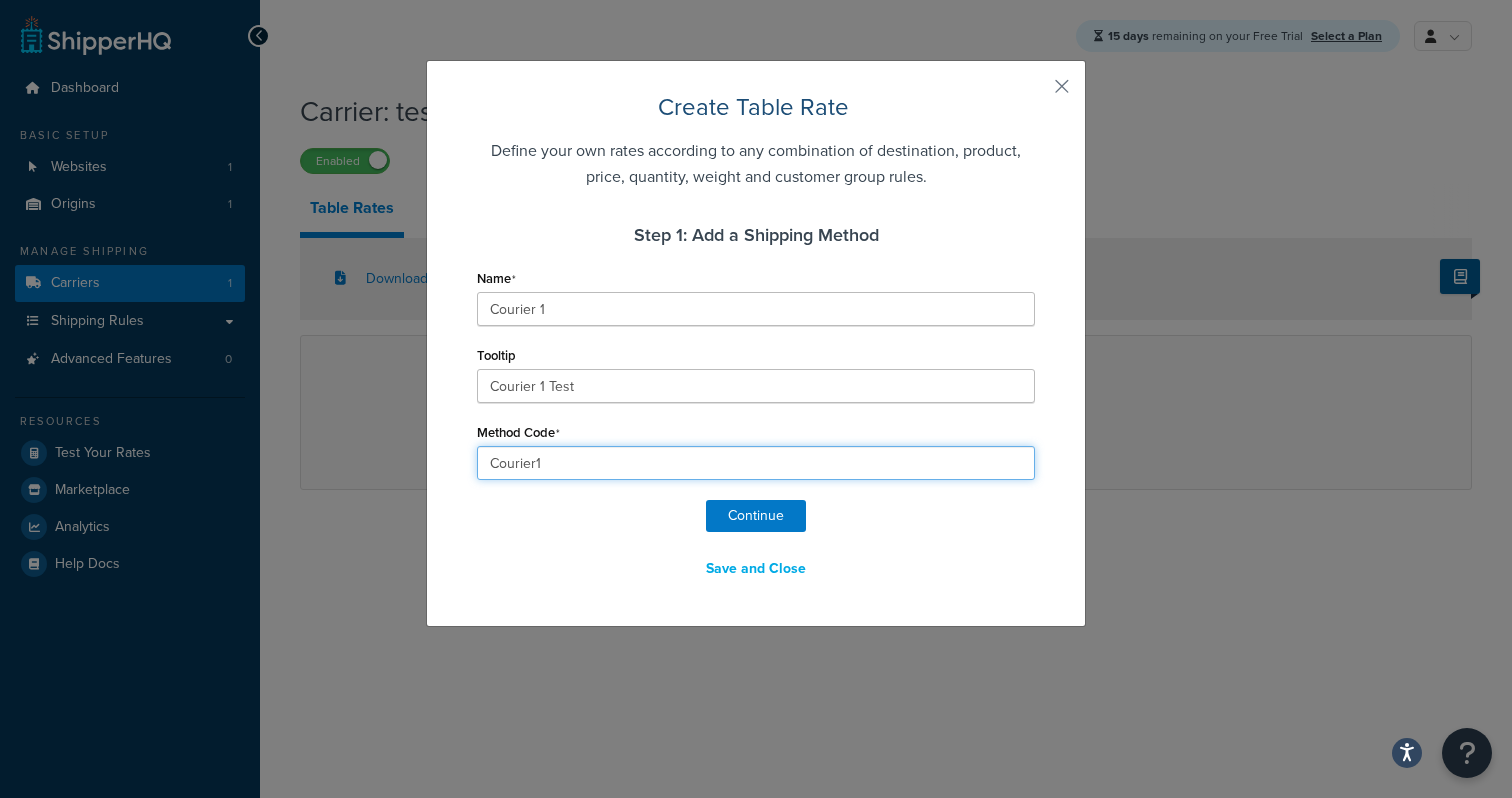 type on "Courier1" 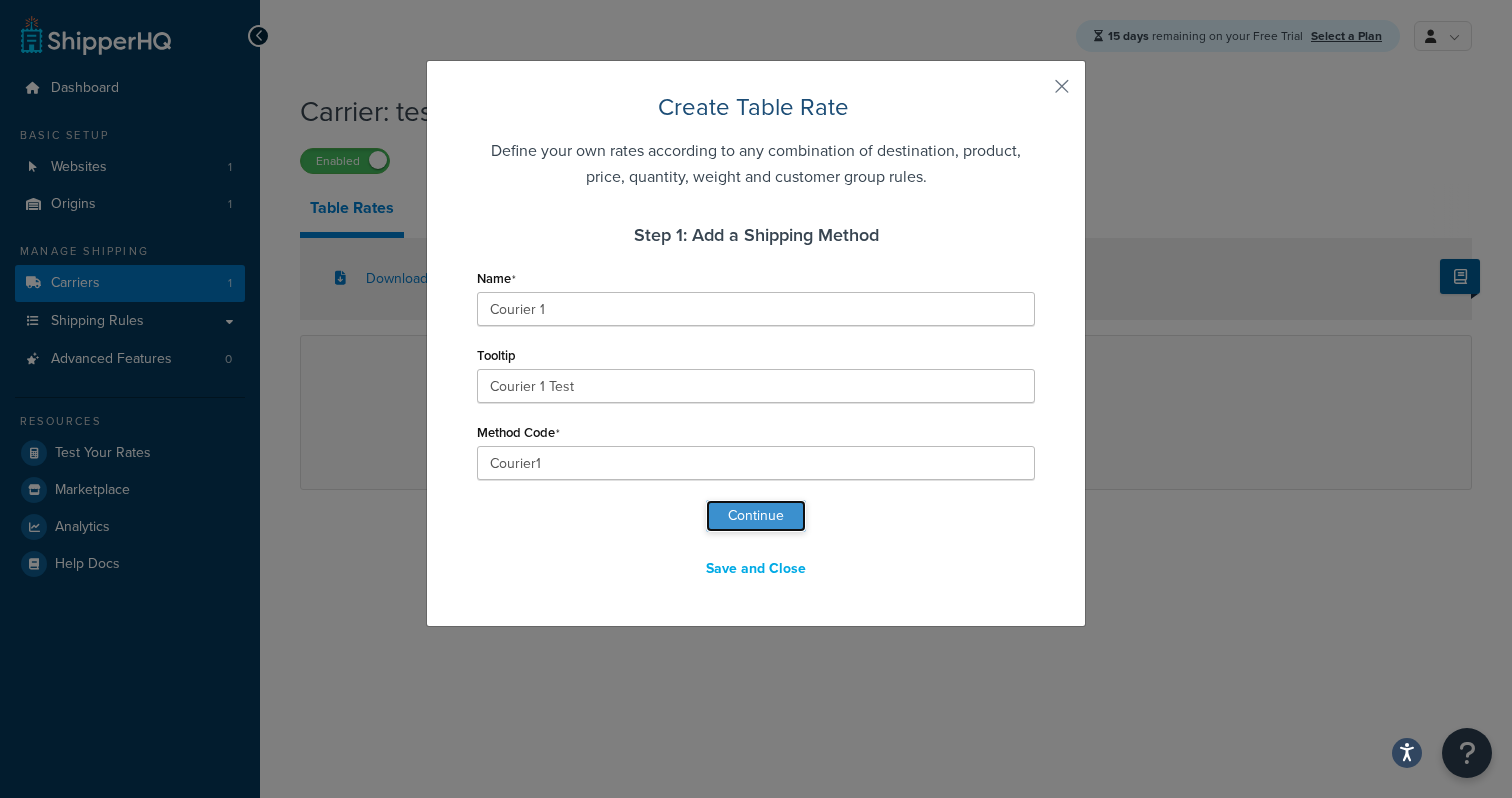 click on "Continue" at bounding box center [756, 516] 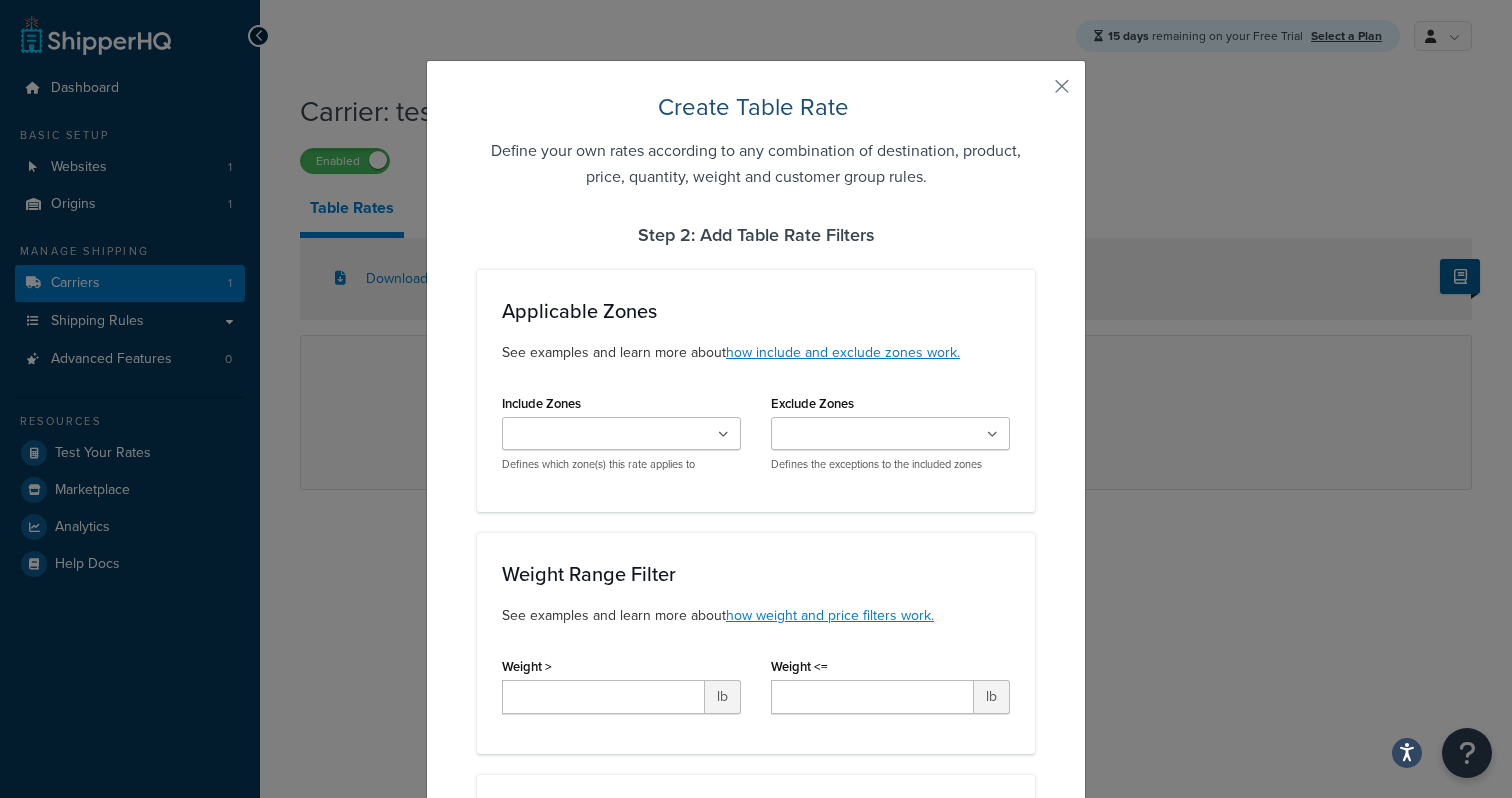 select on "177858" 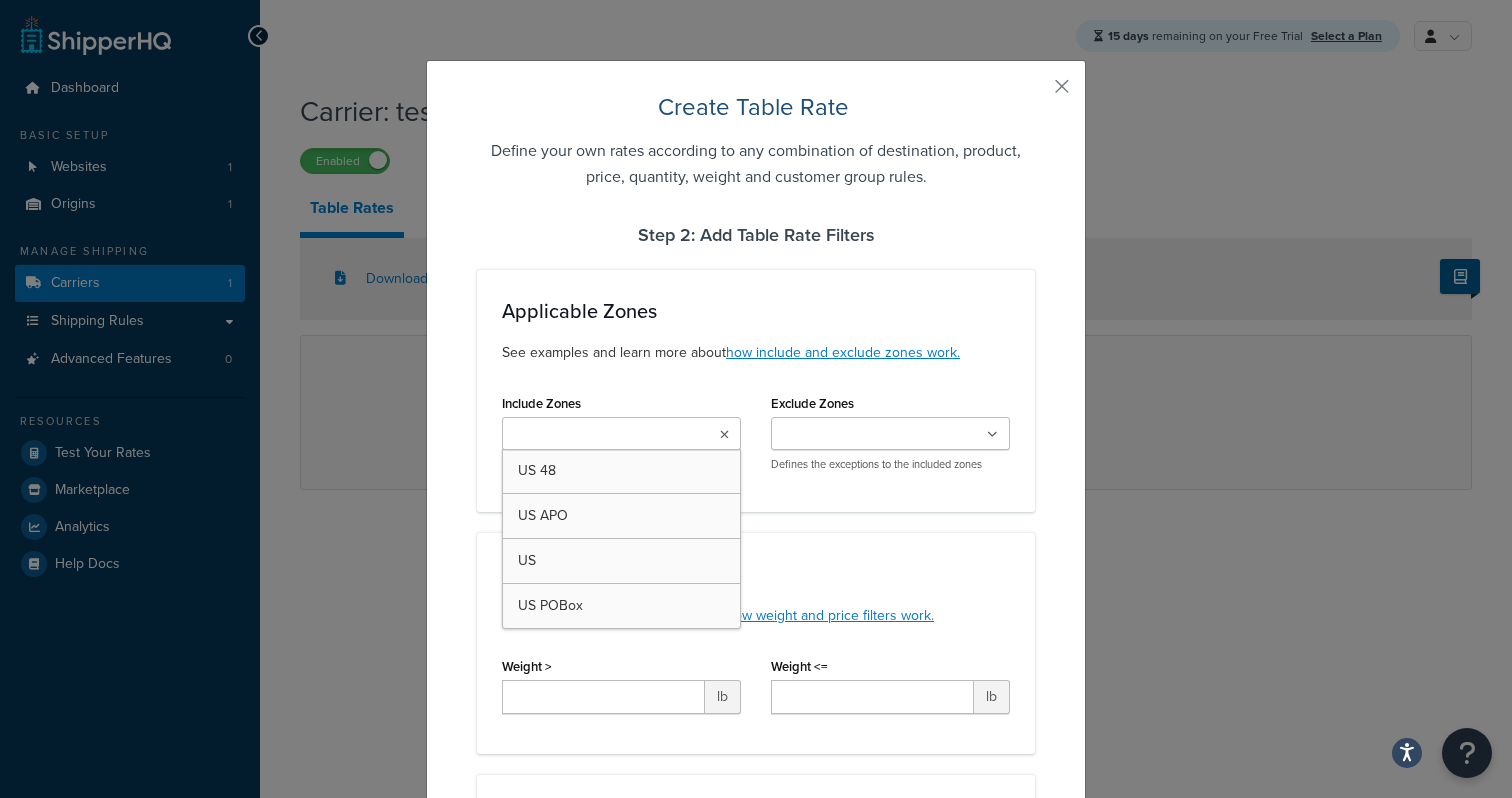 click at bounding box center (621, 433) 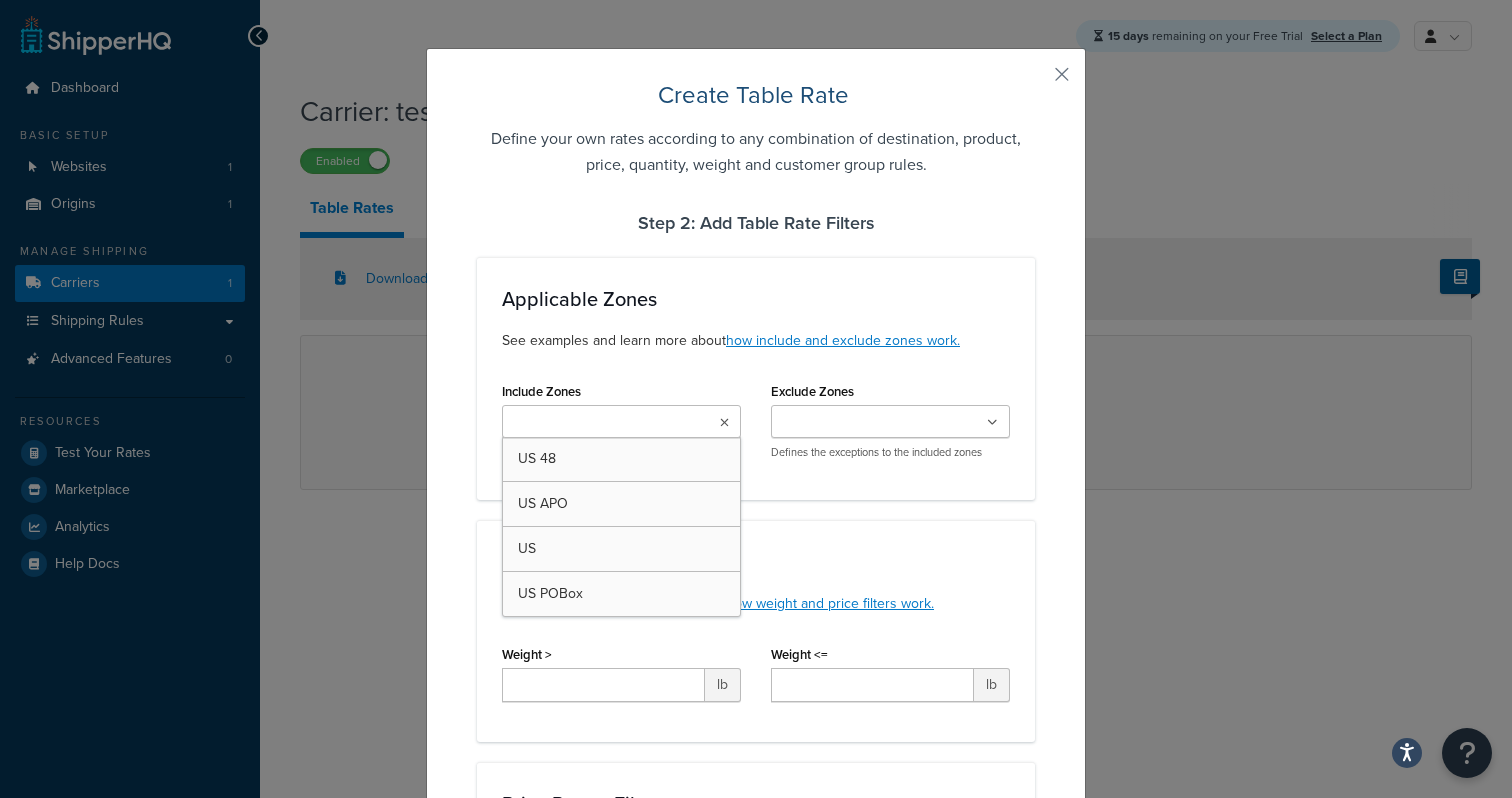 scroll, scrollTop: 0, scrollLeft: 0, axis: both 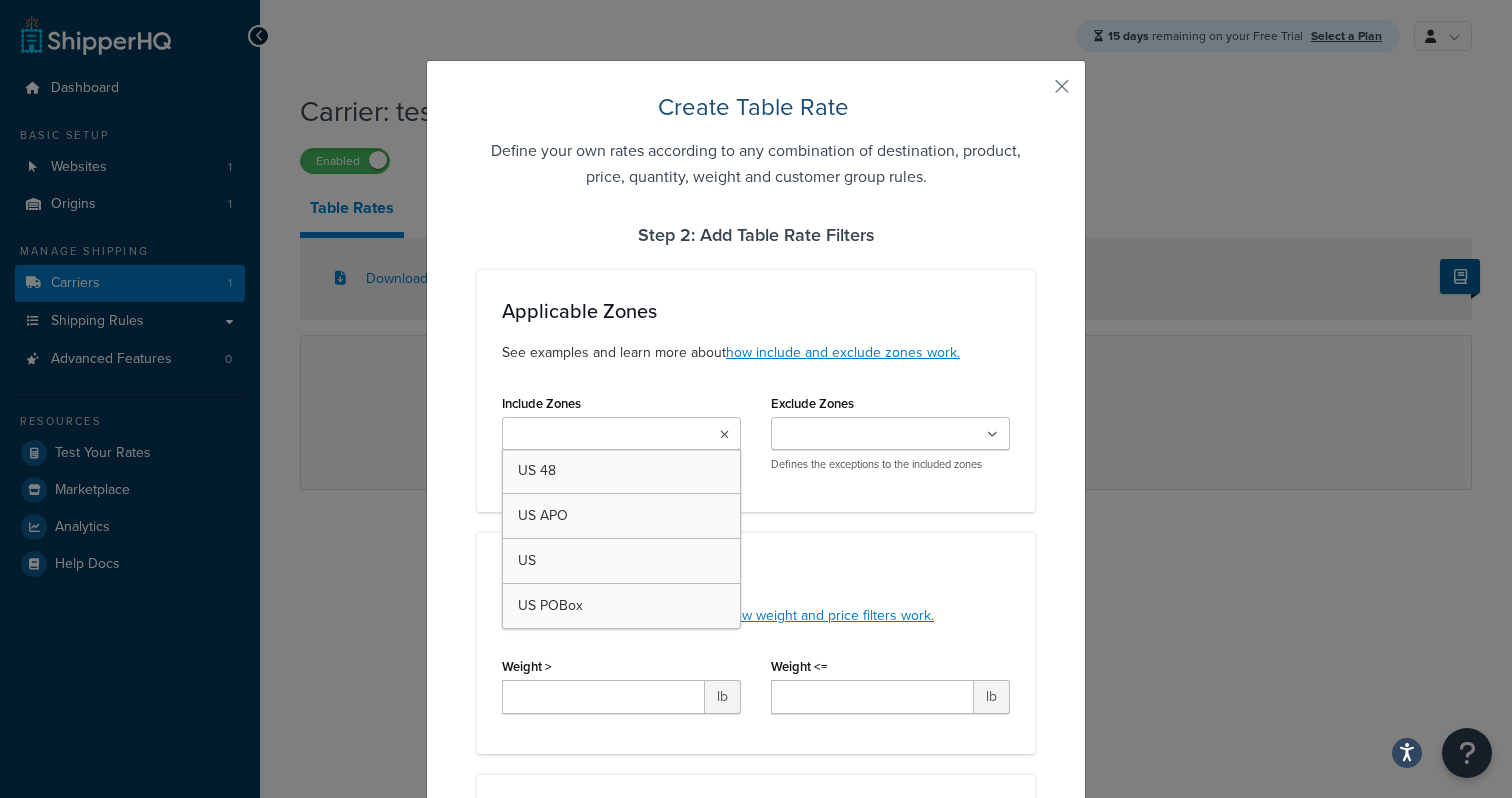click at bounding box center (890, 433) 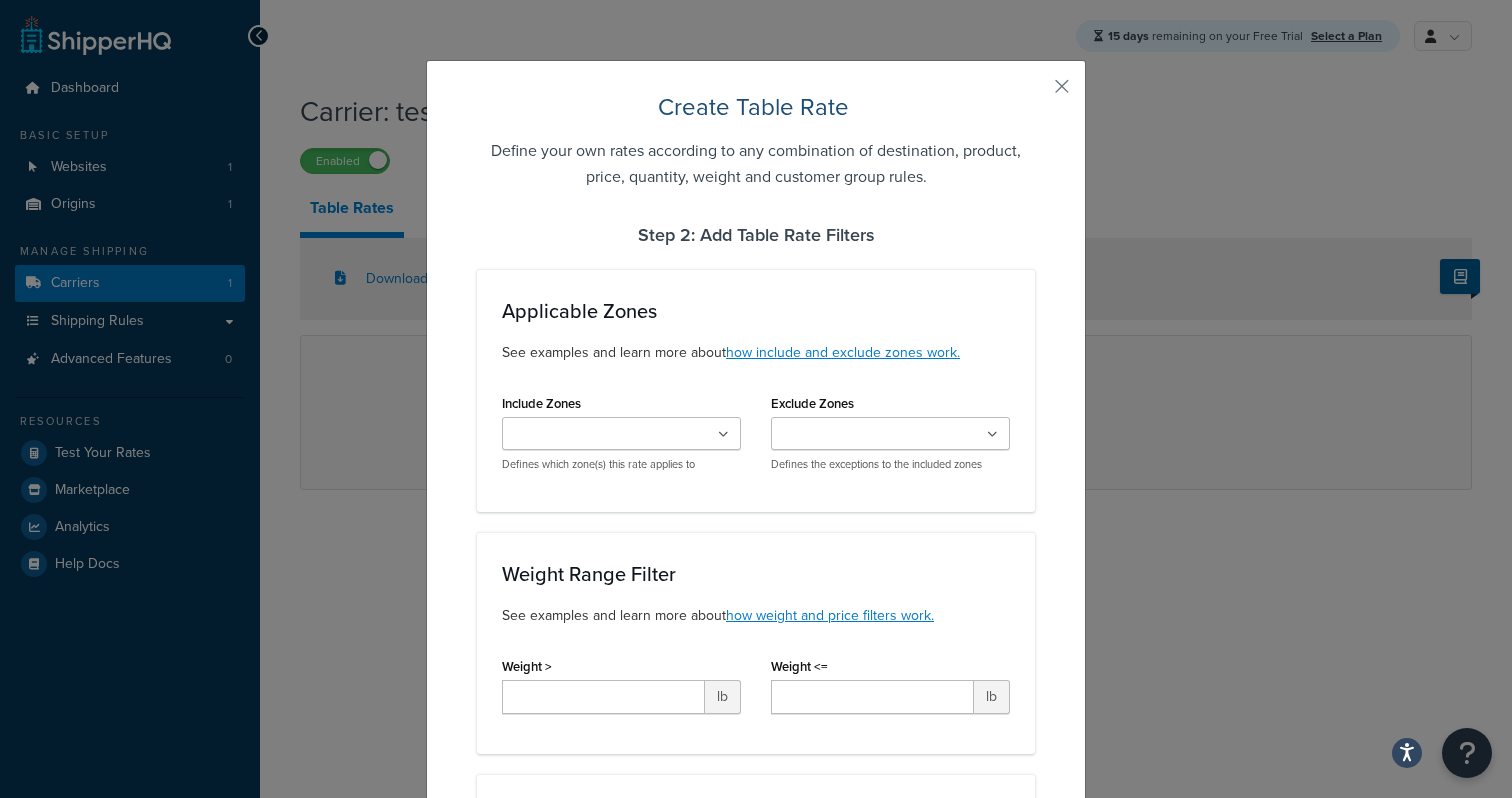 click on "Include Zones   US 48 US APO US US POBox Defines which zone(s) this rate applies to" at bounding box center [621, 430] 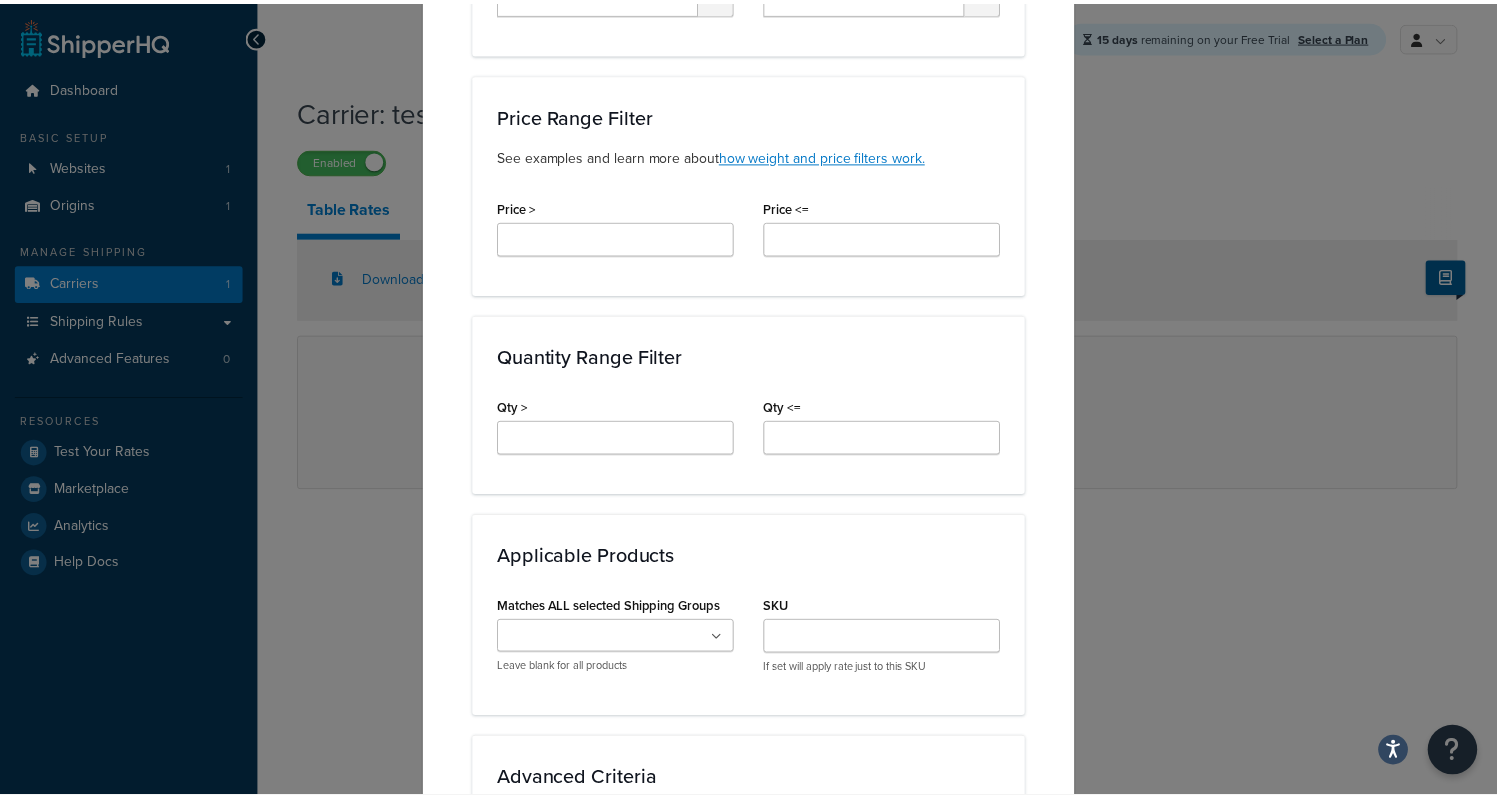 scroll, scrollTop: 1212, scrollLeft: 0, axis: vertical 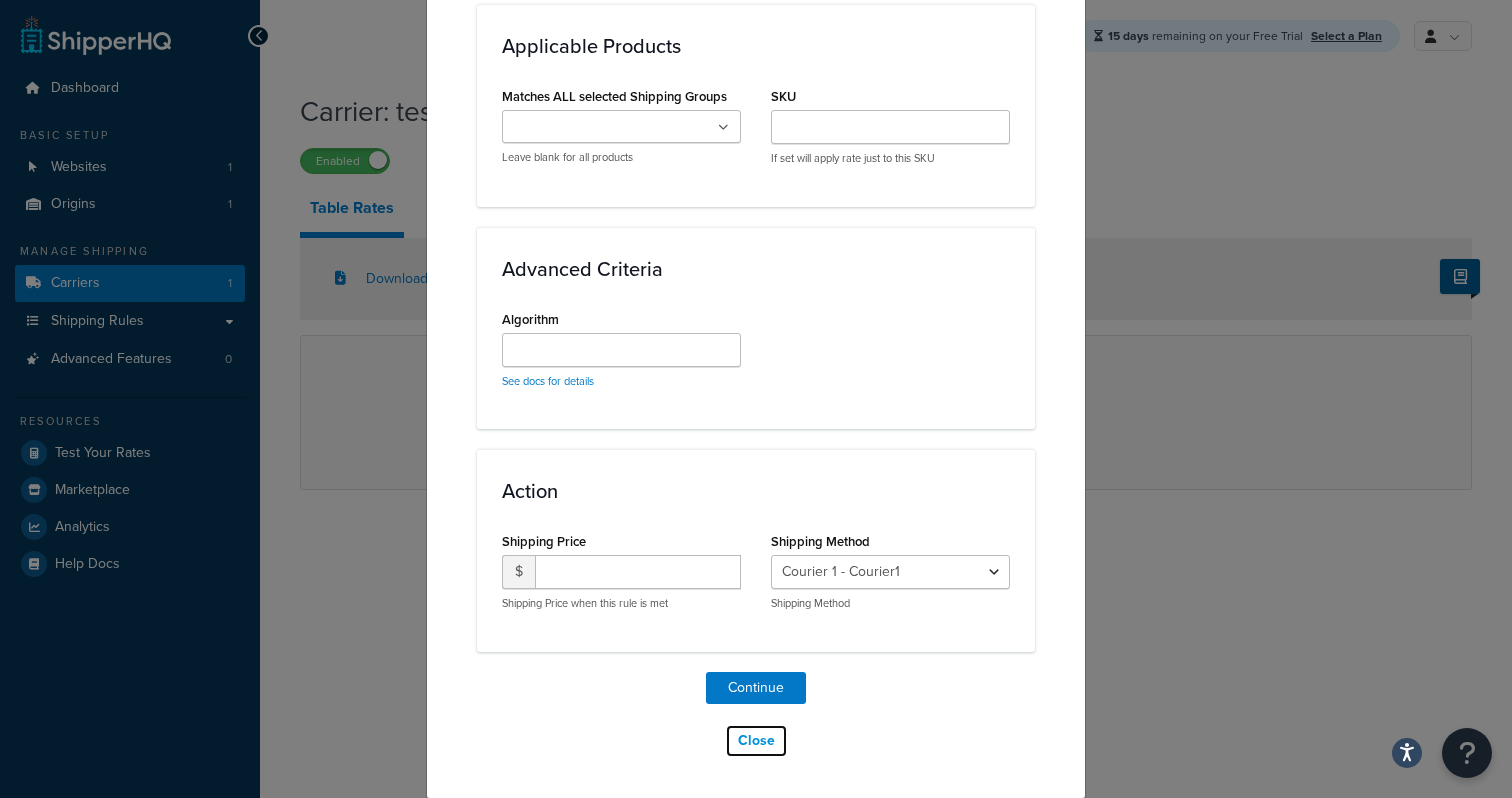 click on "Close" at bounding box center (756, 741) 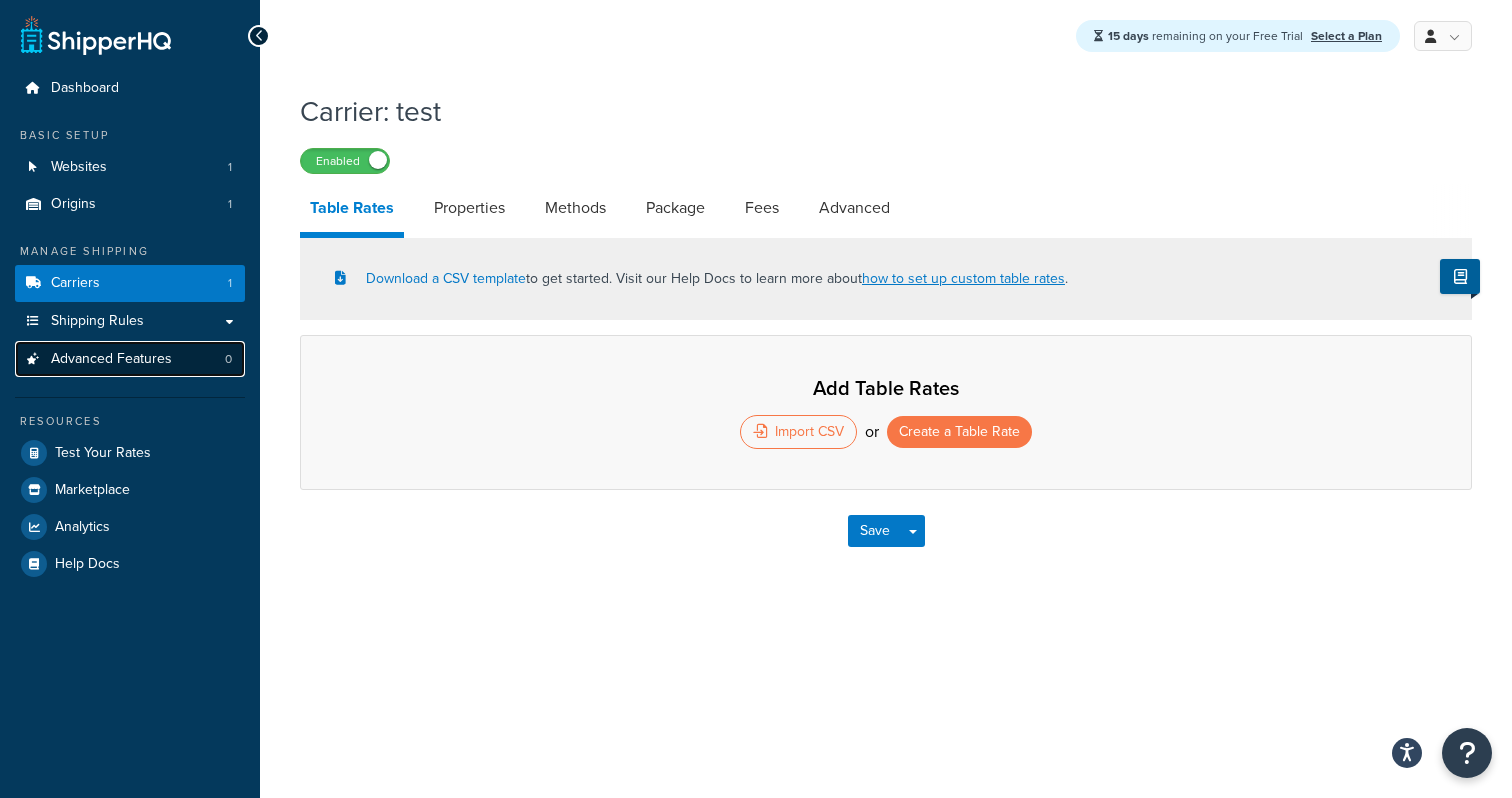 click on "Advanced Features" at bounding box center (111, 359) 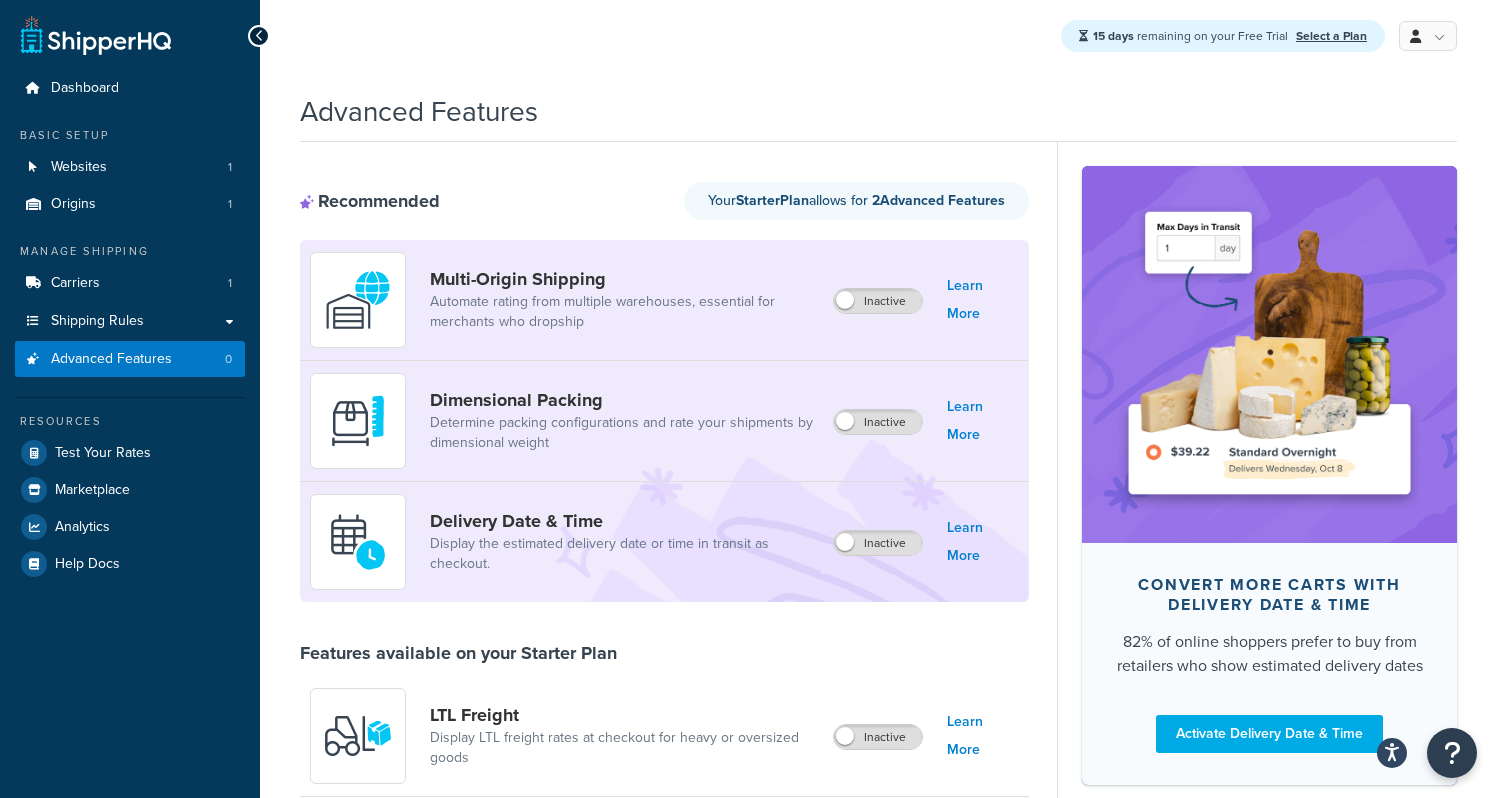 click on "Delivery Date & Time Display the estimated delivery date or time in transit as checkout. Inactive Learn More" at bounding box center [664, 542] 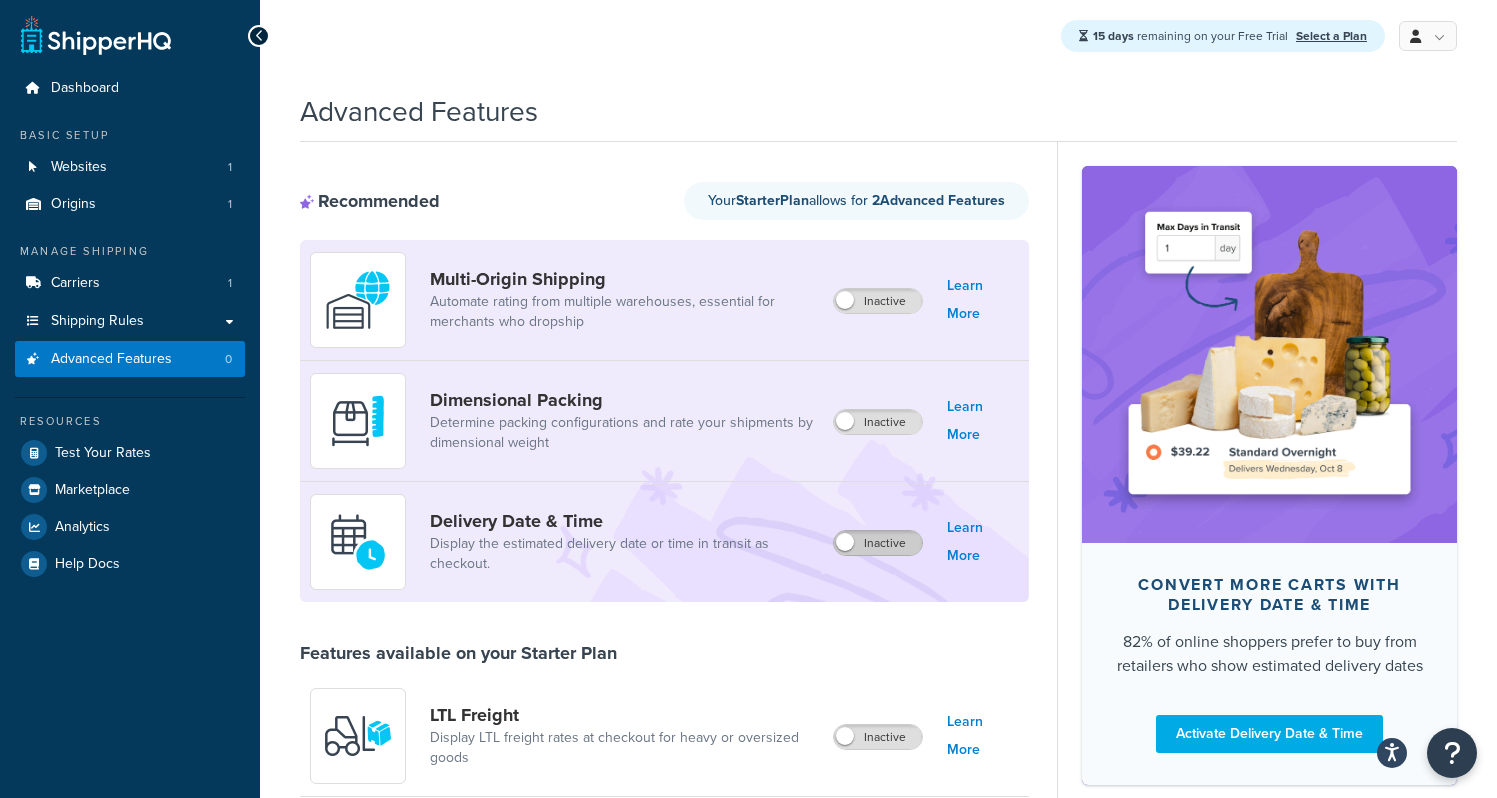 click on "Inactive" at bounding box center (878, 543) 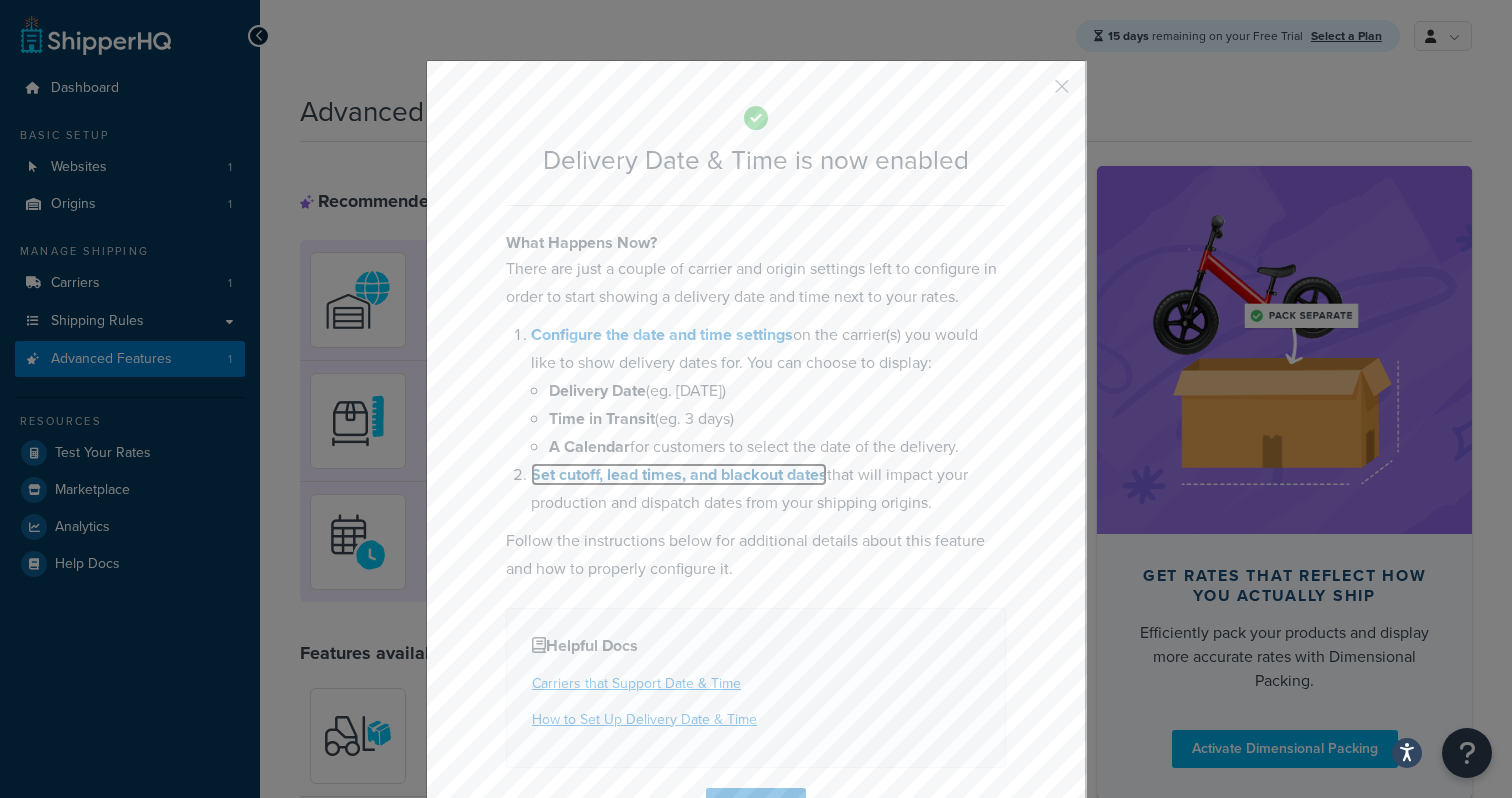 click on "Set cutoff, lead times, and blackout dates" at bounding box center (679, 474) 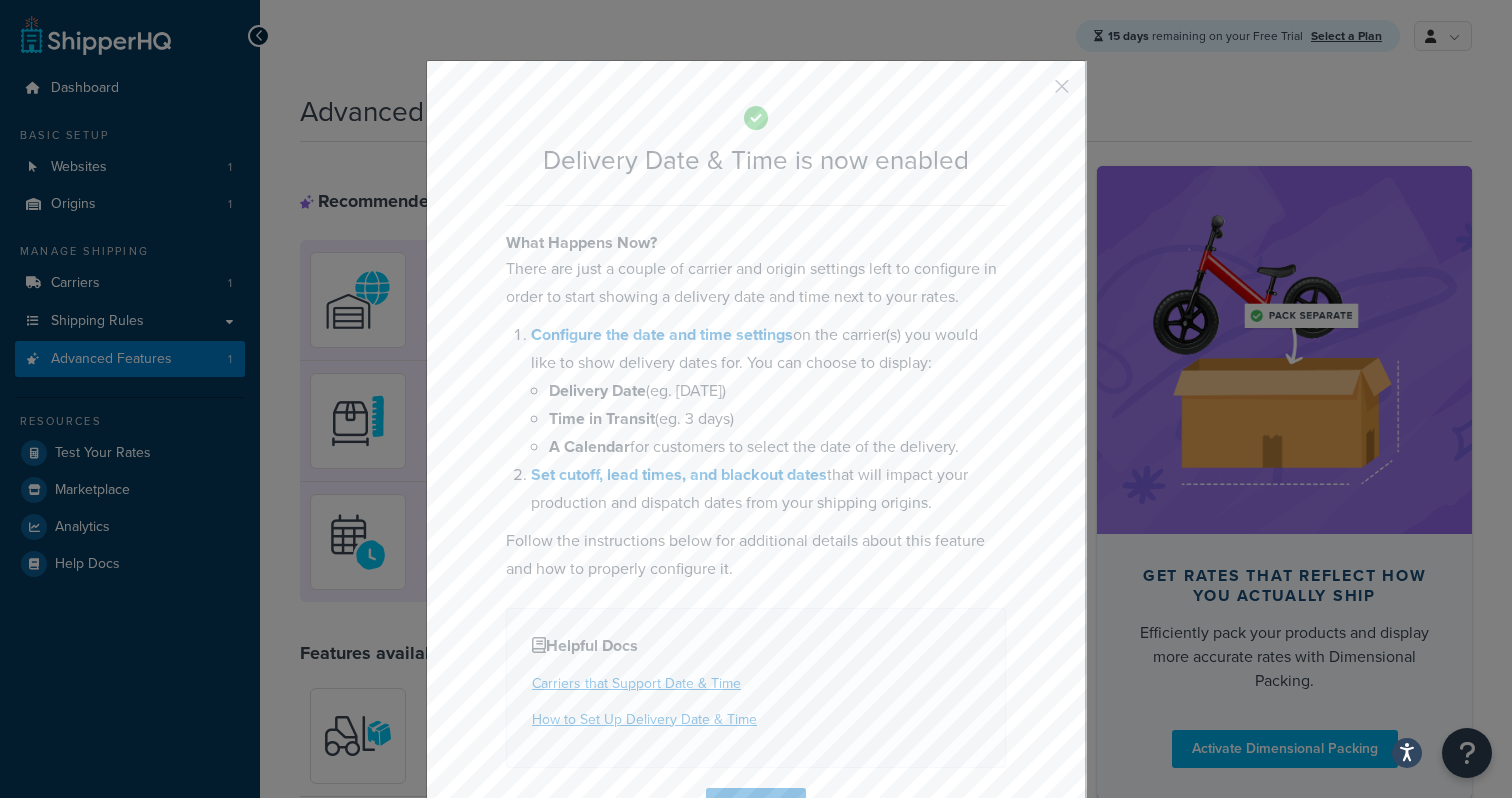 click on "Delivery Date & Time is now enabled What Happens Now?
There are just a couple of carrier and origin settings left to configure in order to start showing a delivery date and time next to your rates.
Configure the date and time settings  on the carrier(s) you would like to show delivery dates for. You can choose to display:
Delivery Date  (eg. Fri, July 20)
Time in Transit  (eg. 3 days)
A Calendar  for customers to select the date of the delivery.
Set cutoff, lead times, and blackout dates  that will impact your production and dispatch dates from your shipping origins.
Follow the instructions below for additional details about this feature and how to properly configure it.
Helpful Docs Carriers that Support Date & Time How to Set Up Delivery Date & Time Ok, Thanks!" at bounding box center [756, 460] 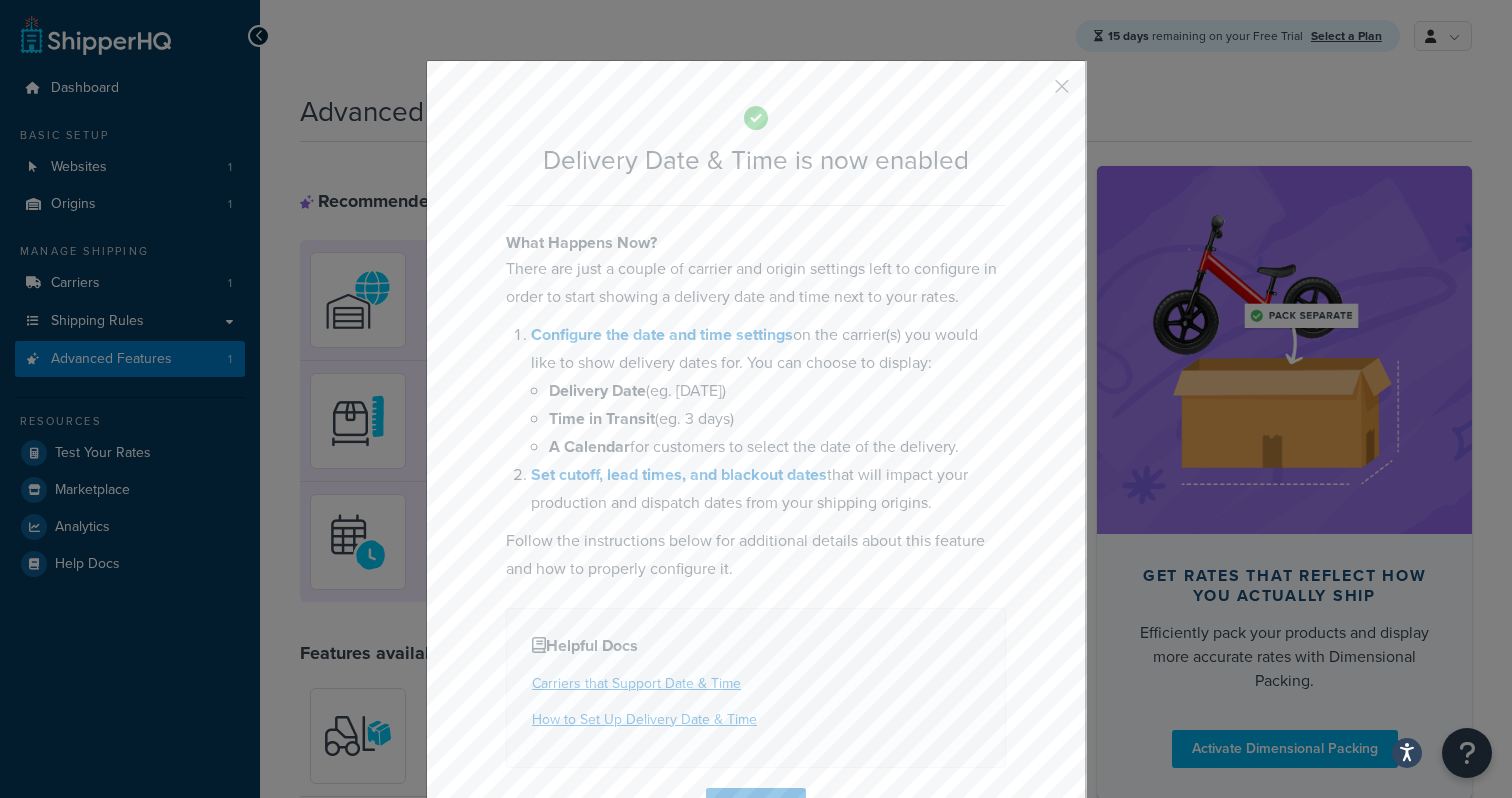 click at bounding box center (1032, 93) 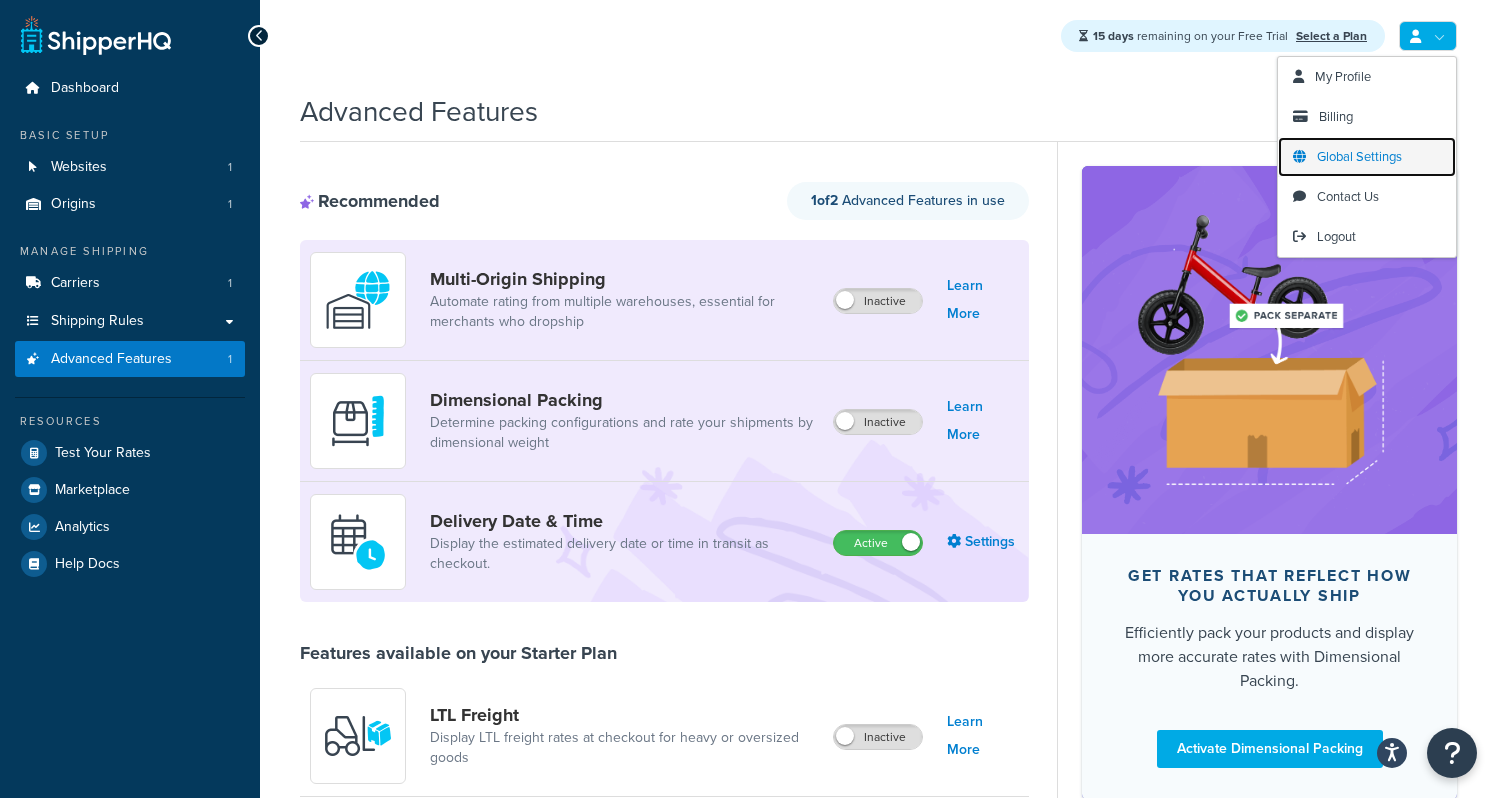 click on "Global Settings" at bounding box center [1359, 156] 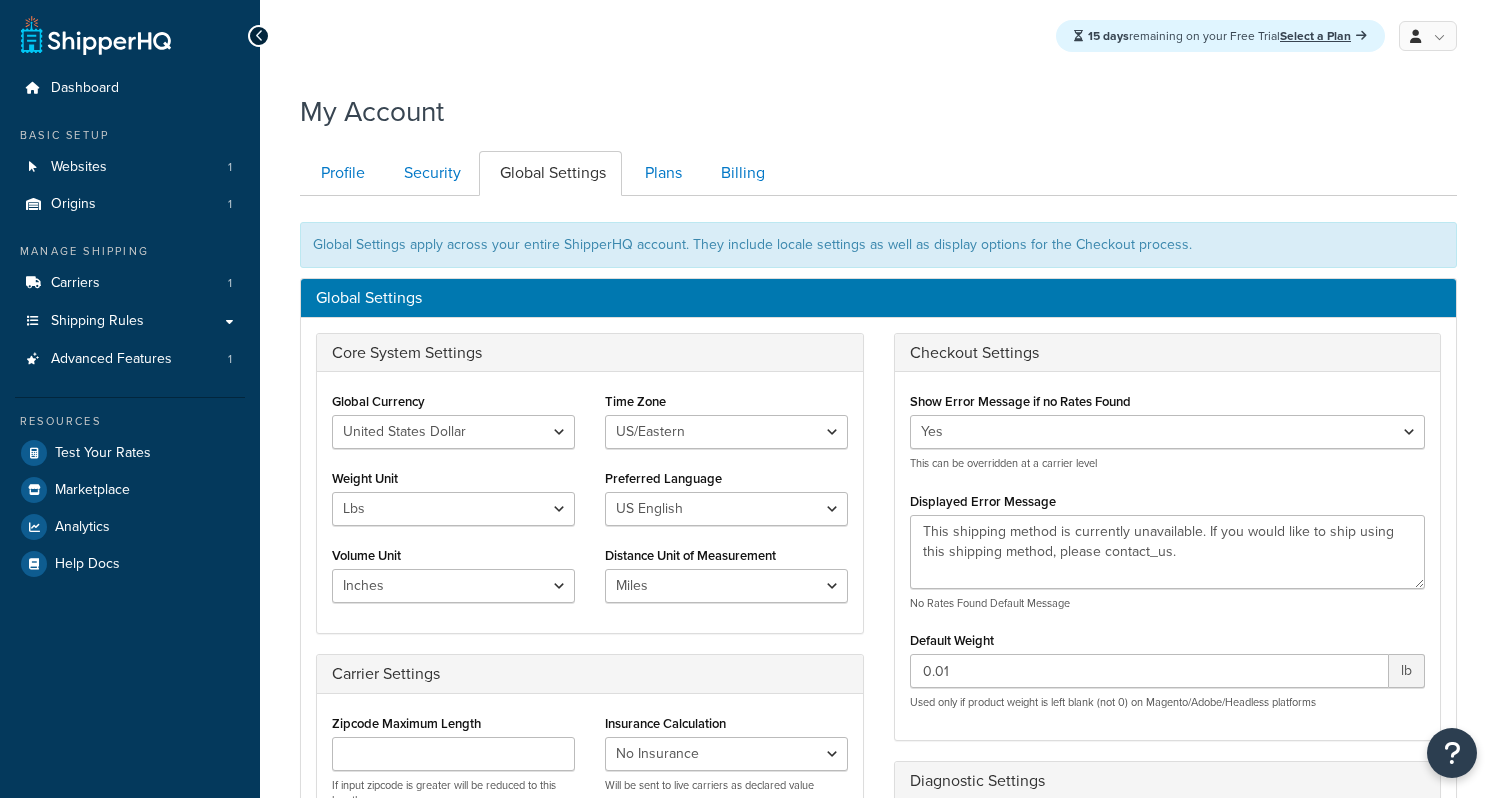 scroll, scrollTop: 0, scrollLeft: 0, axis: both 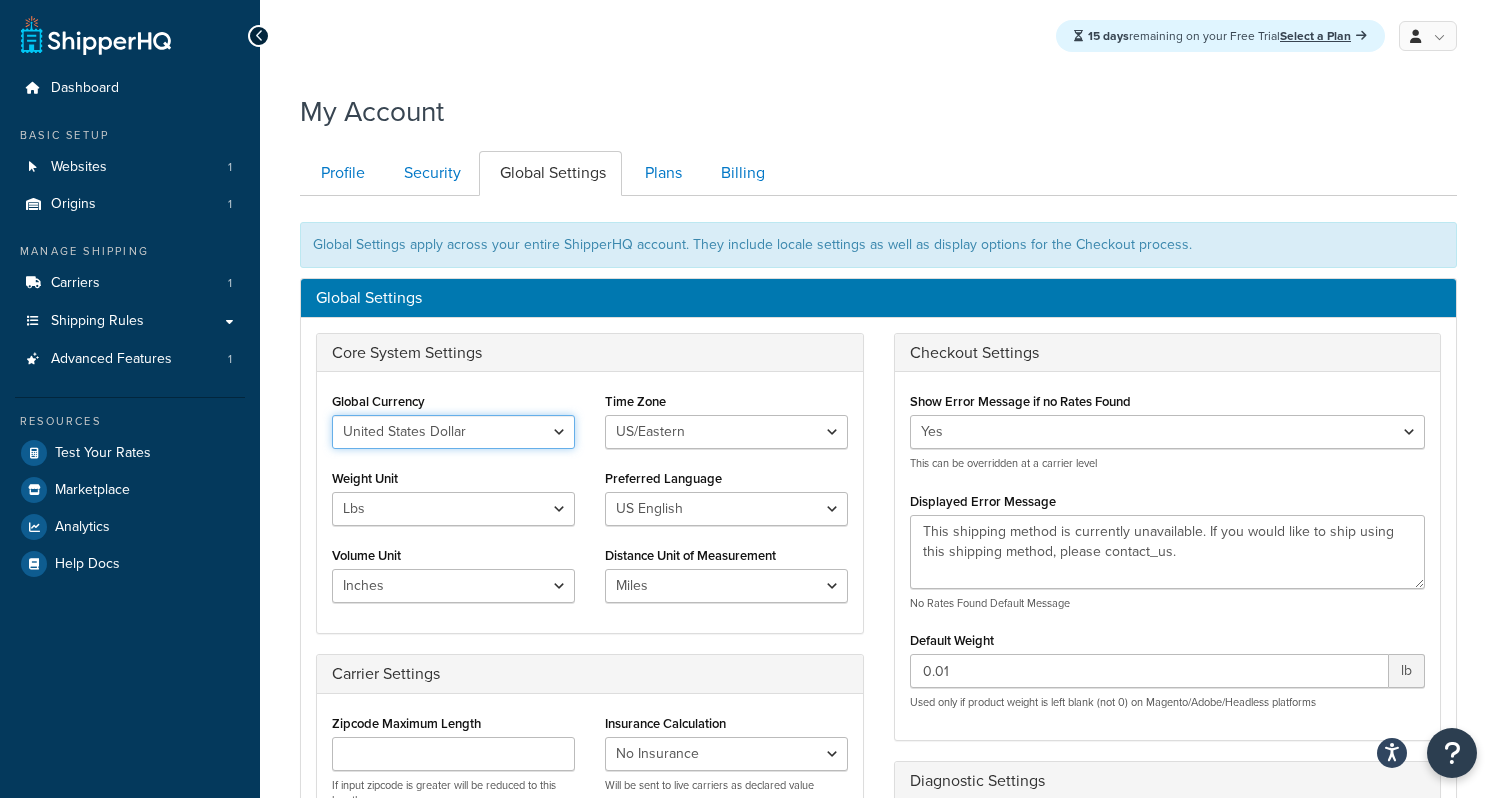 click on "United States Dollar
Euro
British Pound
Australian Dollar
Canadian Dollar
Japanese Yen
Belarusian Ruble
Singapore Dollar
Saint Helenian Pound
Slovak Koruna
Sierra Leonean Leone
Somali Shilling
Surinamese Dollar
South Sudanese Pound
São Tomé and Príncipe Dobra
Salvadoran Colón
Syrian Pound
Swazi Lilangeni
Thai Baht
Tajikistani Somoni
Turkmenistani Manat
Tunisian Dinar
Tongan Paʻanga
Turkish Lira
Trinidad and Tobago Dollar
New Taiwan Dollar
Tanzanian Shilling
Ukrainian Hryvnia
United Arab Emirates Dirham
Namibian Dollar
Nigerian Naira
Nicaraguan Córdoba
Norwegian Krone
Nepalese Rupee
New Zealand Dollar
Omani Rial
Panamanian Balboa
Peruvian Sol
Papua New Guinean Kina
Philippine Peso
Pakistani Rupee
Polish Złoty
Paraguayan Guaraní
Qatari Riyal
Romanian Leu
Serbian Dinar
Russian Ruble
Rwandan Franc
Saudi Riyal
Solomon Islands Dollar
Seychellois Rupee
Sudanese Pound
Swedish Krona
Zambian Kwacha" at bounding box center (453, 432) 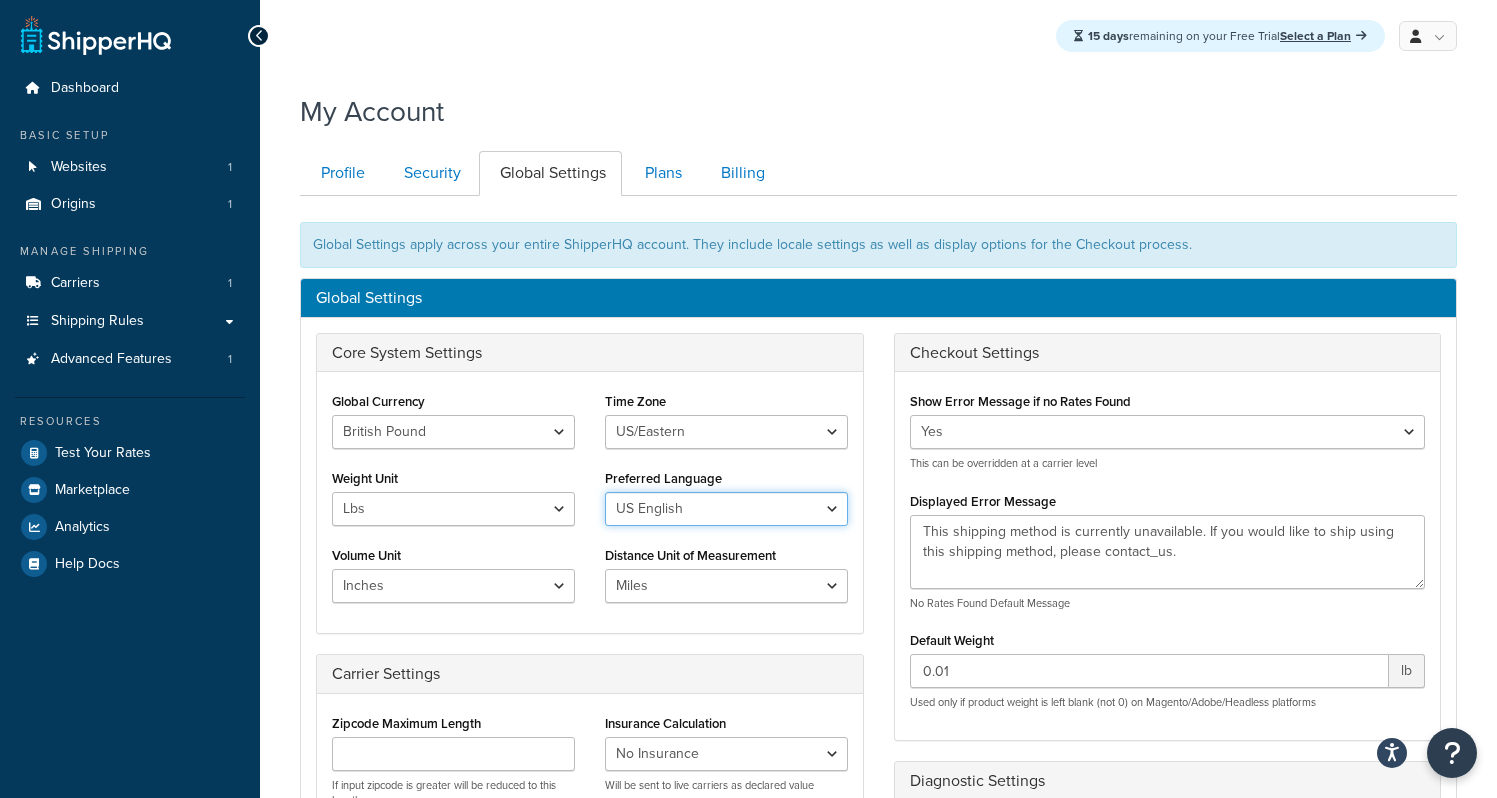 click on "US English
British English" at bounding box center (726, 509) 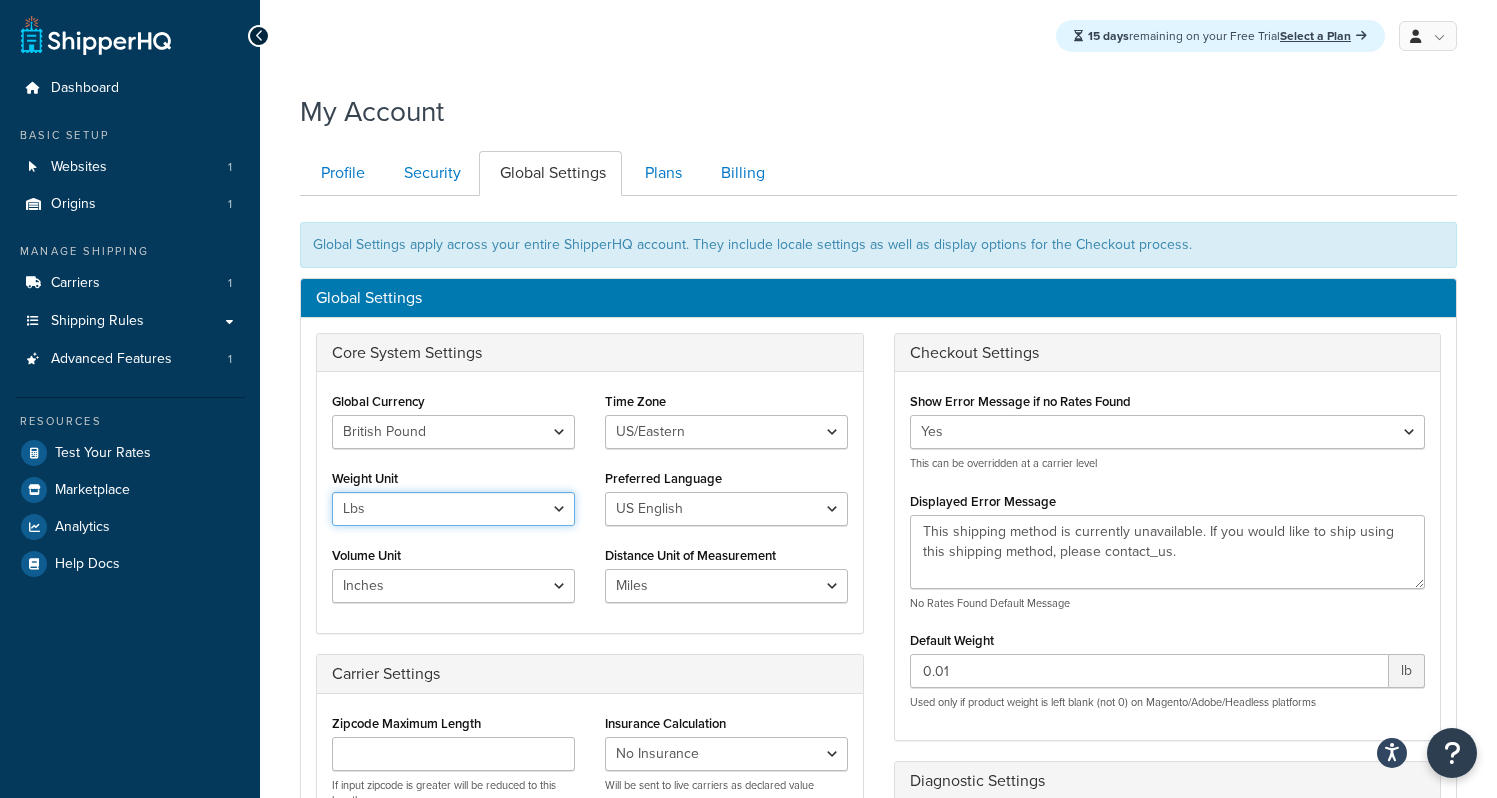 click on "Lbs
Kgs" at bounding box center [453, 509] 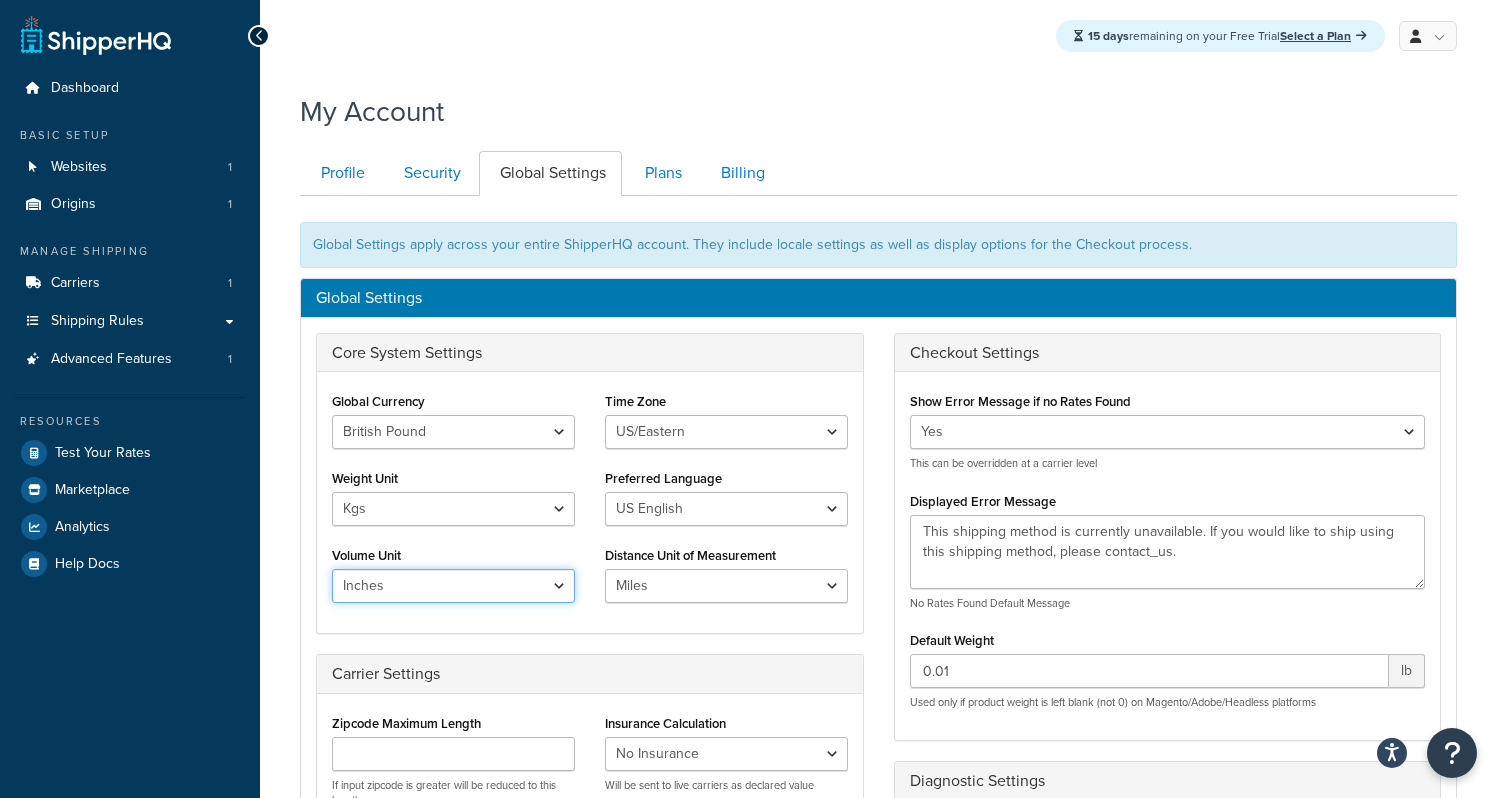 click on "Inches
Centimetres
Feet
Yards
Metres" at bounding box center (453, 586) 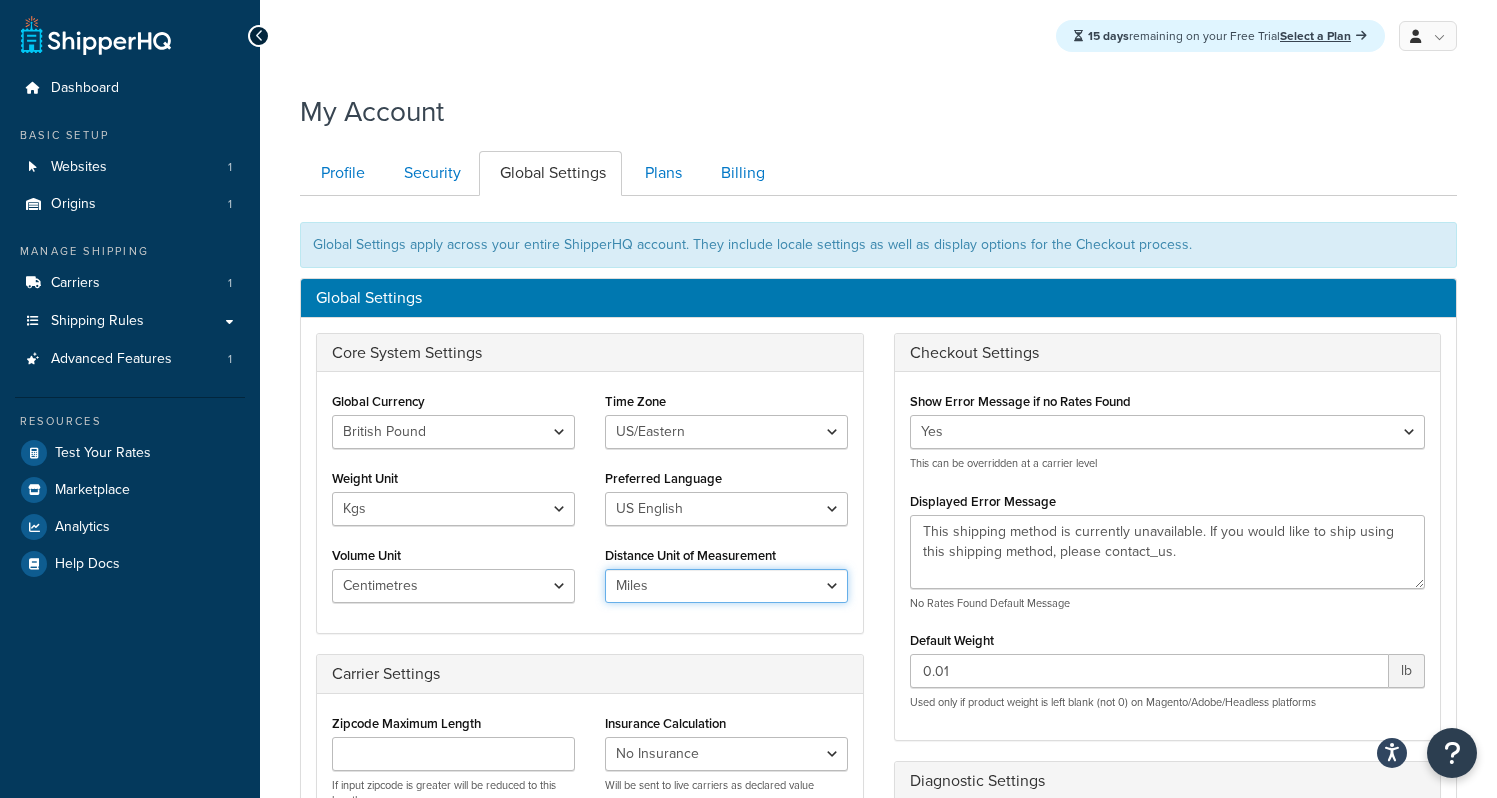 click on "Miles
Kilometers" at bounding box center (726, 586) 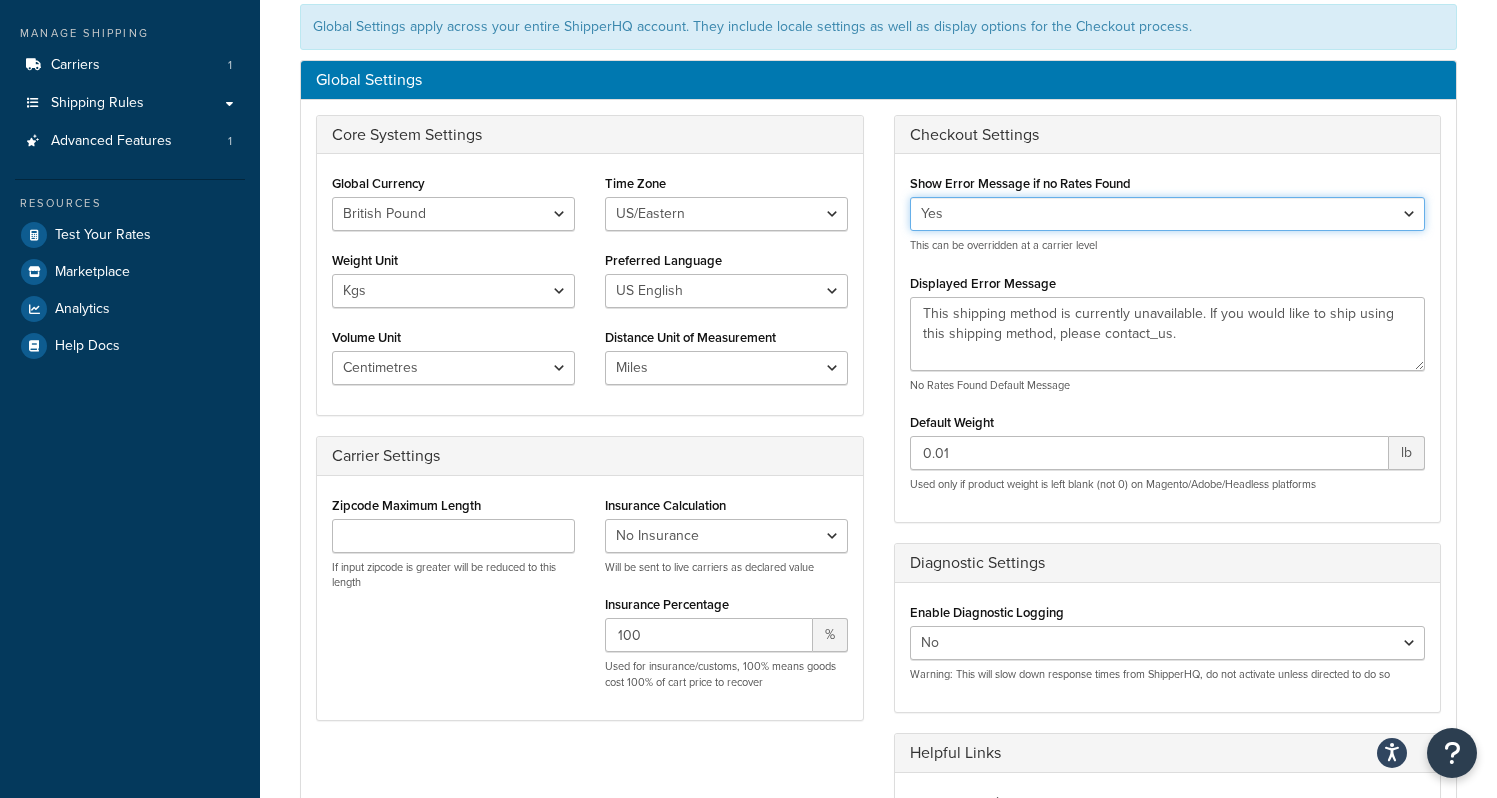 click on "Yes
No" at bounding box center (1168, 214) 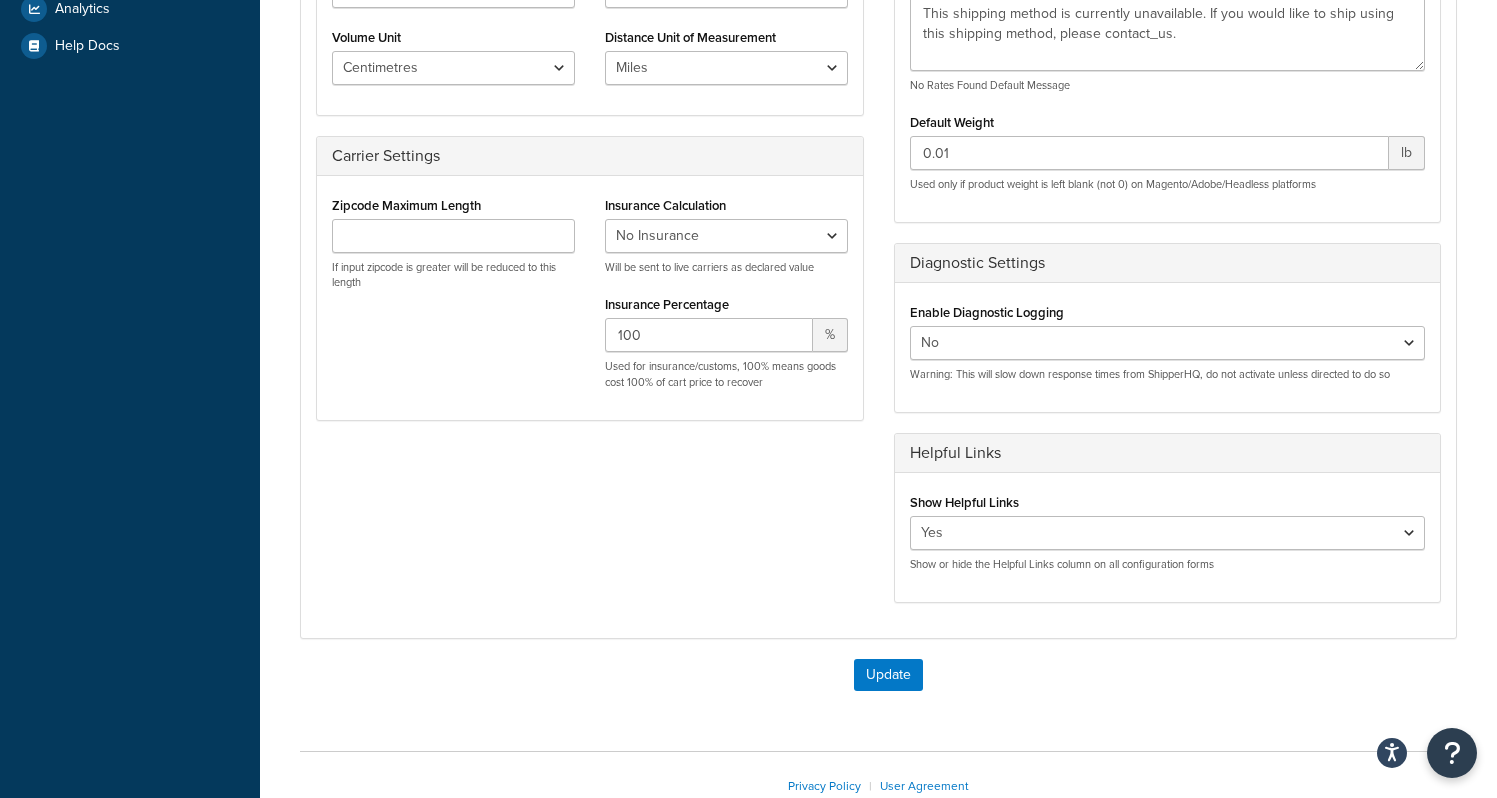 scroll, scrollTop: 598, scrollLeft: 0, axis: vertical 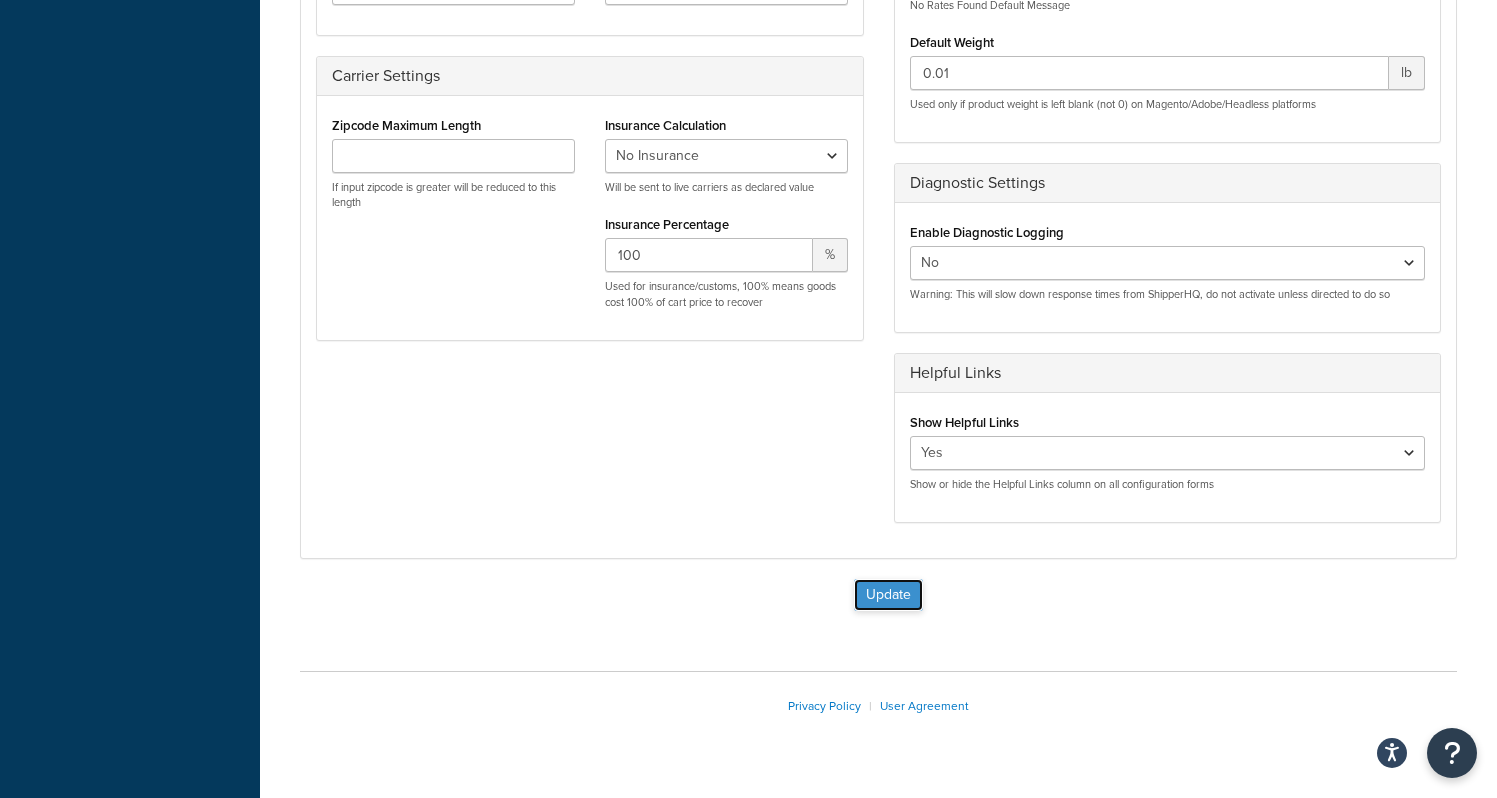 click on "Update" at bounding box center (888, 595) 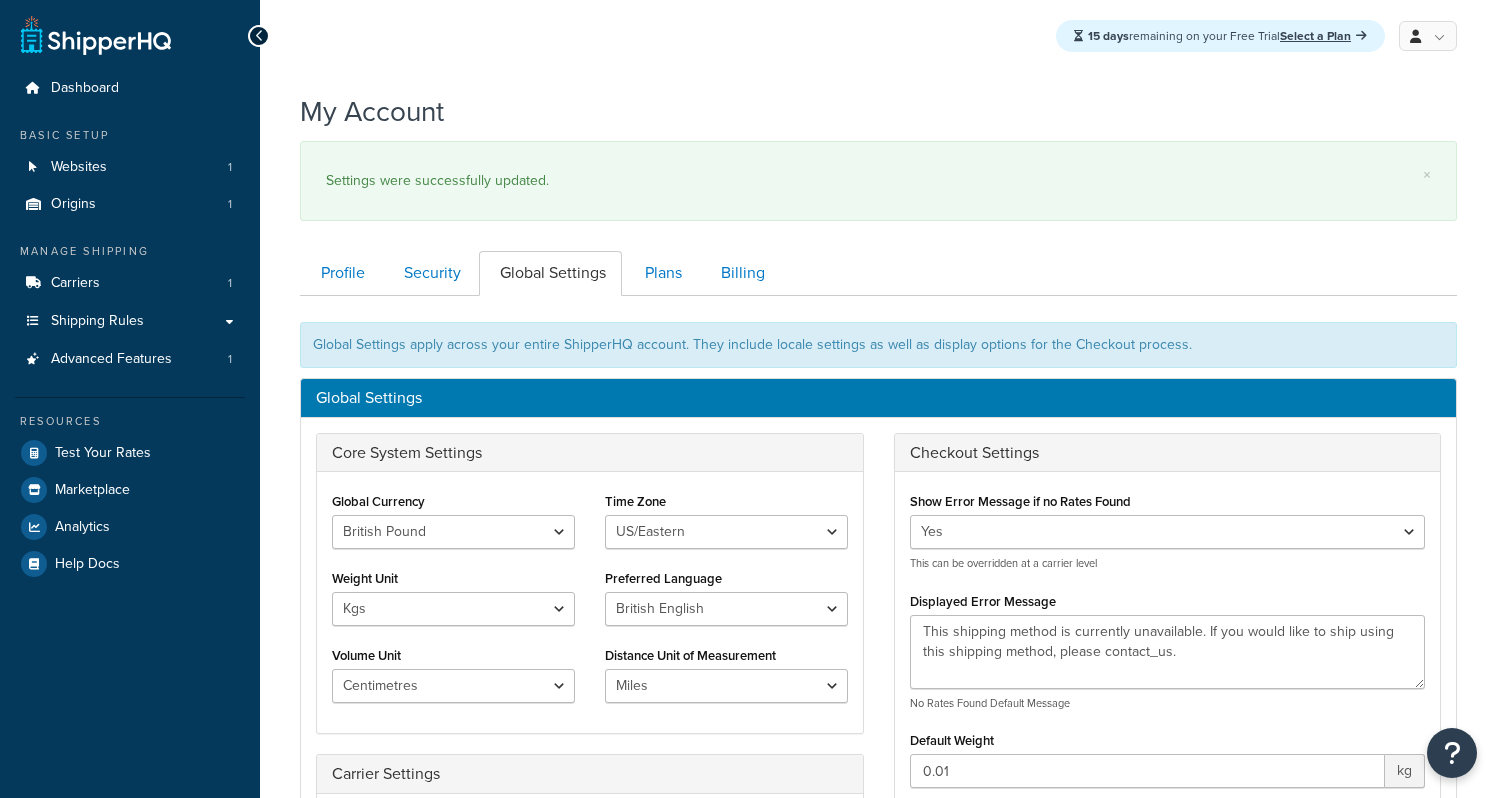 scroll, scrollTop: 0, scrollLeft: 0, axis: both 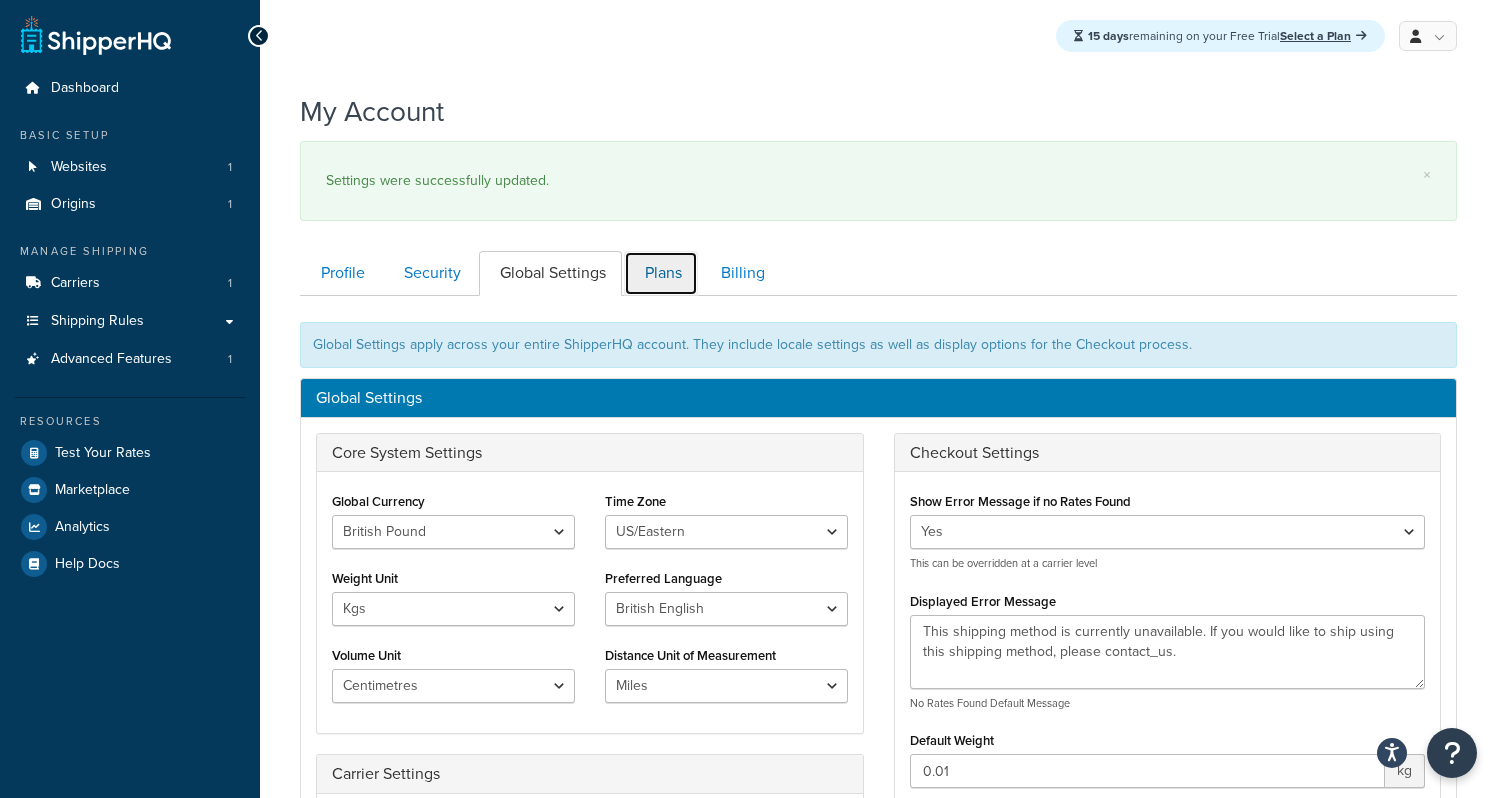 click on "Plans" at bounding box center (661, 273) 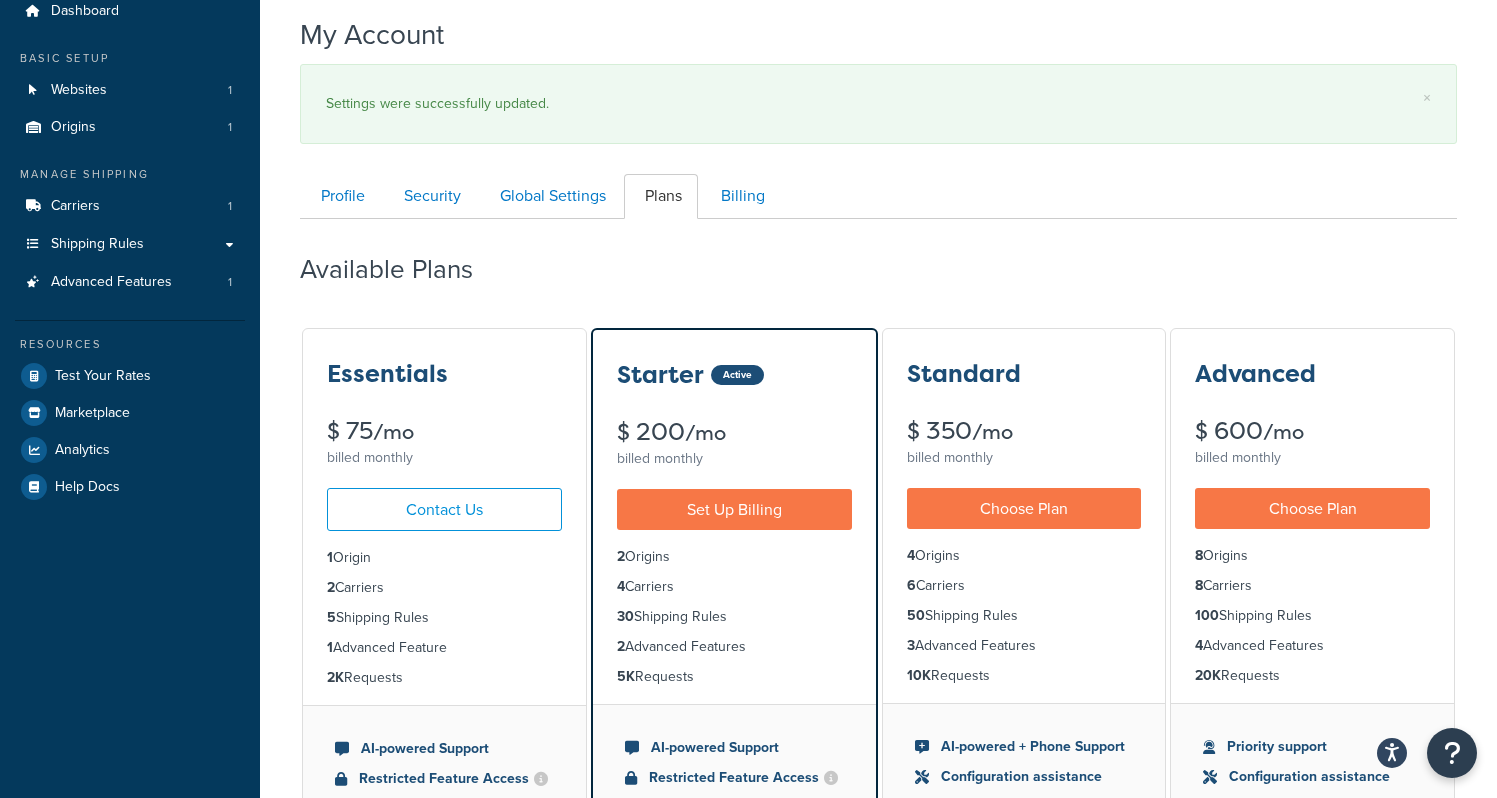 scroll, scrollTop: 0, scrollLeft: 0, axis: both 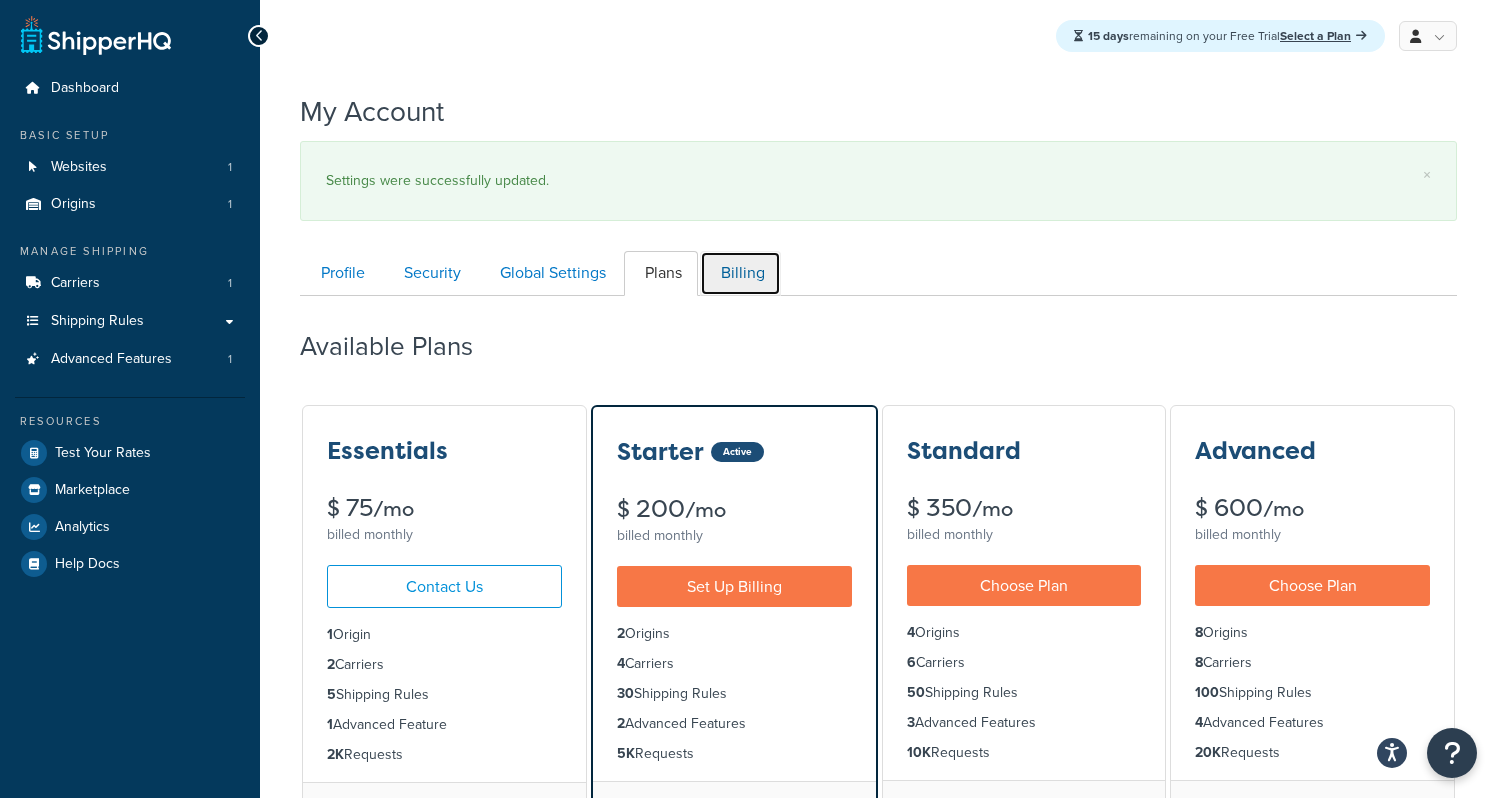 click on "Billing" at bounding box center [740, 273] 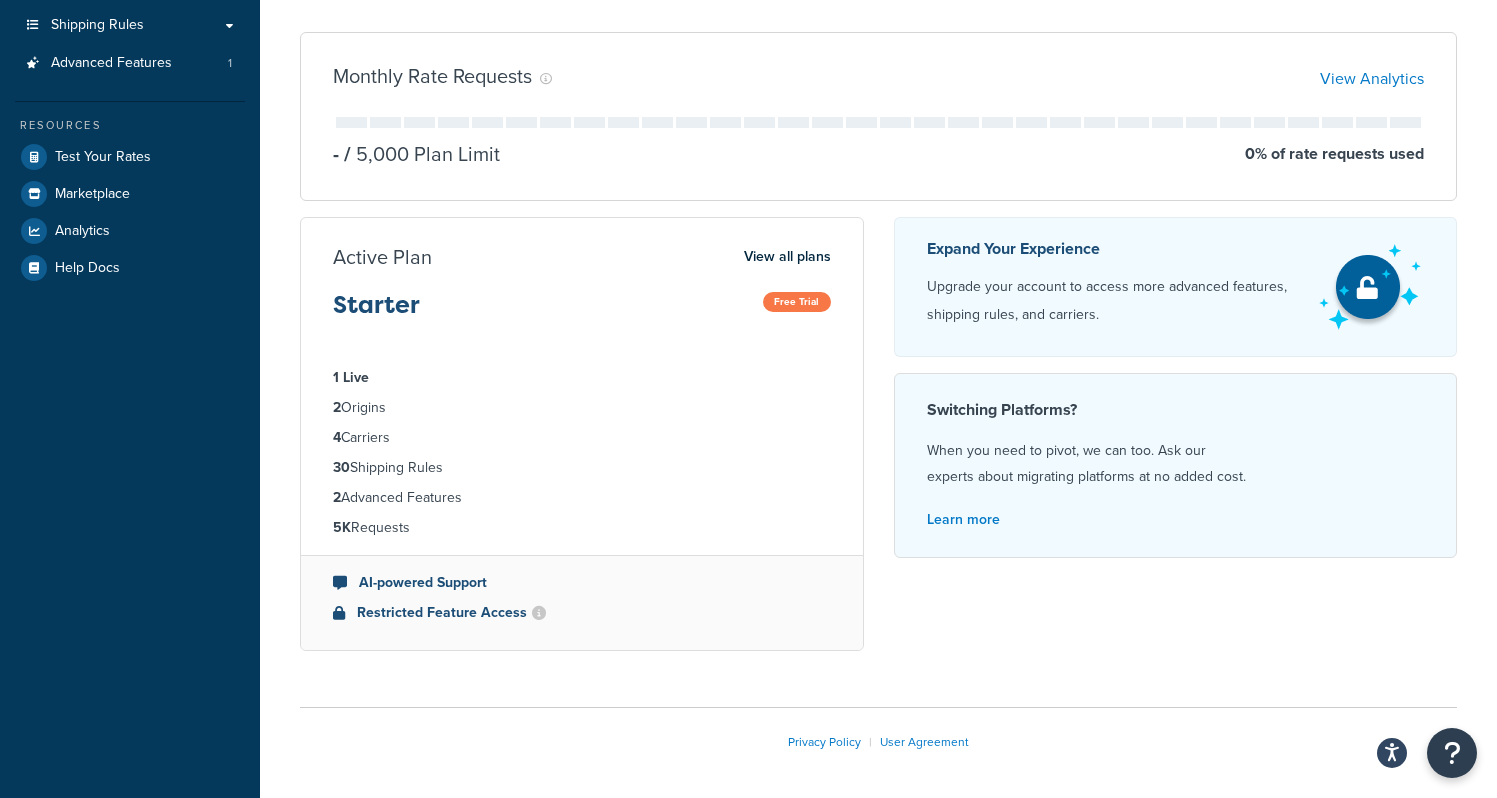scroll, scrollTop: 0, scrollLeft: 0, axis: both 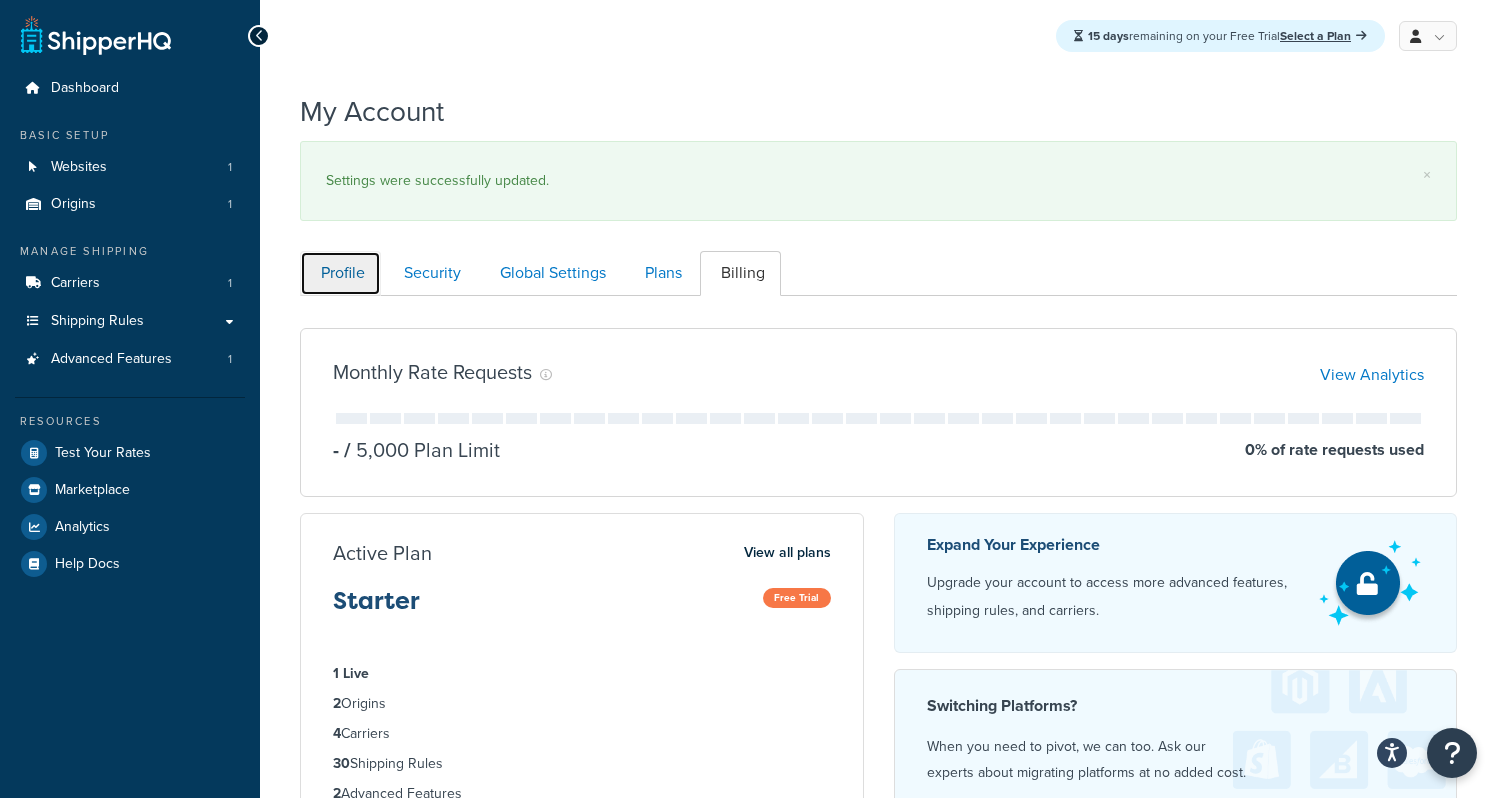 click on "Profile" at bounding box center (340, 273) 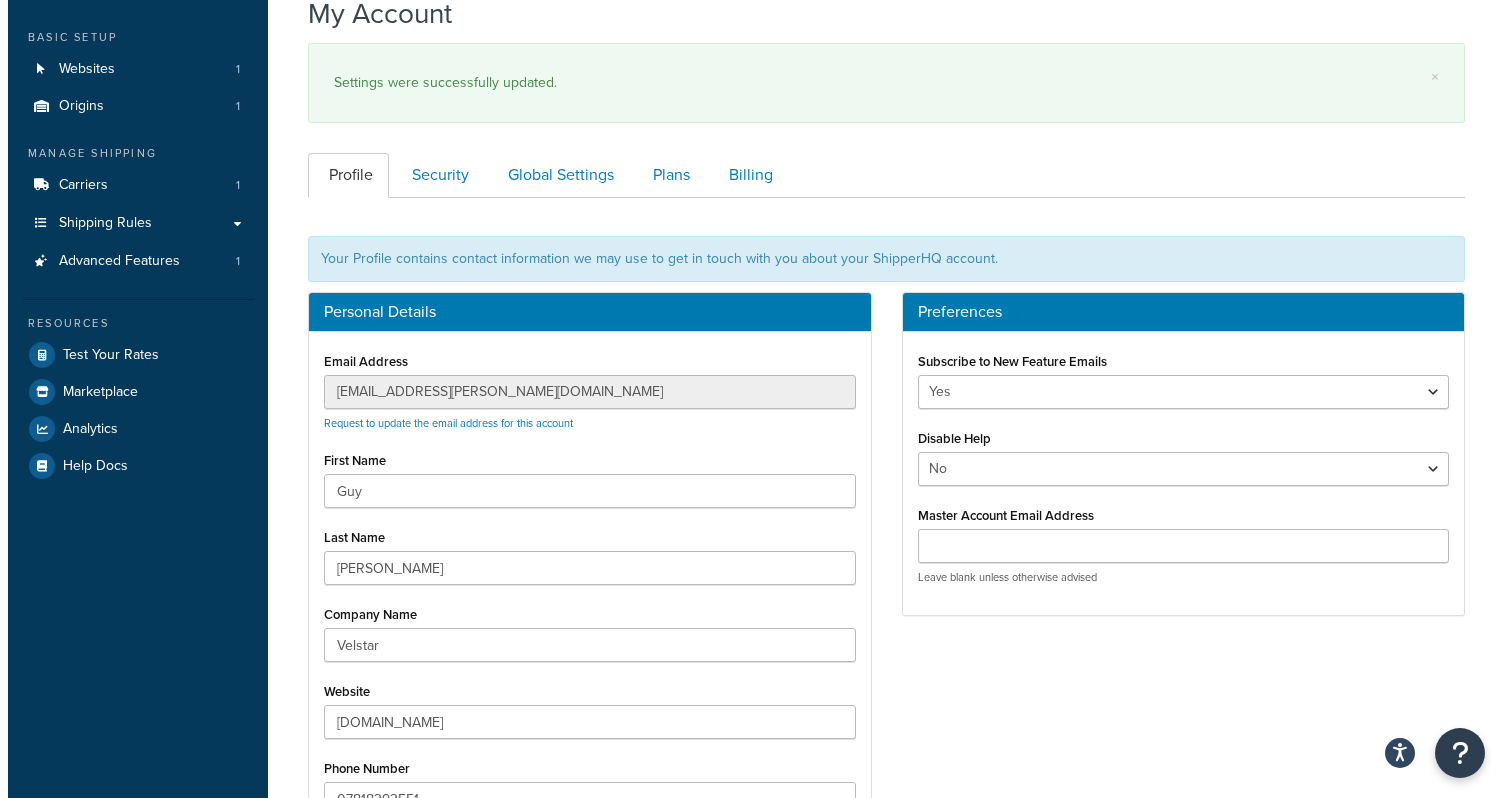 scroll, scrollTop: 0, scrollLeft: 0, axis: both 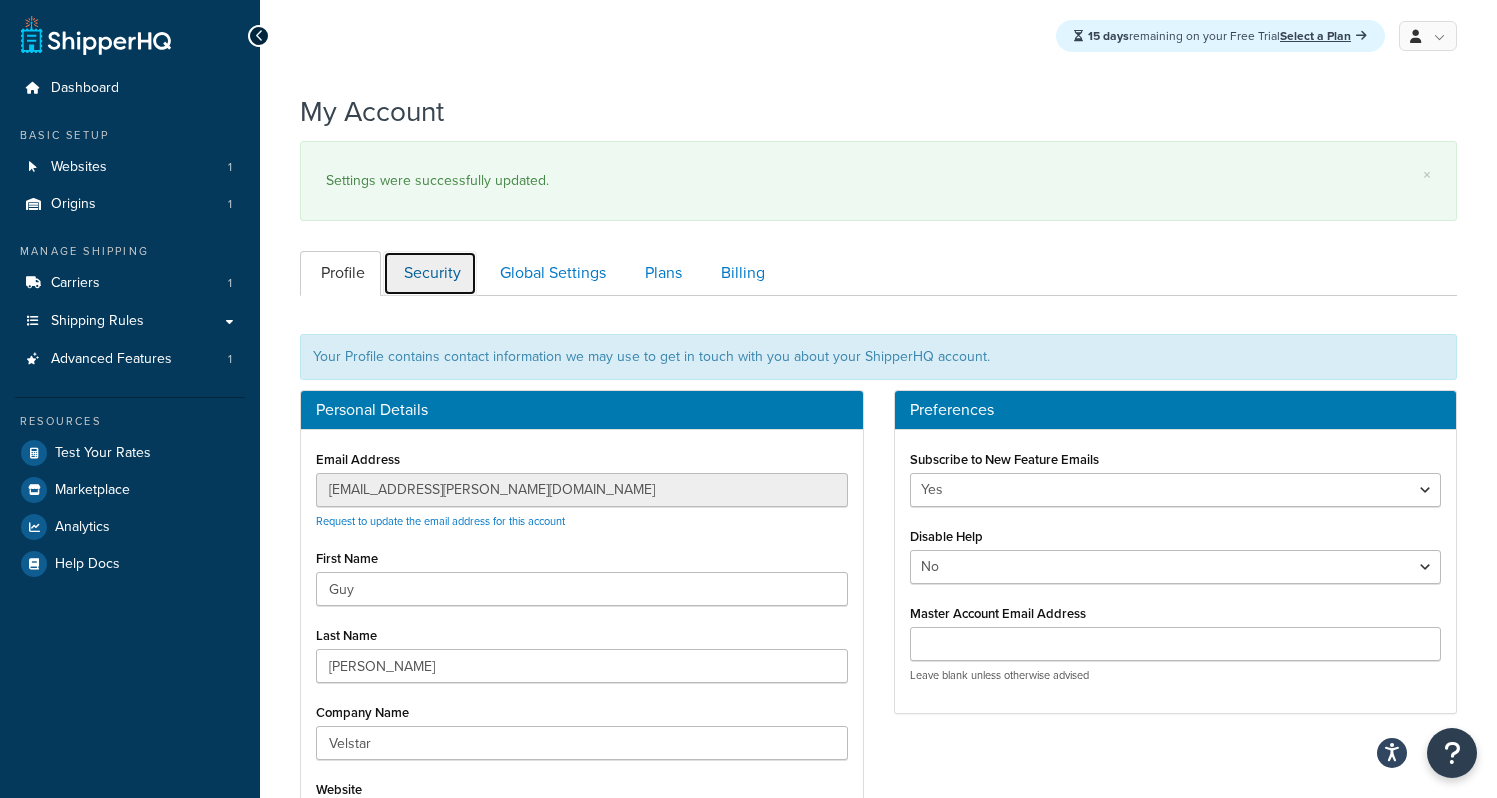 click on "Security" at bounding box center [430, 273] 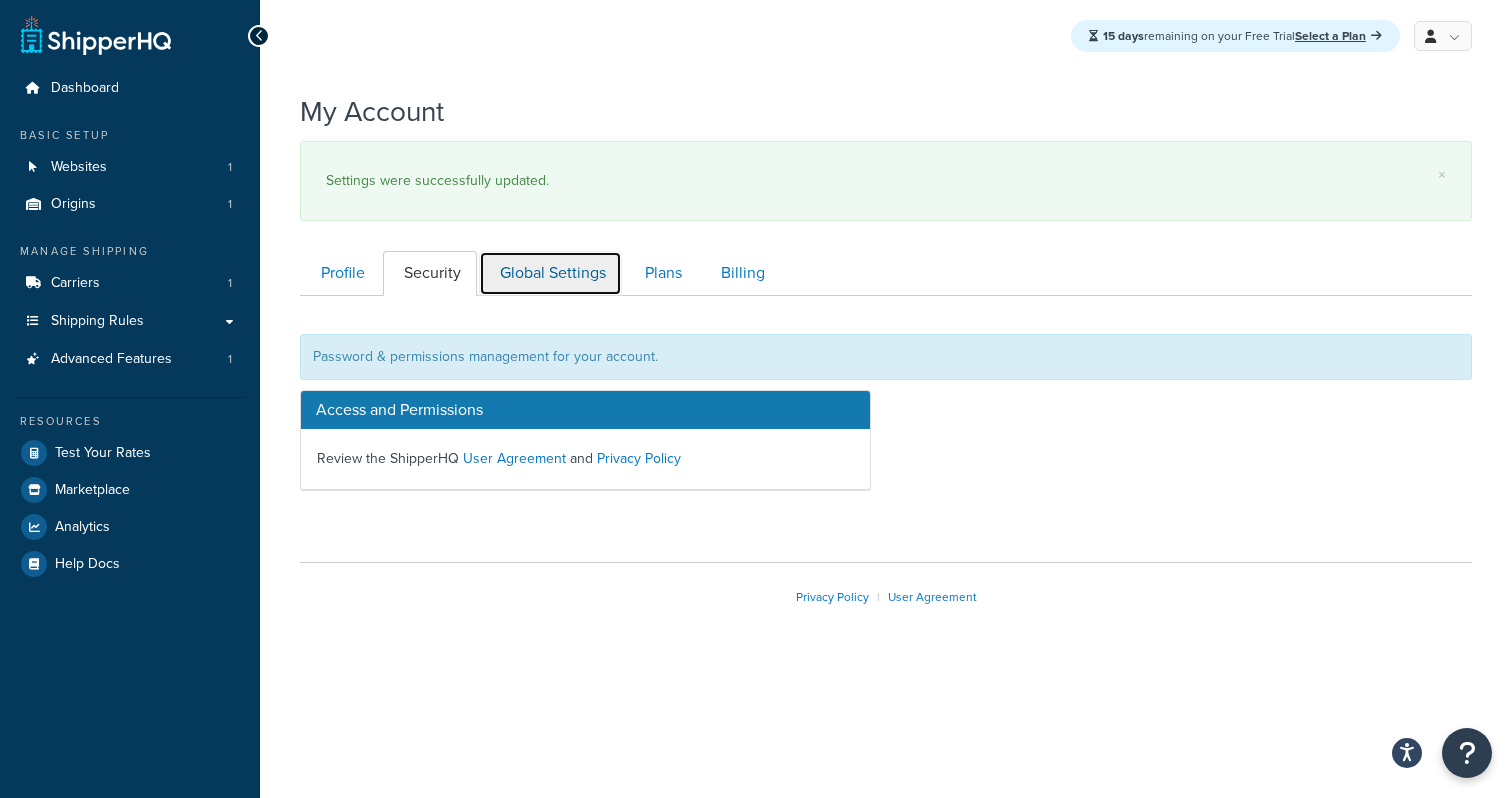 click on "Global Settings" at bounding box center [550, 273] 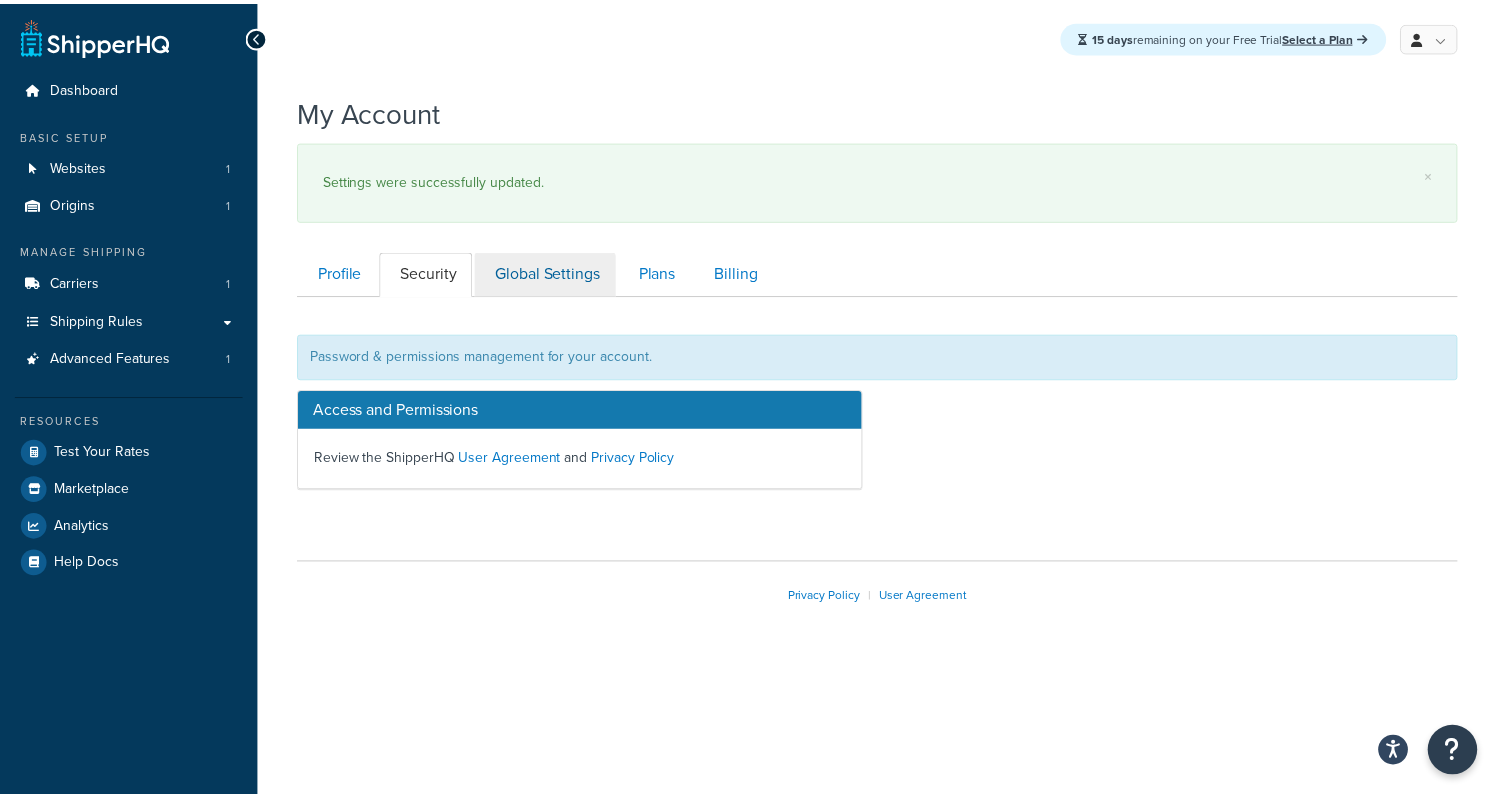 scroll, scrollTop: 296, scrollLeft: 0, axis: vertical 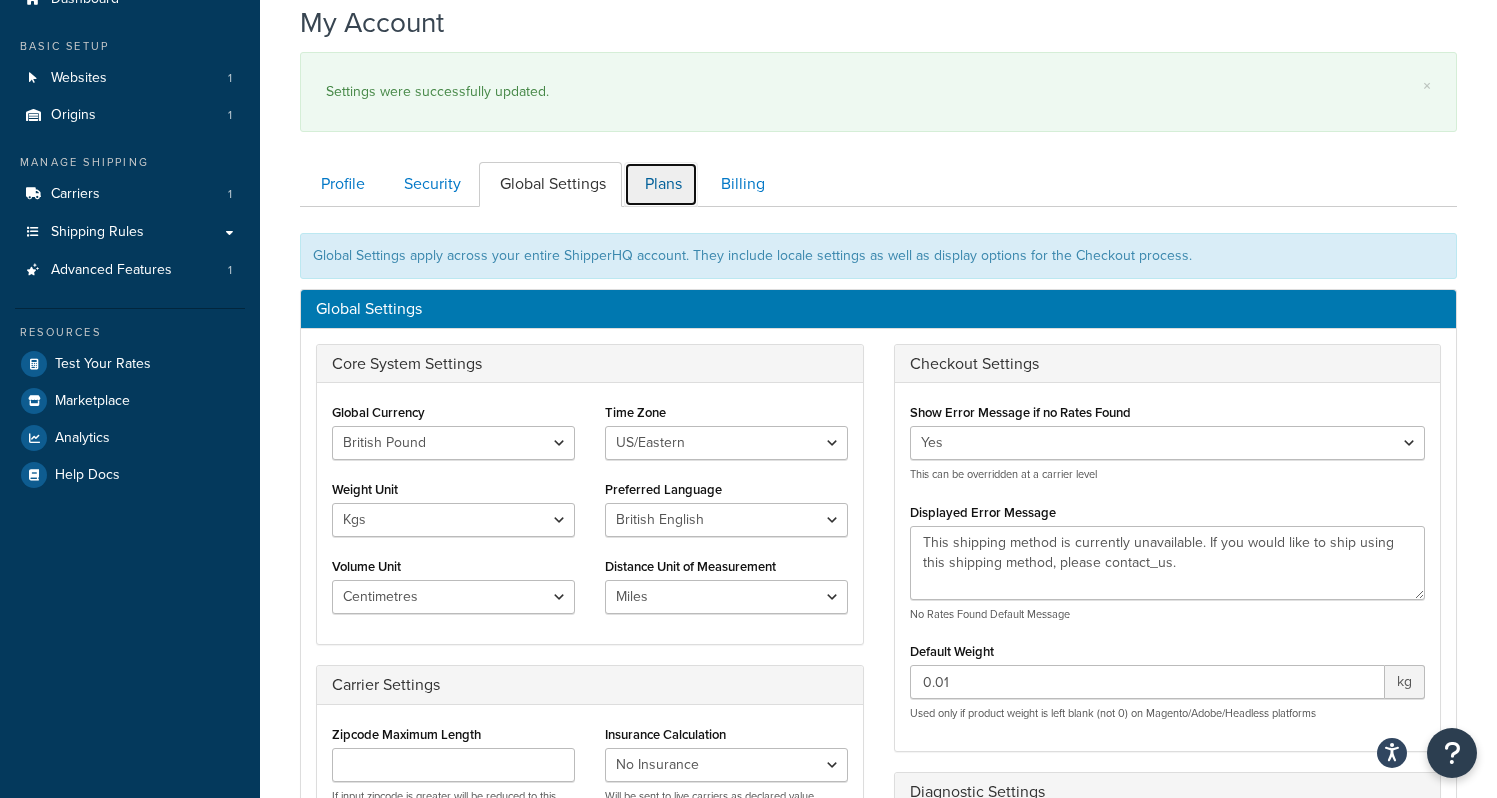 click on "Plans" at bounding box center (661, 184) 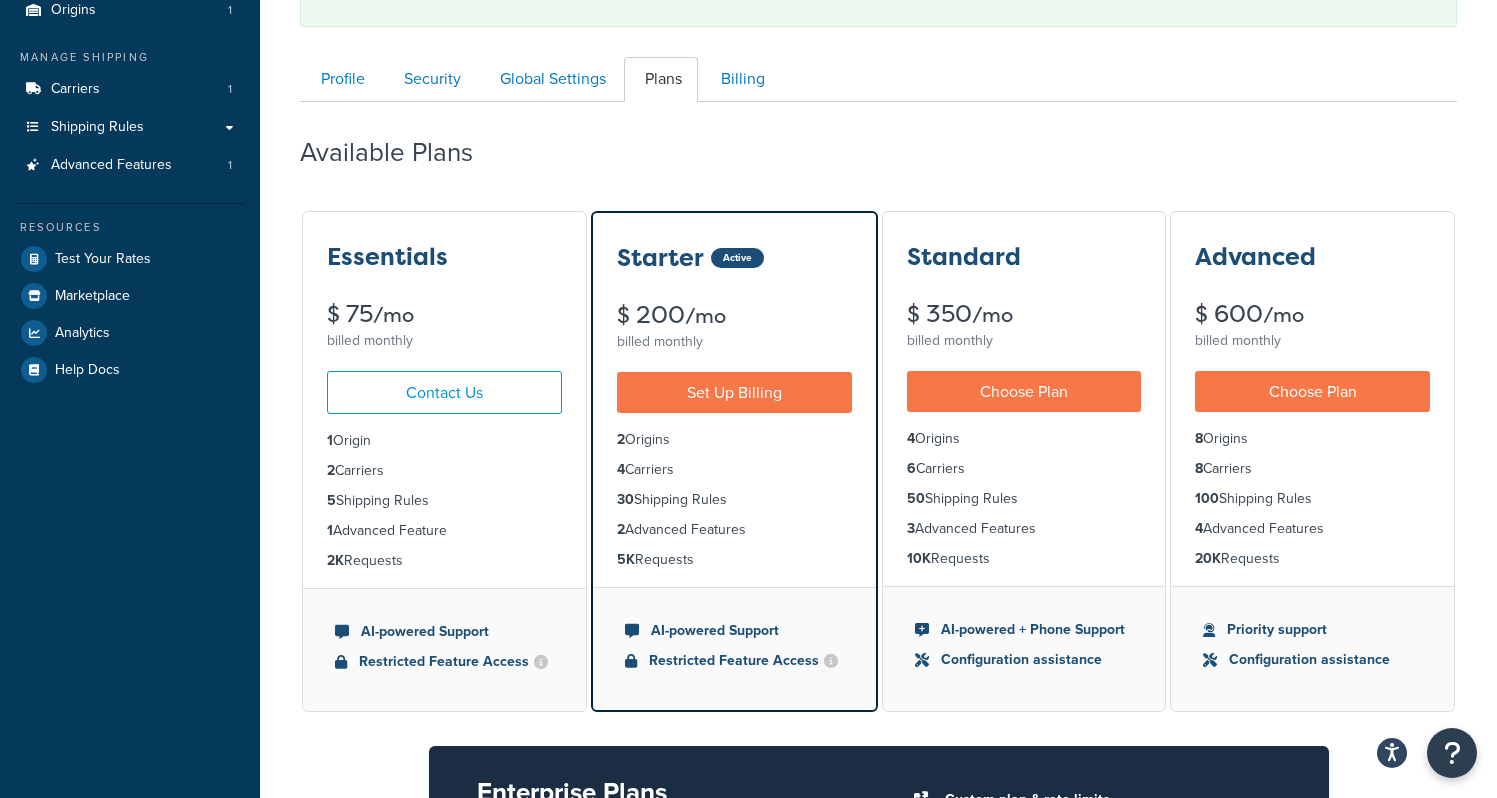 scroll, scrollTop: 0, scrollLeft: 0, axis: both 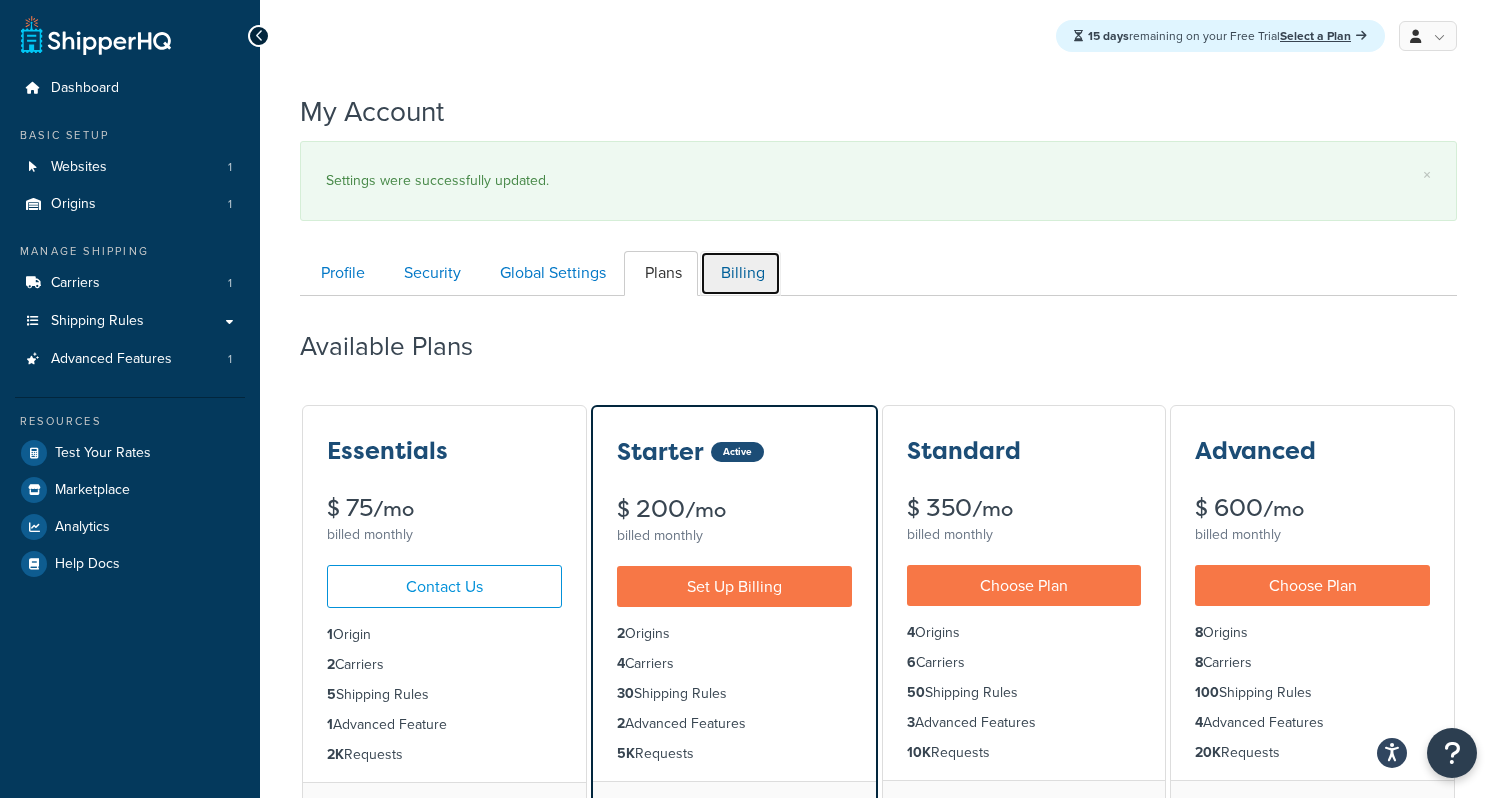 click on "Billing" at bounding box center [740, 273] 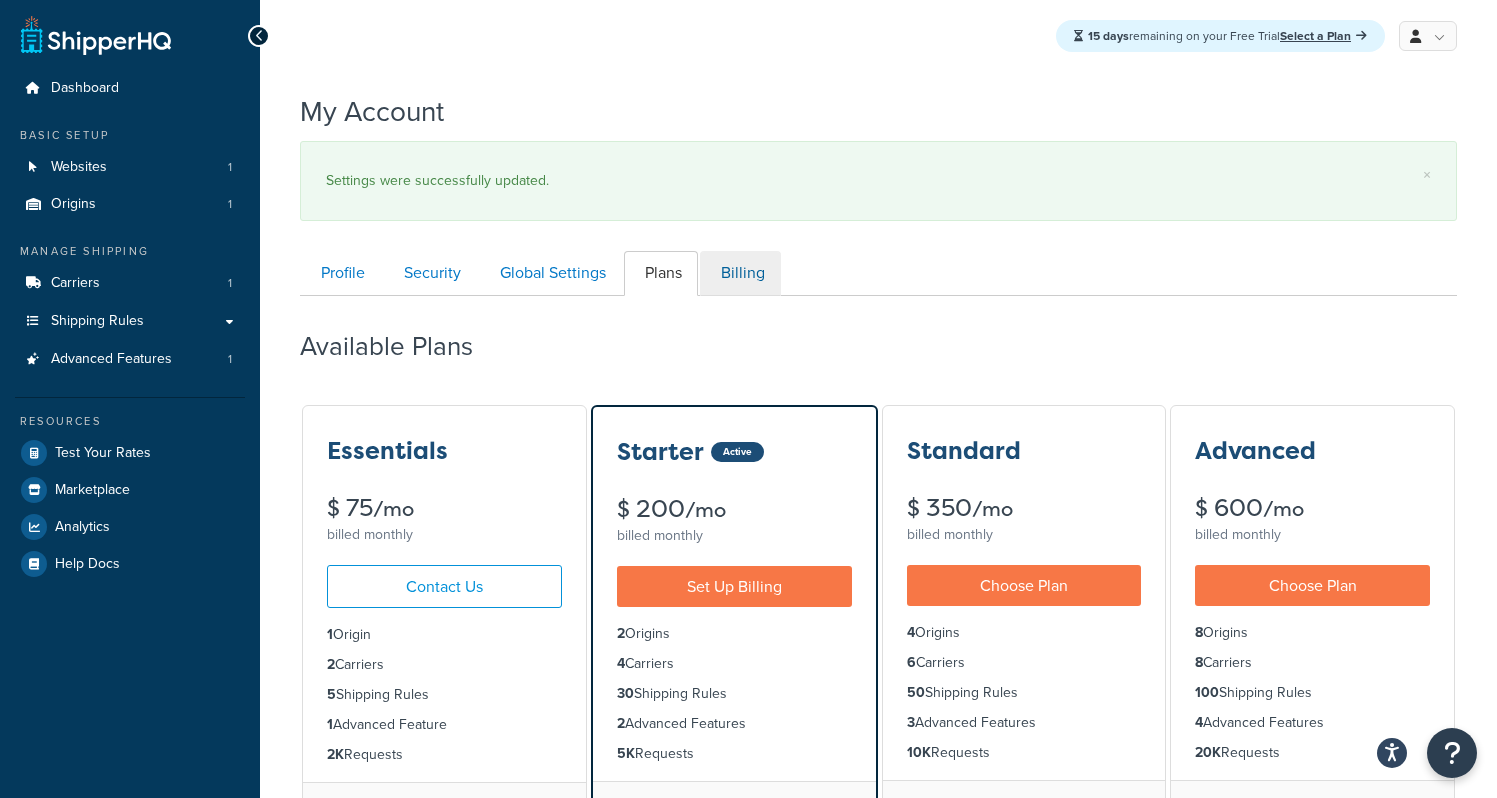 scroll, scrollTop: 296, scrollLeft: 0, axis: vertical 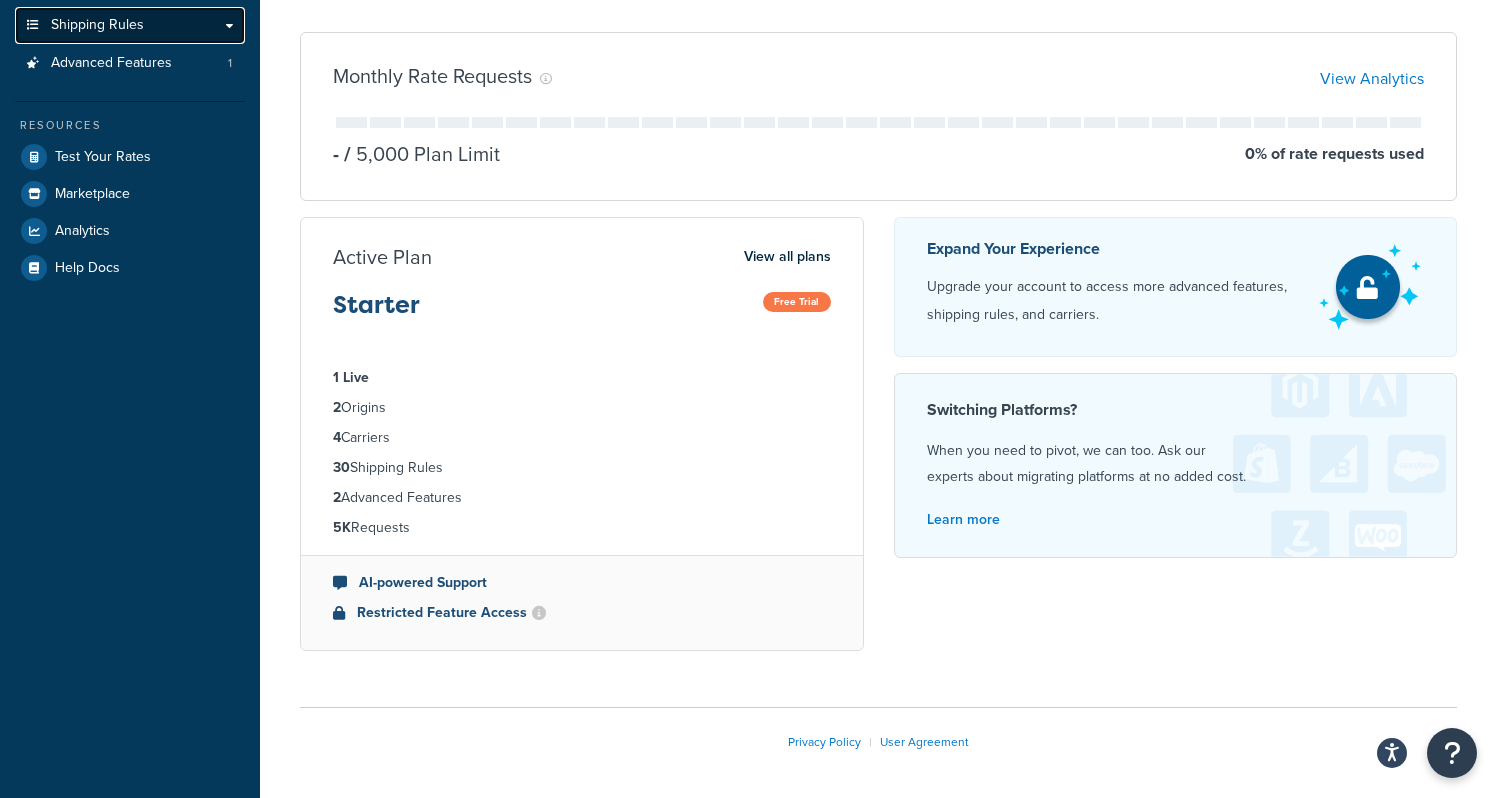 click on "Shipping Rules" at bounding box center (130, 25) 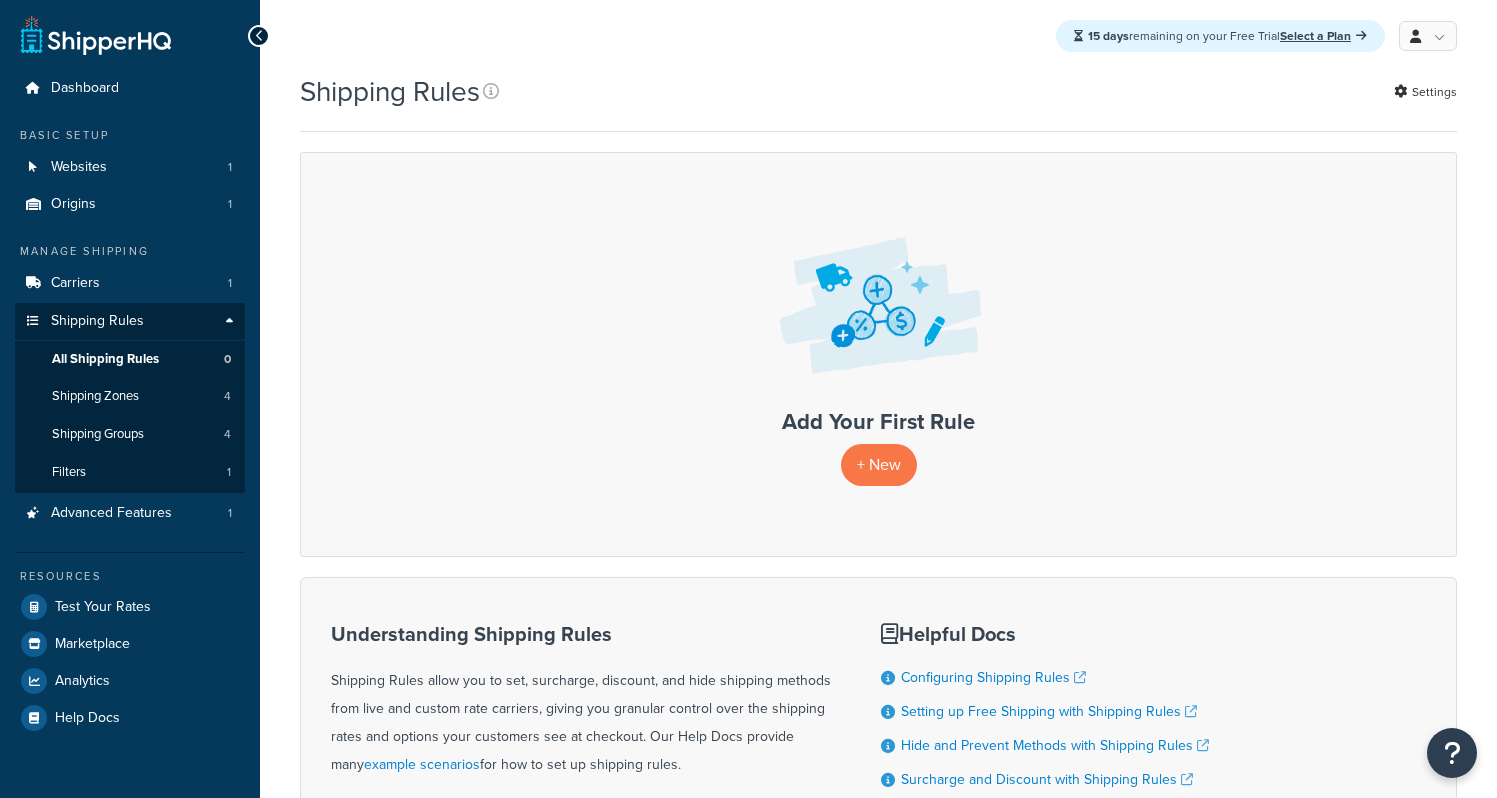 scroll, scrollTop: 0, scrollLeft: 0, axis: both 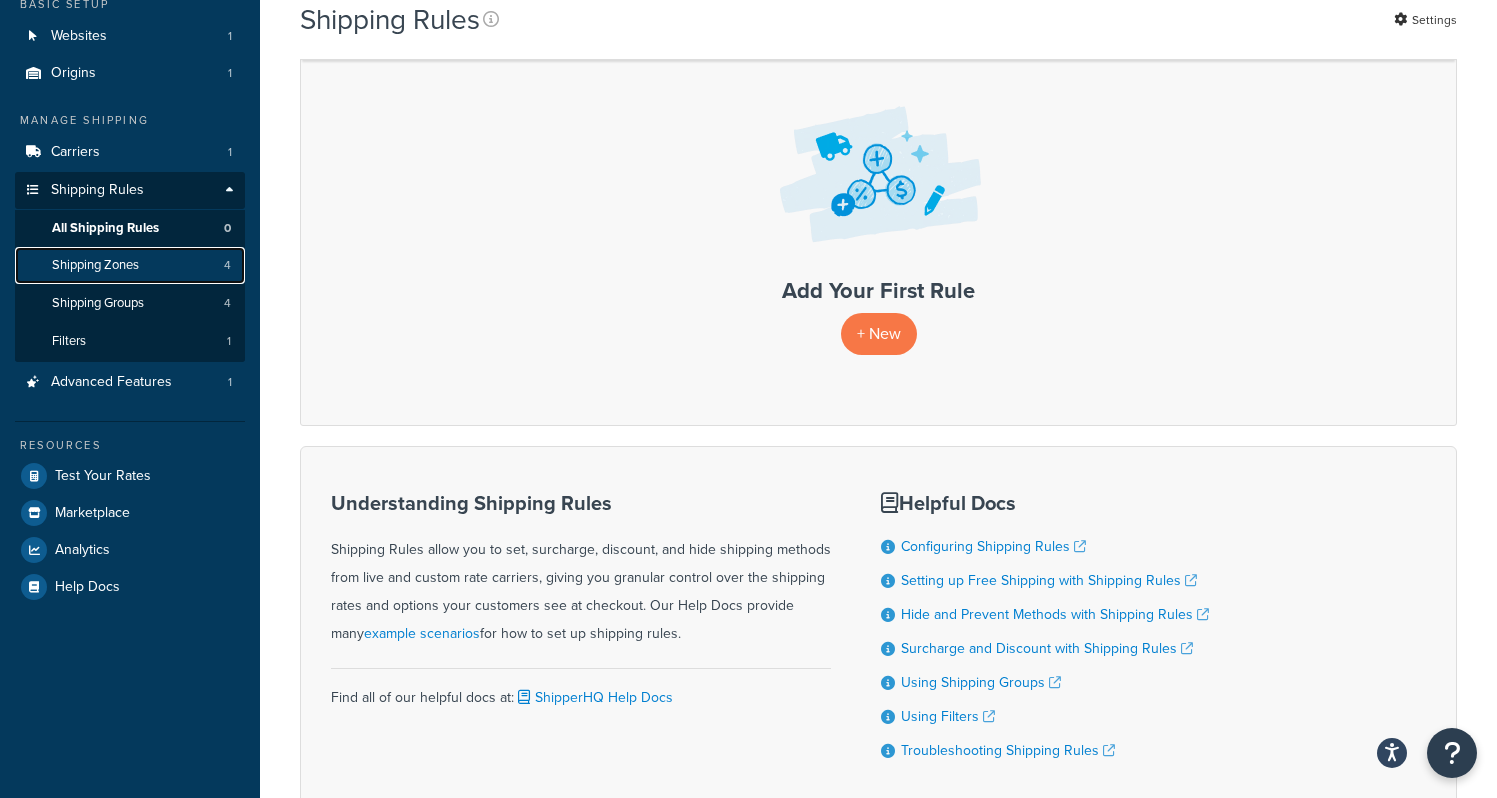 click on "Shipping Zones
4" at bounding box center (130, 265) 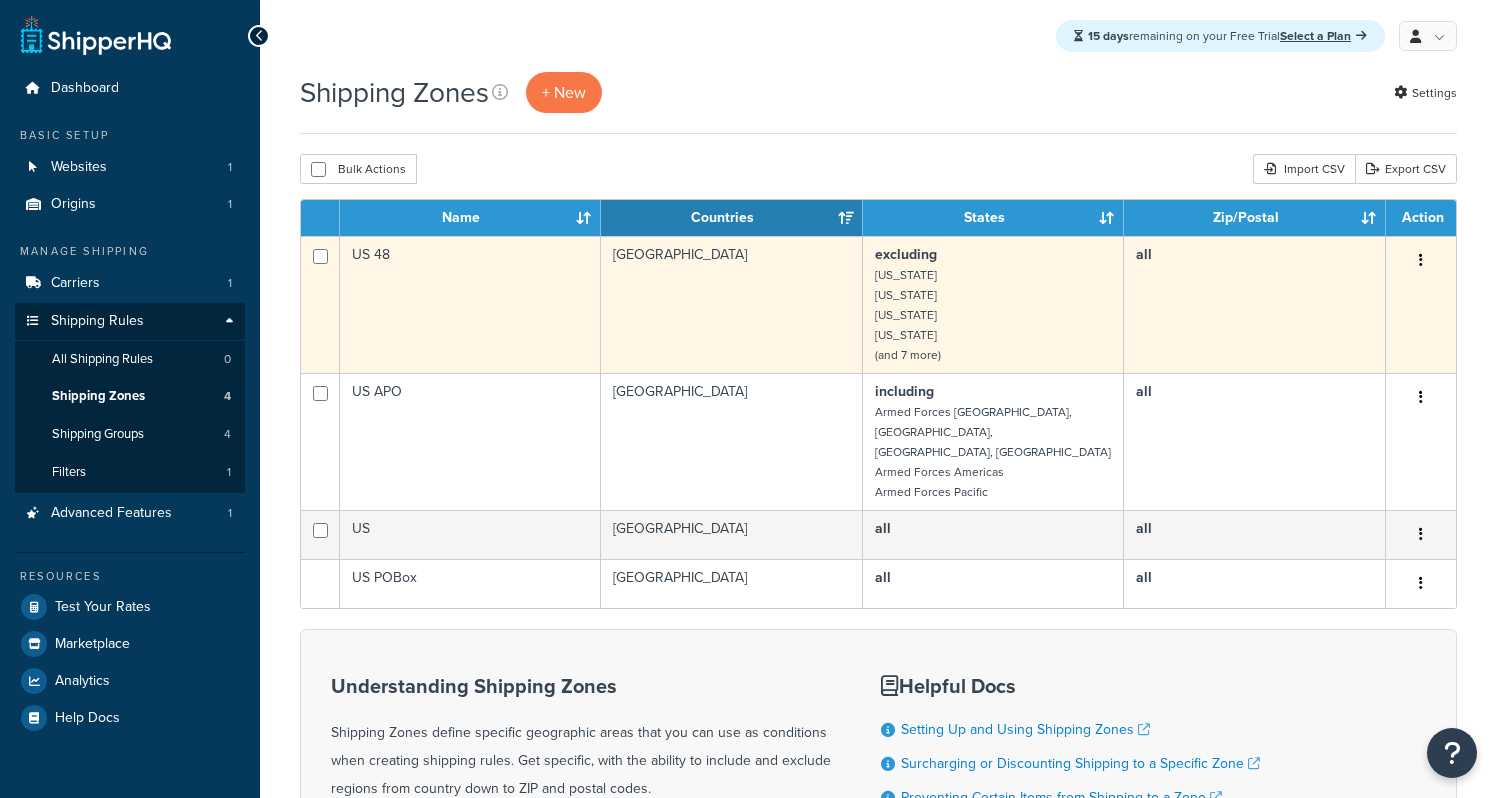 scroll, scrollTop: 0, scrollLeft: 0, axis: both 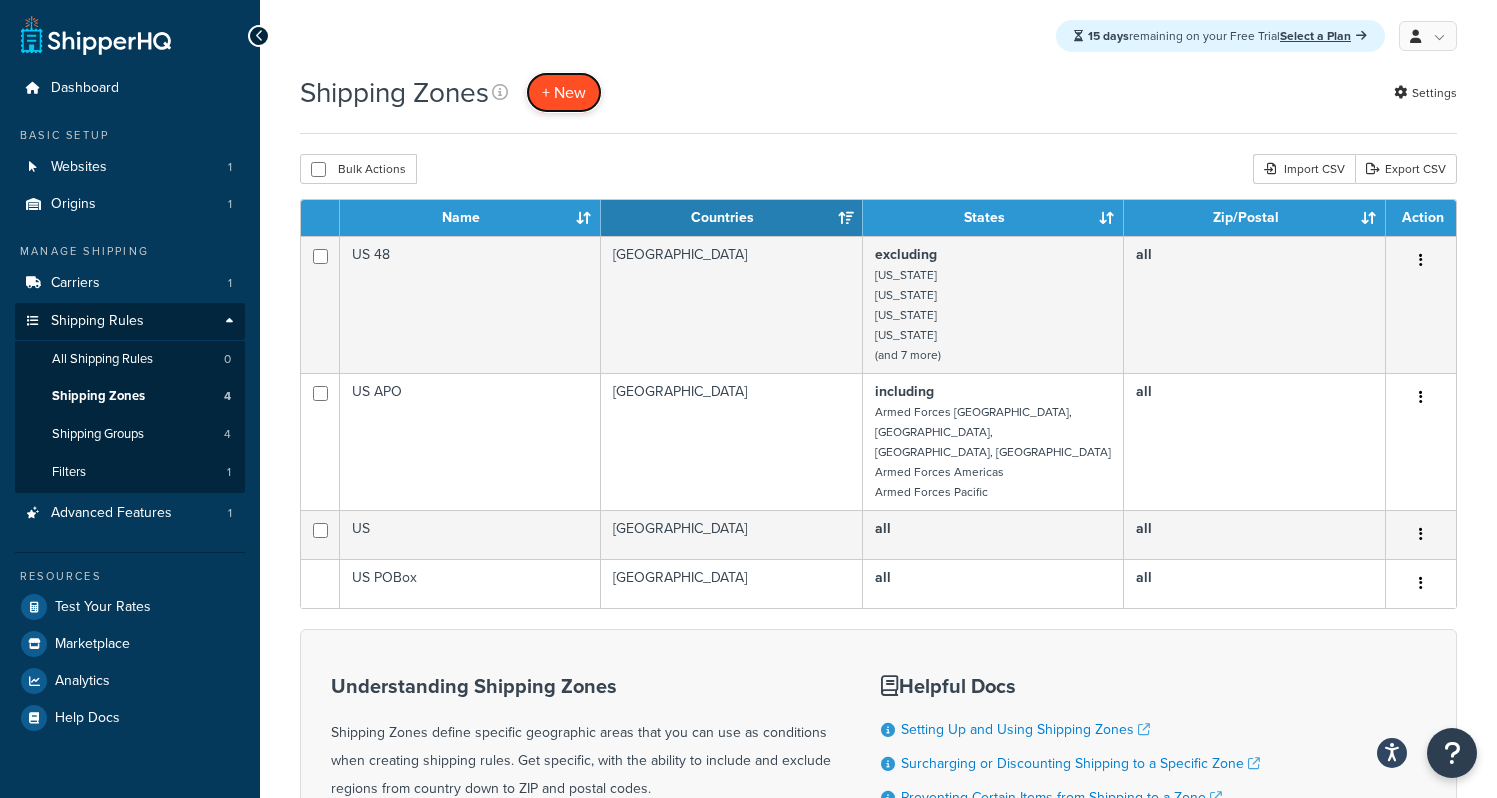 click on "+ New" at bounding box center [564, 92] 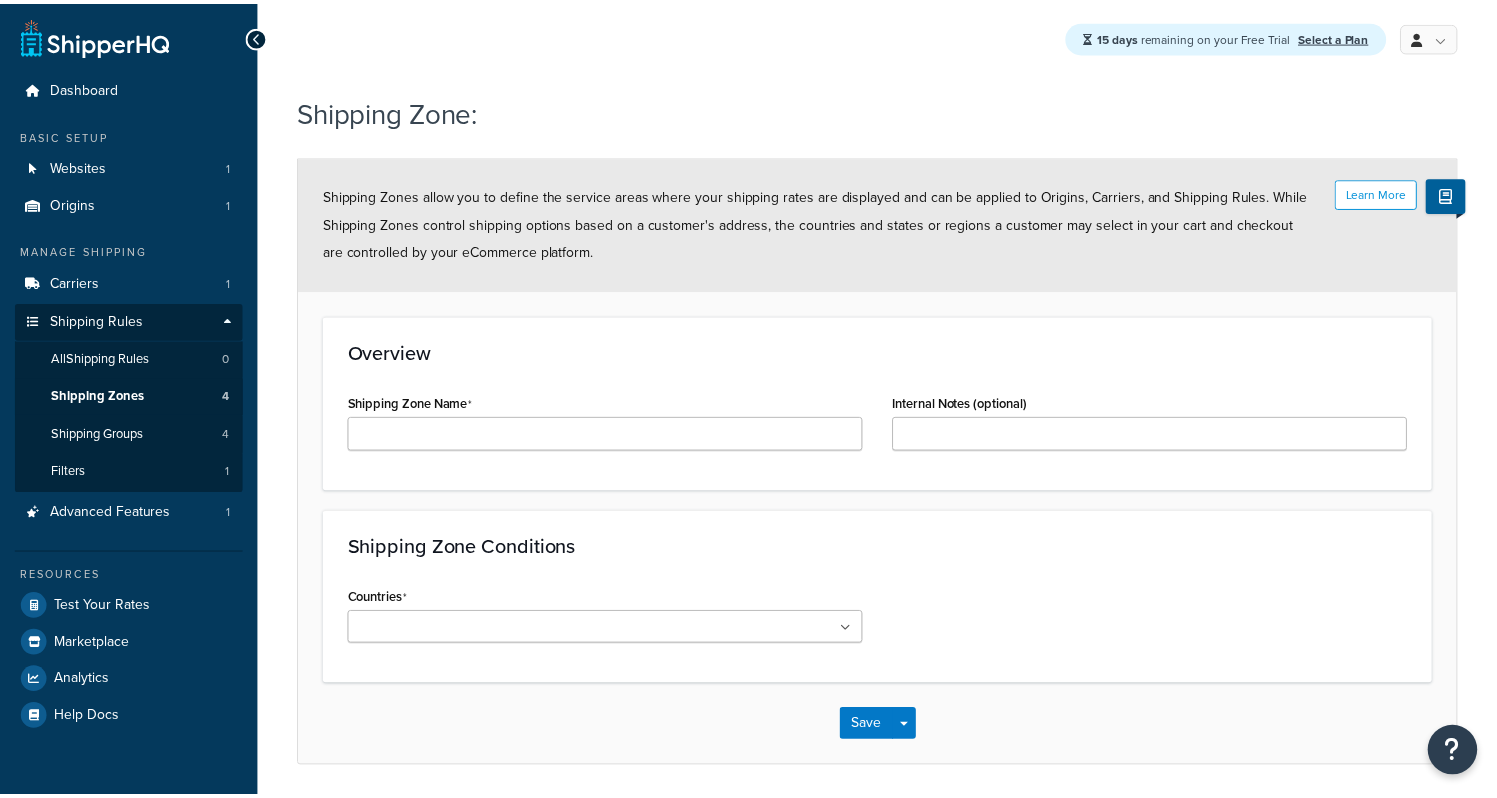 scroll, scrollTop: 0, scrollLeft: 0, axis: both 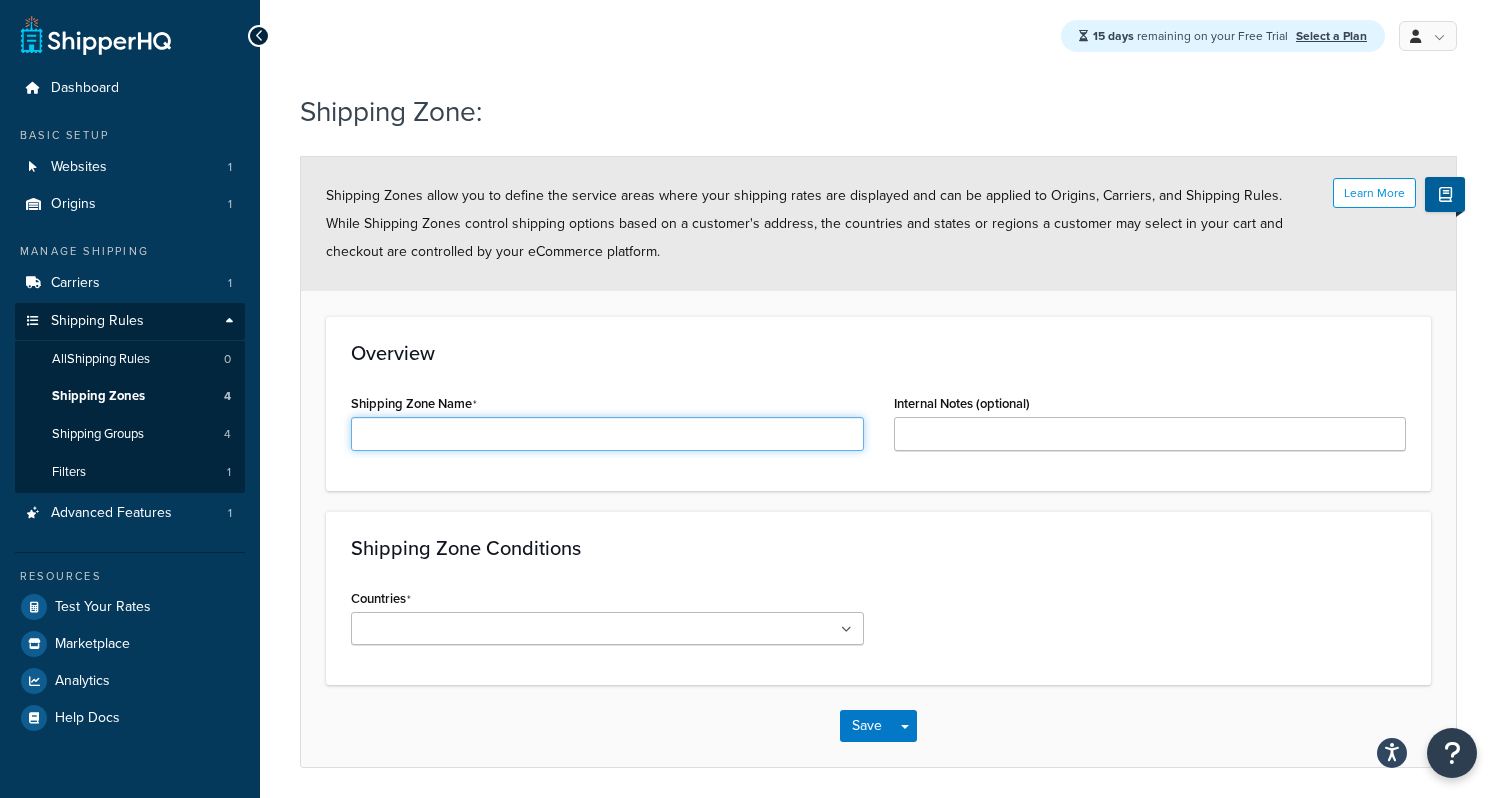 click on "Shipping Zone Name" at bounding box center [607, 434] 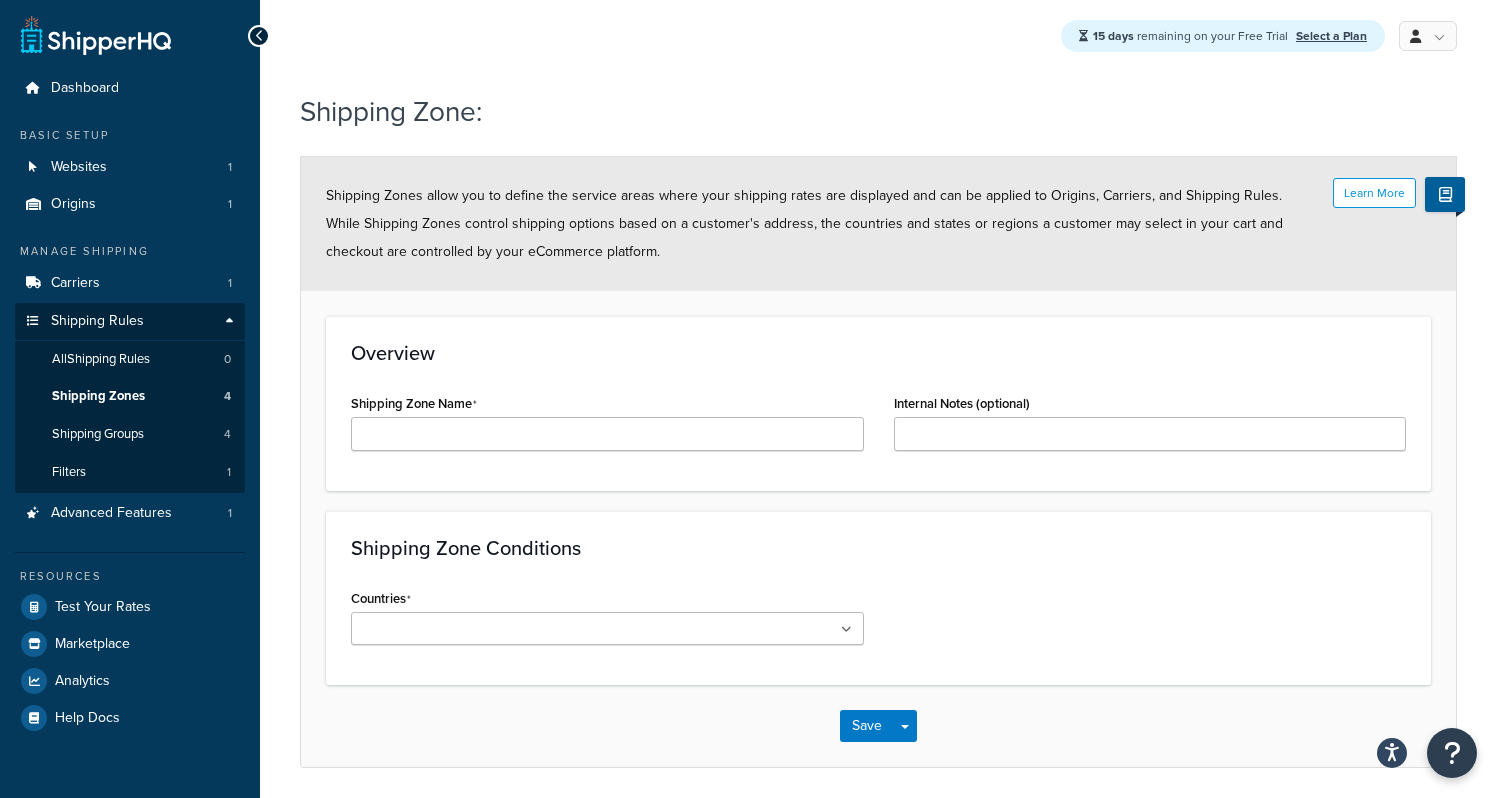 click at bounding box center [607, 628] 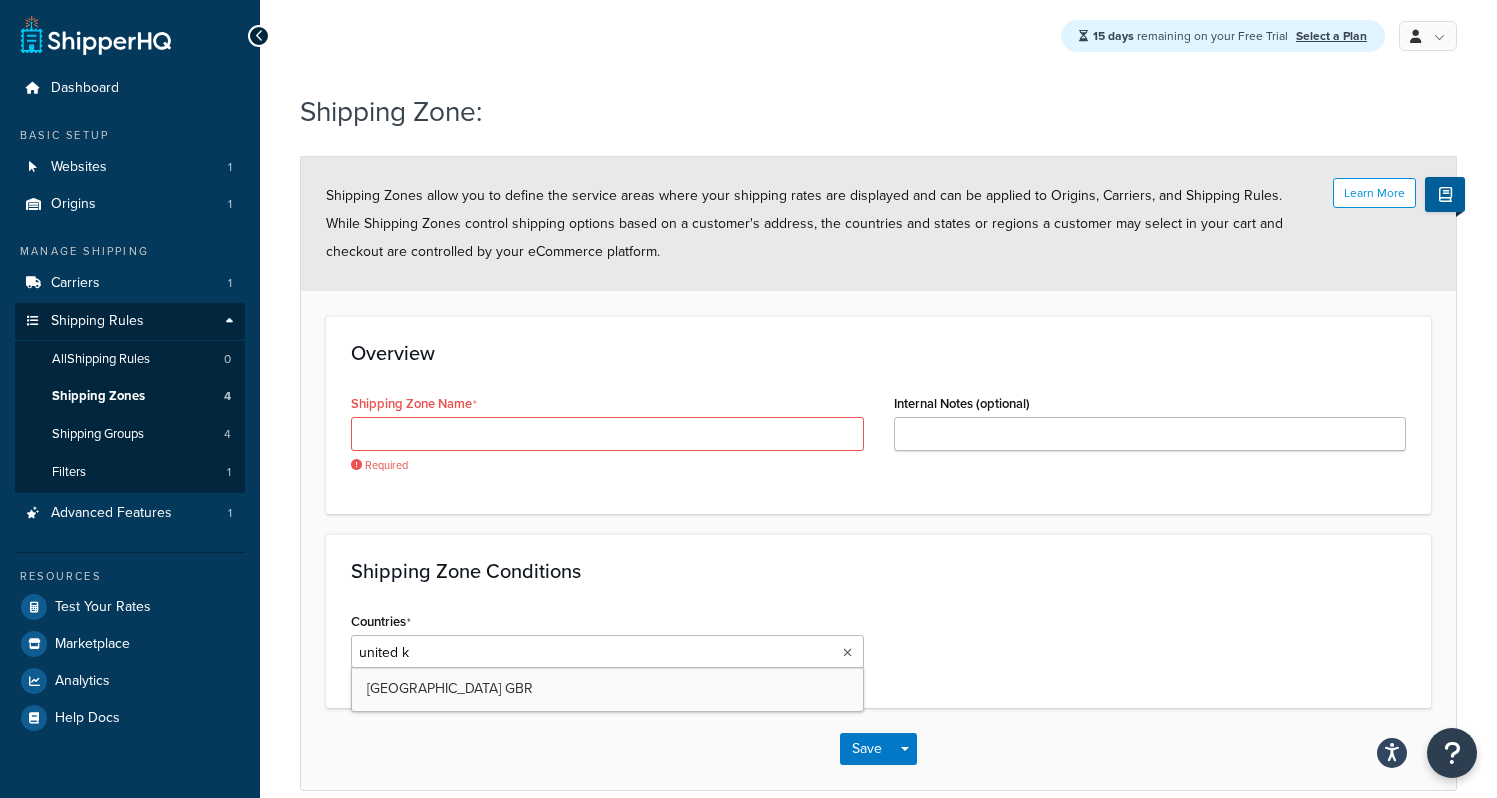 type on "united ki" 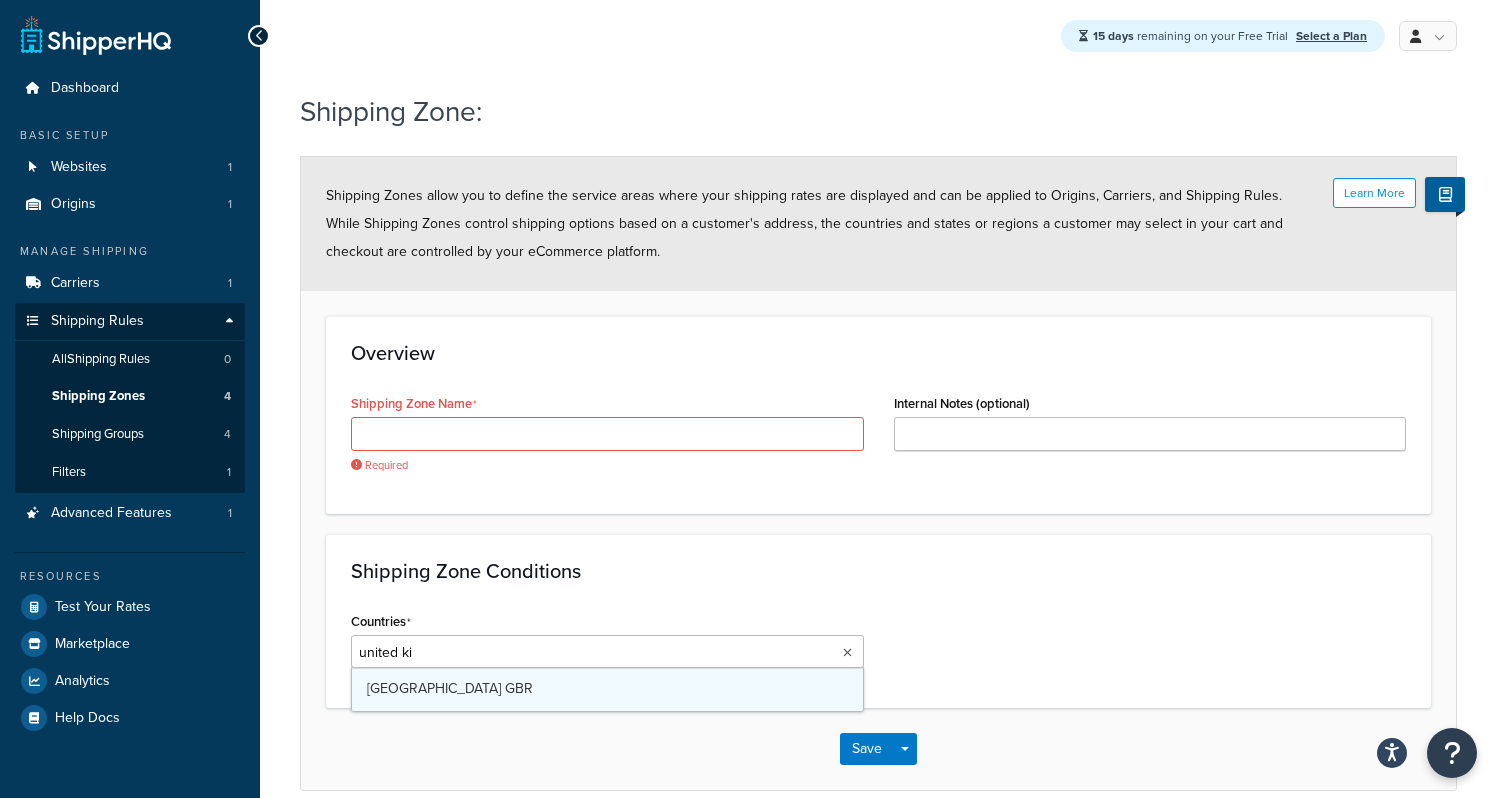 type 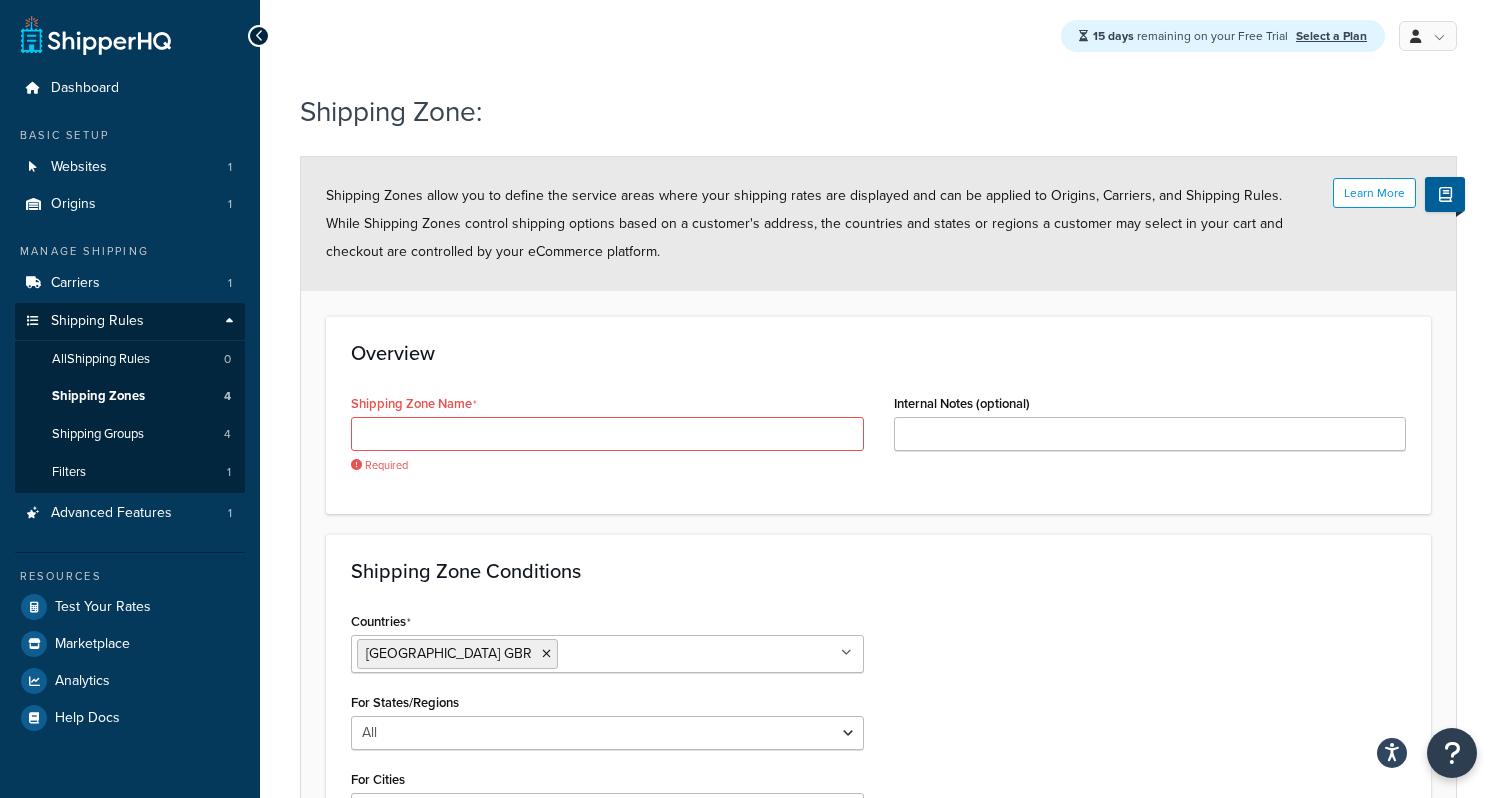 click on "Shipping Zone Conditions Countries   [GEOGRAPHIC_DATA] [GEOGRAPHIC_DATA]   All Countries ALL [GEOGRAPHIC_DATA] [GEOGRAPHIC_DATA] [GEOGRAPHIC_DATA] [GEOGRAPHIC_DATA] [GEOGRAPHIC_DATA] [GEOGRAPHIC_DATA] [GEOGRAPHIC_DATA] [GEOGRAPHIC_DATA] [US_STATE] [GEOGRAPHIC_DATA] [GEOGRAPHIC_DATA] AND [GEOGRAPHIC_DATA] AGO [GEOGRAPHIC_DATA] AIA [GEOGRAPHIC_DATA] [GEOGRAPHIC_DATA] [GEOGRAPHIC_DATA] [GEOGRAPHIC_DATA] [GEOGRAPHIC_DATA] [GEOGRAPHIC_DATA] [GEOGRAPHIC_DATA] [GEOGRAPHIC_DATA] [GEOGRAPHIC_DATA] [GEOGRAPHIC_DATA] [GEOGRAPHIC_DATA] [GEOGRAPHIC_DATA] [GEOGRAPHIC_DATA] [GEOGRAPHIC_DATA] [GEOGRAPHIC_DATA] [GEOGRAPHIC_DATA] [GEOGRAPHIC_DATA] [GEOGRAPHIC_DATA] [GEOGRAPHIC_DATA] BGD [GEOGRAPHIC_DATA] [GEOGRAPHIC_DATA] [GEOGRAPHIC_DATA] [GEOGRAPHIC_DATA] [GEOGRAPHIC_DATA] [GEOGRAPHIC_DATA] [GEOGRAPHIC_DATA] BLZ [GEOGRAPHIC_DATA] BEN [GEOGRAPHIC_DATA] [GEOGRAPHIC_DATA] [GEOGRAPHIC_DATA] [GEOGRAPHIC_DATA] [GEOGRAPHIC_DATA] [GEOGRAPHIC_DATA] [GEOGRAPHIC_DATA] [GEOGRAPHIC_DATA] [GEOGRAPHIC_DATA] BWA [GEOGRAPHIC_DATA] BVT [GEOGRAPHIC_DATA] BRA [GEOGRAPHIC_DATA] [GEOGRAPHIC_DATA] [GEOGRAPHIC_DATA], [GEOGRAPHIC_DATA] [GEOGRAPHIC_DATA] BRN [GEOGRAPHIC_DATA] BGR [GEOGRAPHIC_DATA] BFA [GEOGRAPHIC_DATA] MMR [GEOGRAPHIC_DATA] BDI [GEOGRAPHIC_DATA] [GEOGRAPHIC_DATA] [GEOGRAPHIC_DATA] [GEOGRAPHIC_DATA] [GEOGRAPHIC_DATA] [GEOGRAPHIC_DATA] CPV [GEOGRAPHIC_DATA] [GEOGRAPHIC_DATA] [GEOGRAPHIC_DATA] CAF [GEOGRAPHIC_DATA] [GEOGRAPHIC_DATA] [GEOGRAPHIC_DATA] [GEOGRAPHIC_DATA] [GEOGRAPHIC_DATA] [GEOGRAPHIC_DATA] [GEOGRAPHIC_DATA] CXR Cocos ([GEOGRAPHIC_DATA]) Islands CCK [GEOGRAPHIC_DATA] [GEOGRAPHIC_DATA] [GEOGRAPHIC_DATA] COM [GEOGRAPHIC_DATA], [GEOGRAPHIC_DATA] [GEOGRAPHIC_DATA] [GEOGRAPHIC_DATA] [GEOGRAPHIC_DATA] [GEOGRAPHIC_DATA] [GEOGRAPHIC_DATA] [GEOGRAPHIC_DATA] [GEOGRAPHIC_DATA] [GEOGRAPHIC_DATA] [GEOGRAPHIC_DATA] [GEOGRAPHIC_DATA] [GEOGRAPHIC_DATA] [GEOGRAPHIC_DATA] [GEOGRAPHIC_DATA] [GEOGRAPHIC_DATA] [GEOGRAPHIC_DATA] [GEOGRAPHIC_DATA] DNK [GEOGRAPHIC_DATA] DJI [GEOGRAPHIC_DATA] EGY" at bounding box center (878, 739) 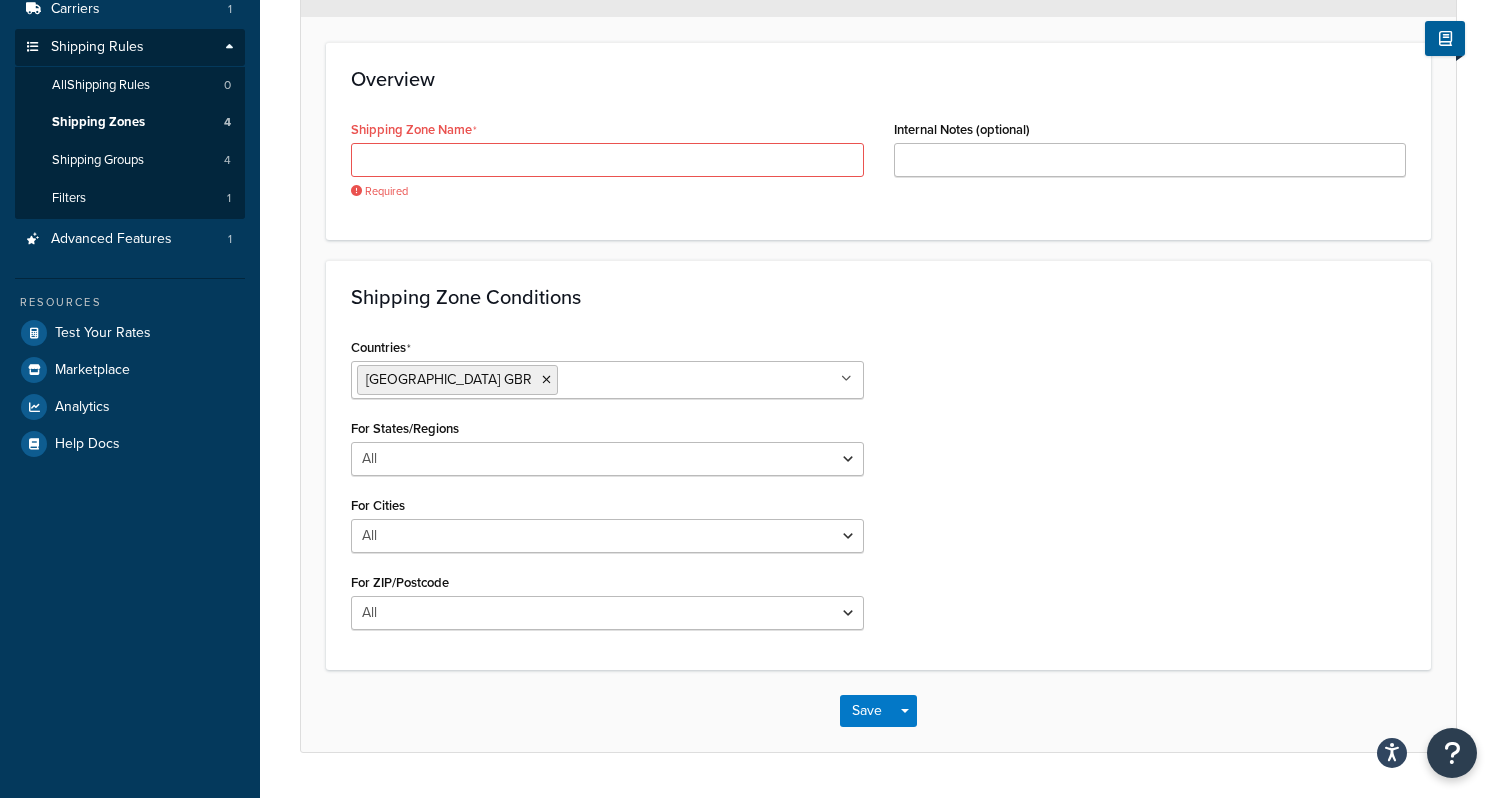 scroll, scrollTop: 329, scrollLeft: 0, axis: vertical 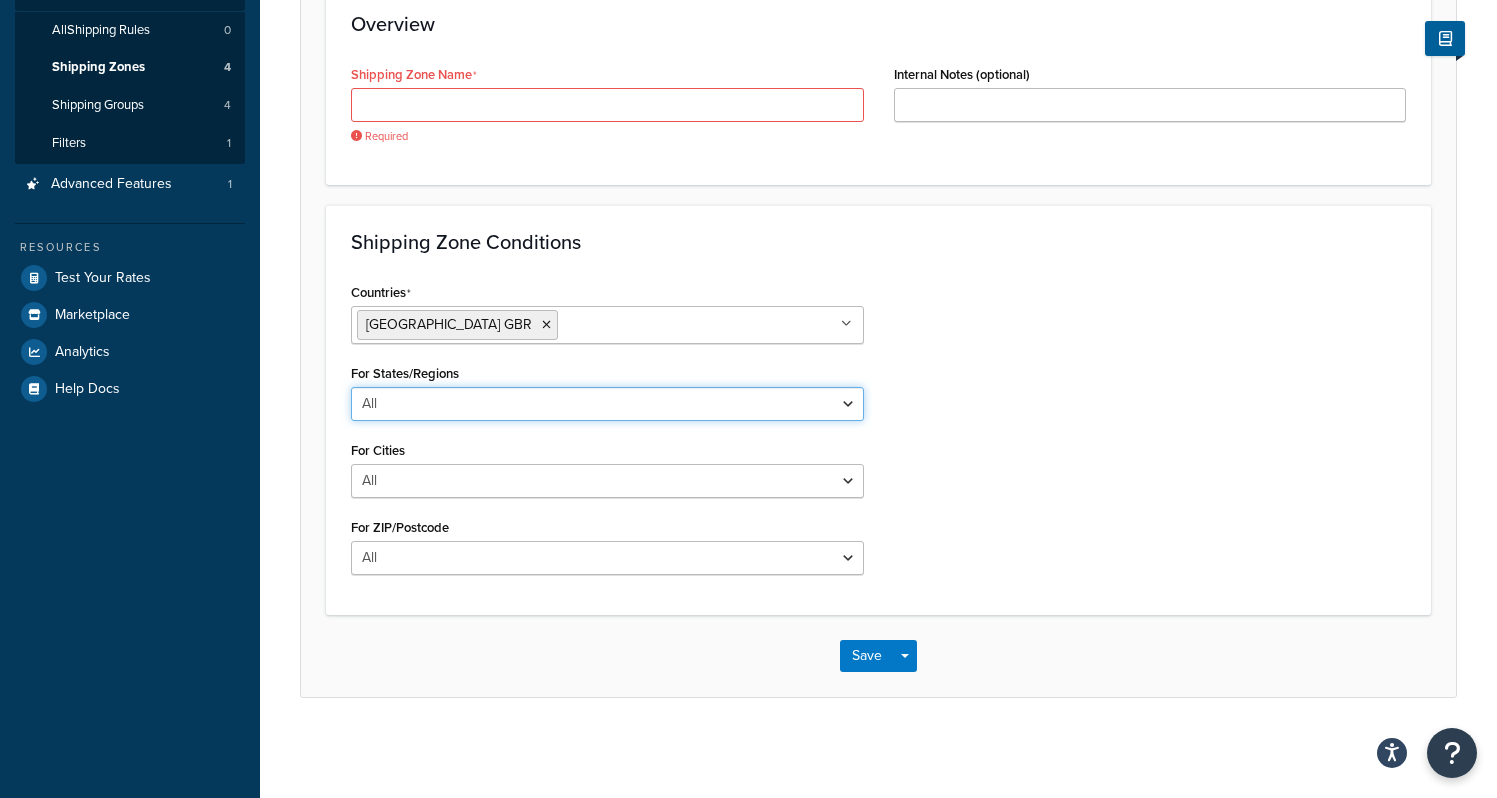 click on "All  Including  Excluding" at bounding box center [607, 404] 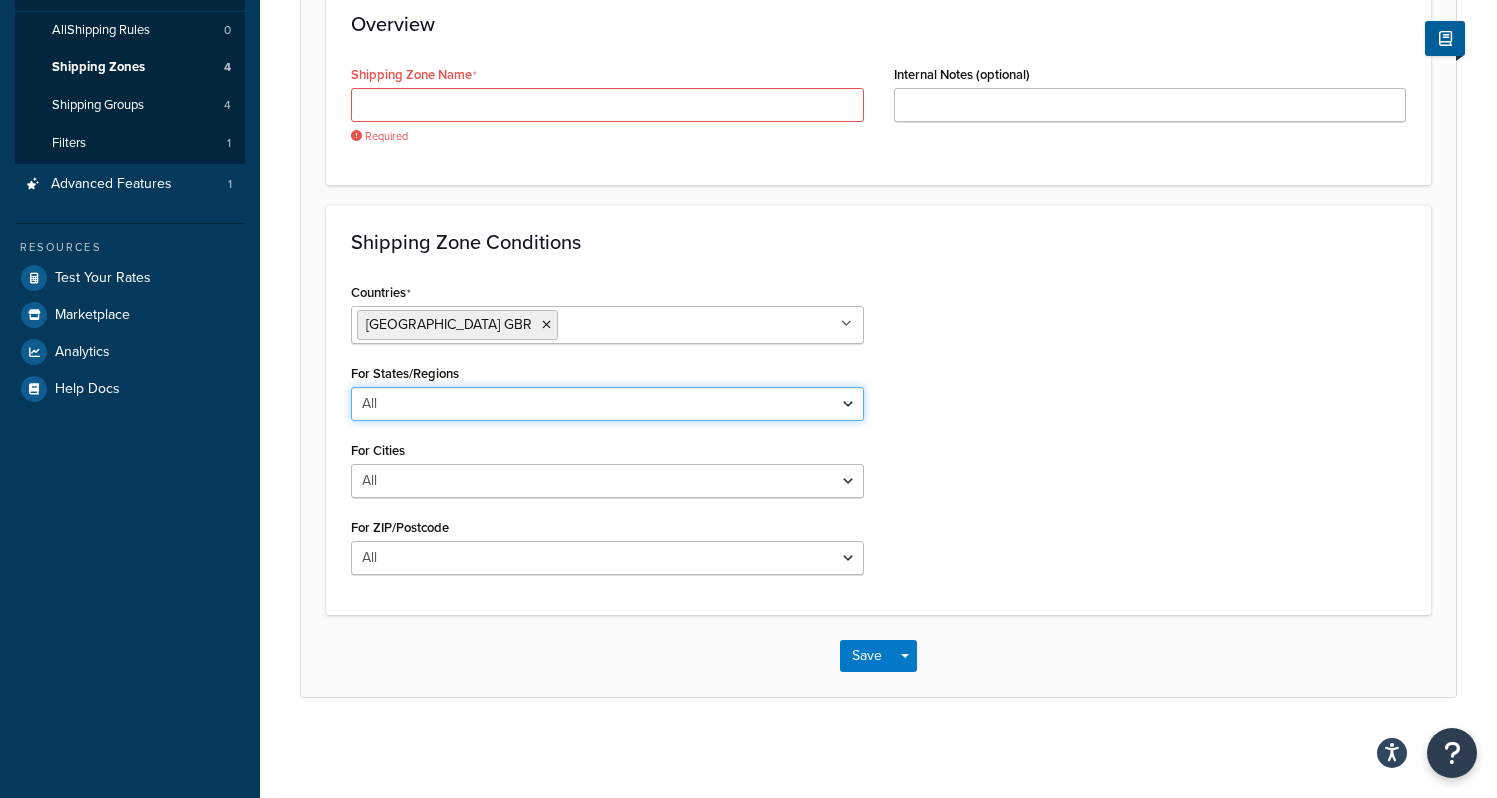 select on "including" 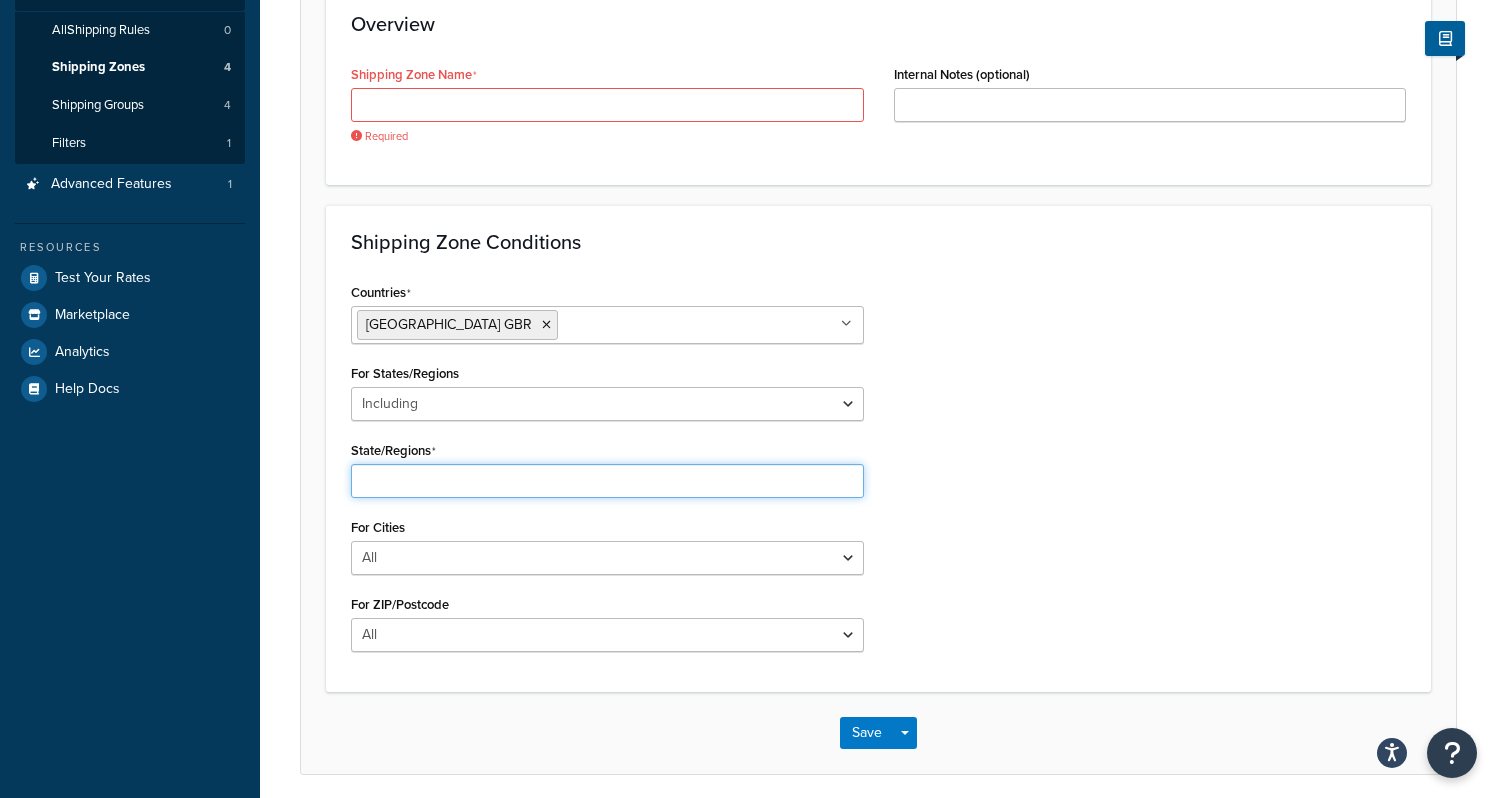 click on "State/Regions" at bounding box center [607, 481] 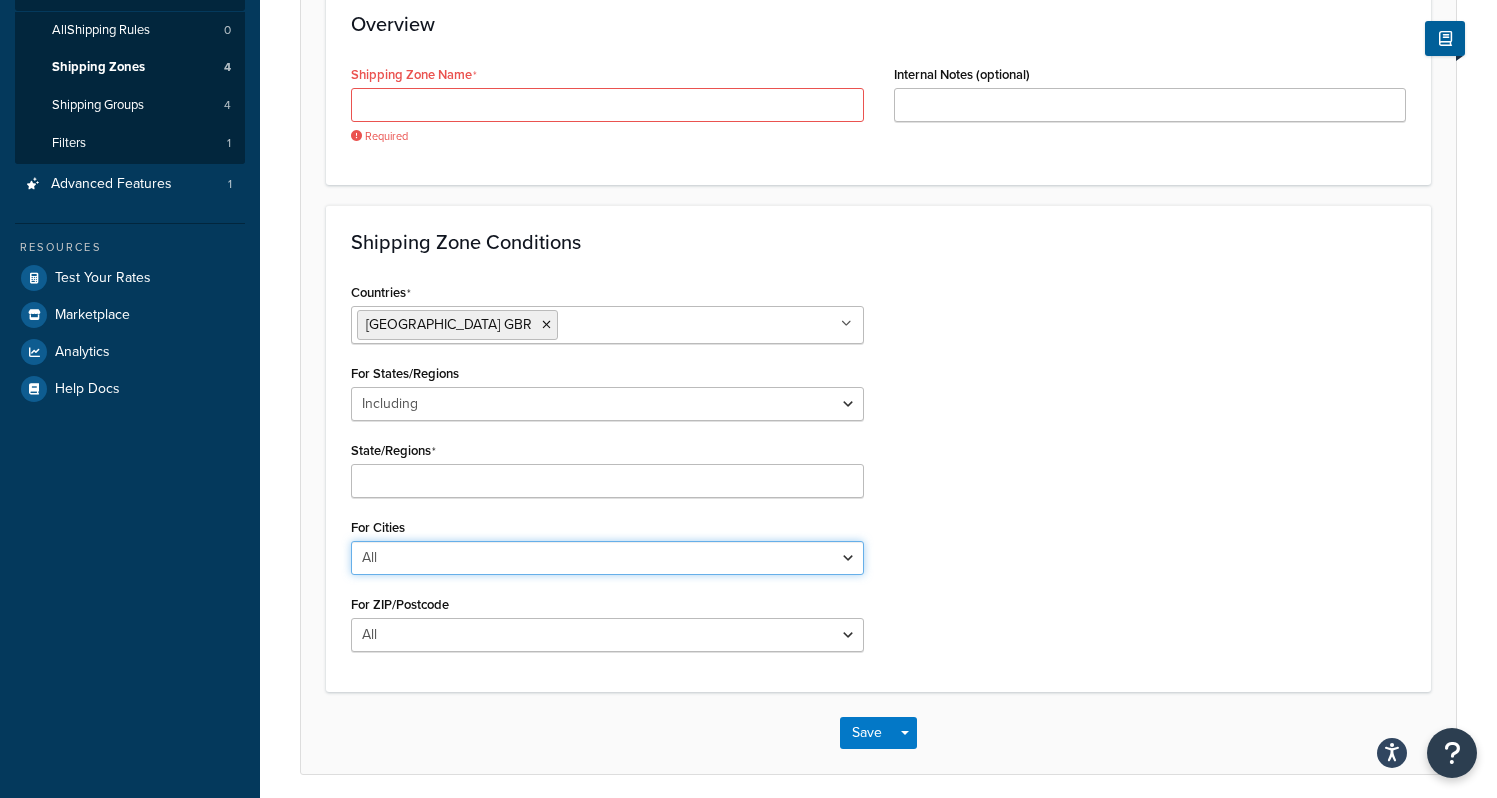 click on "All  Including  Excluding" at bounding box center (607, 558) 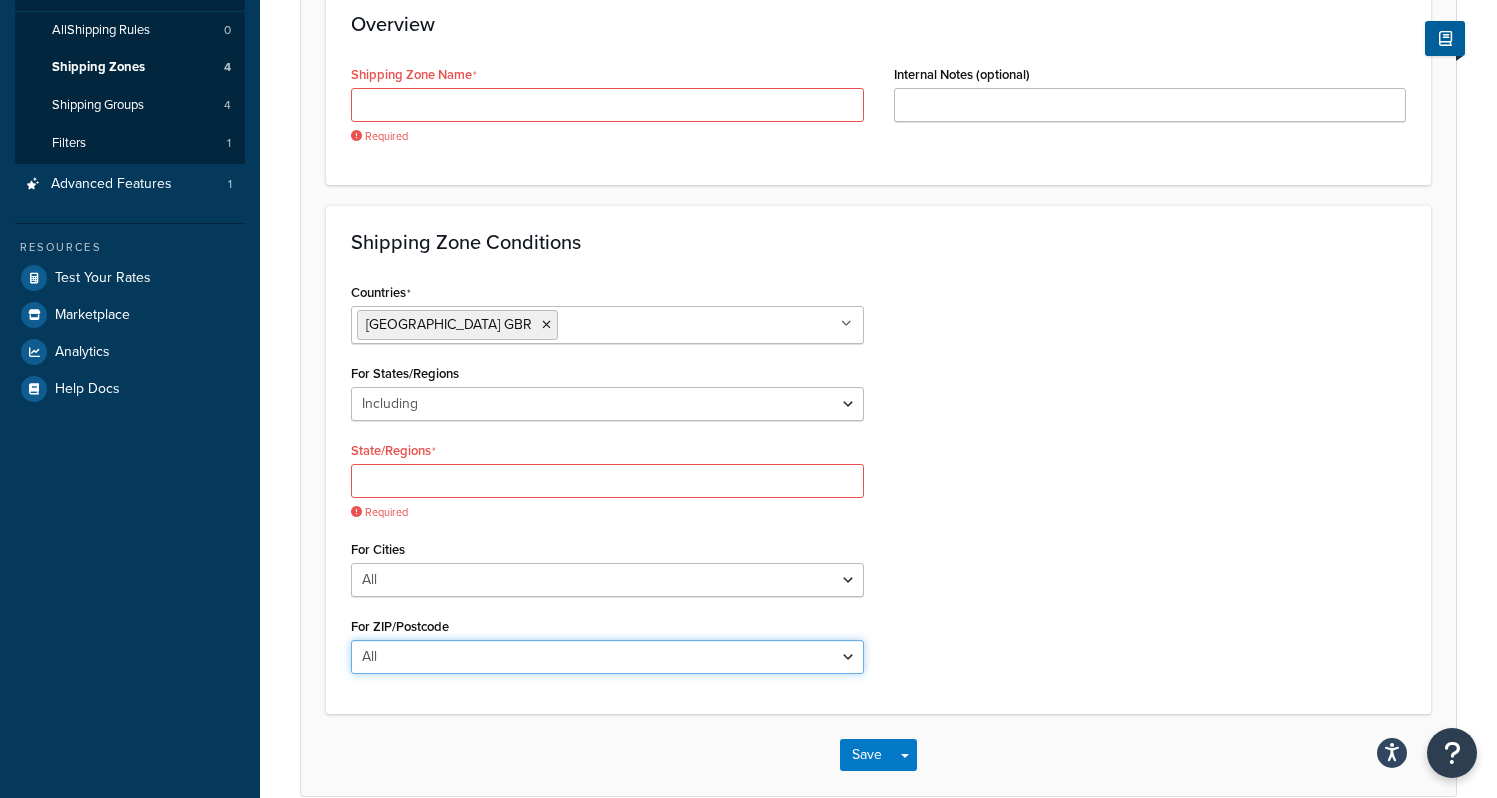 click on "All  Including  Excluding" at bounding box center (607, 657) 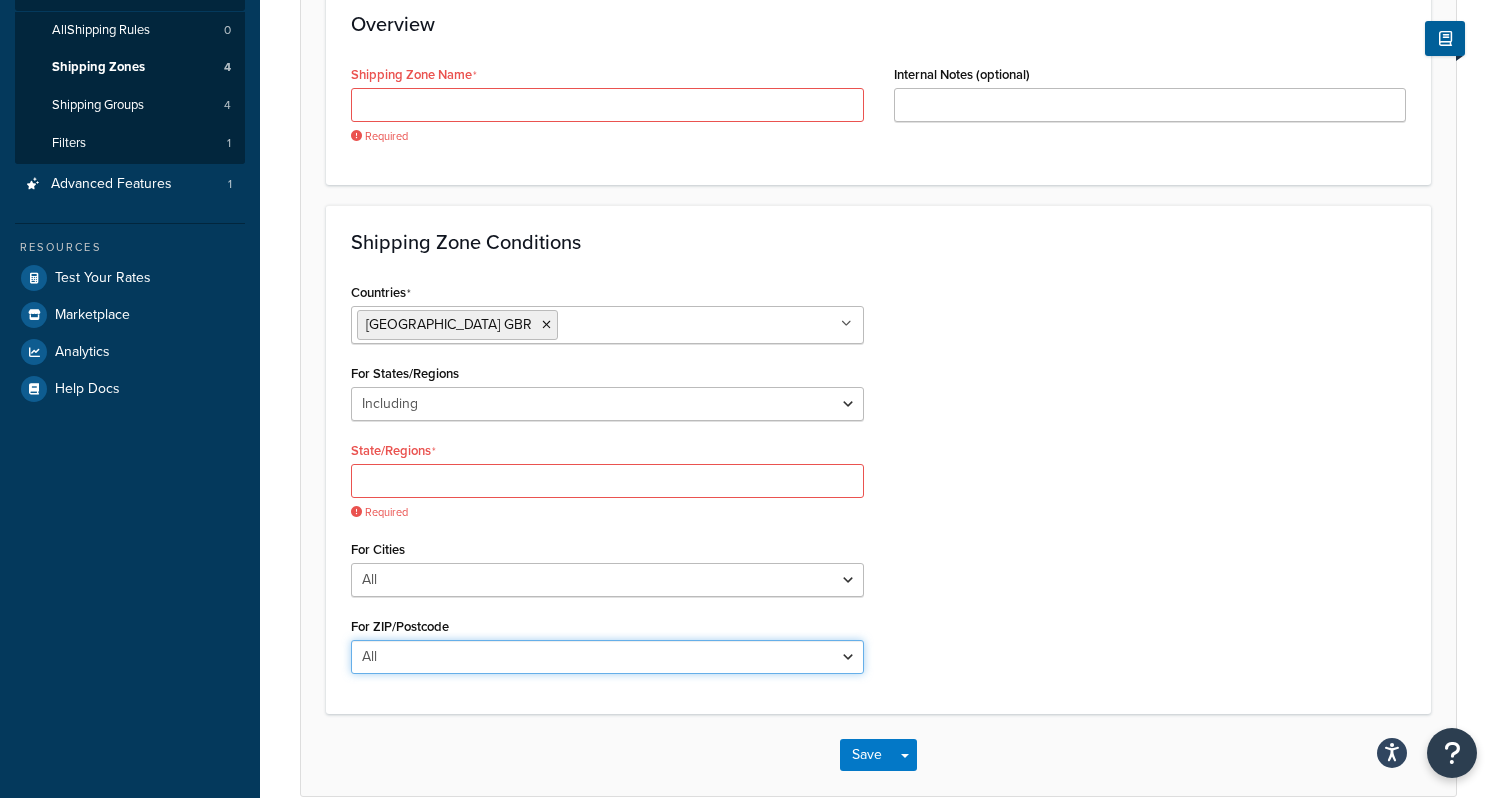 select on "including" 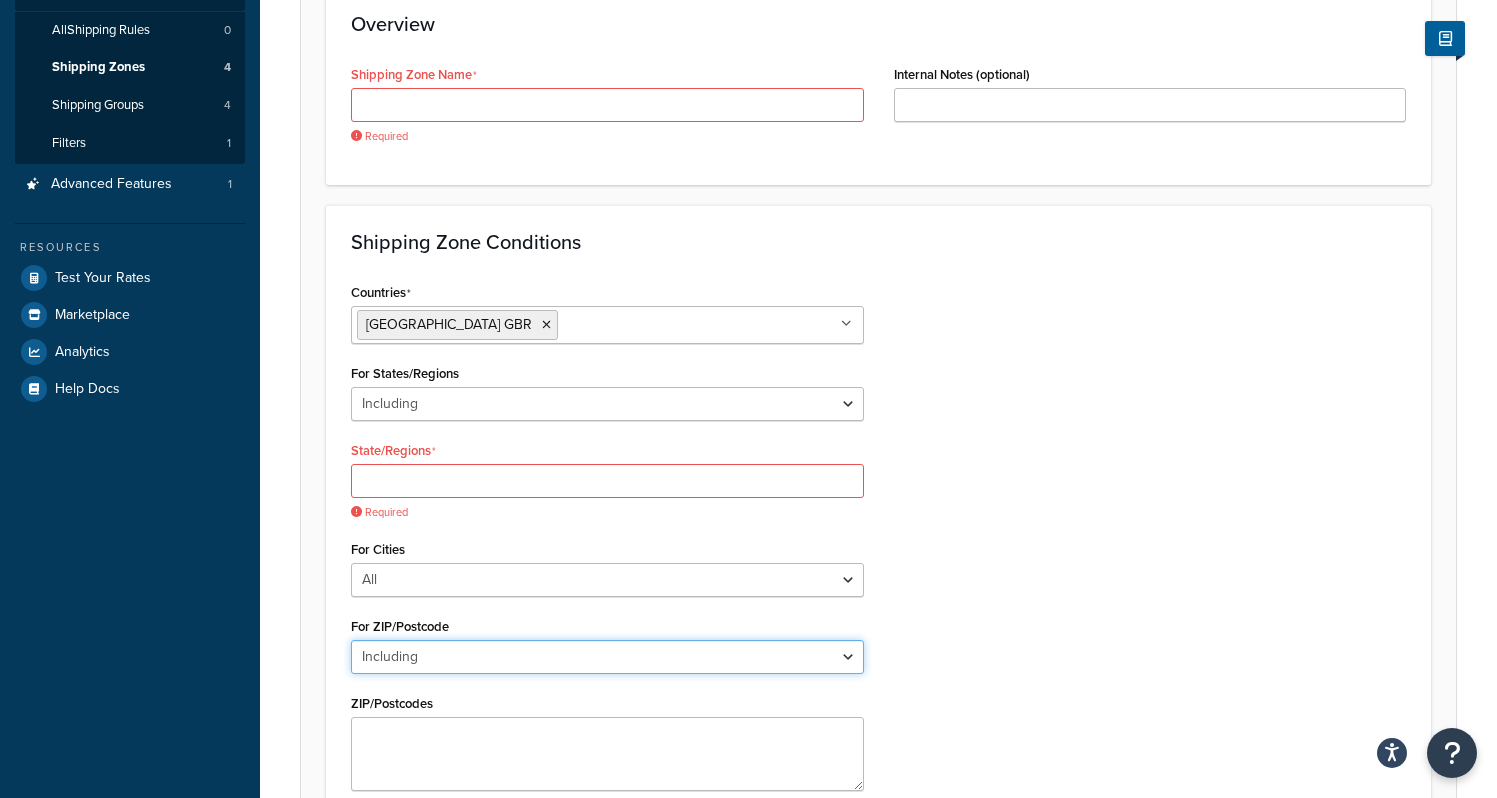 scroll, scrollTop: 548, scrollLeft: 0, axis: vertical 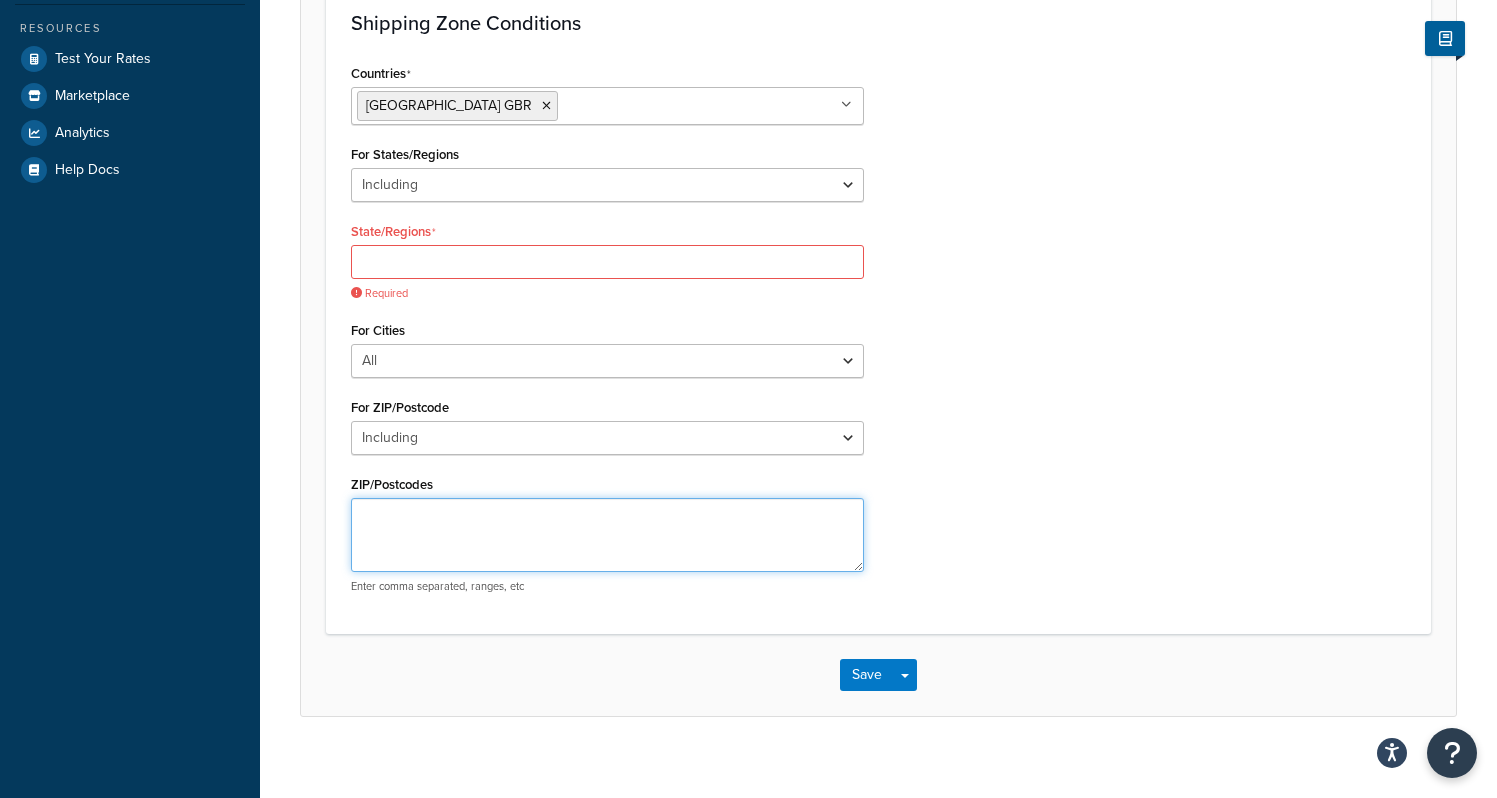 click on "ZIP/Postcodes" at bounding box center (607, 535) 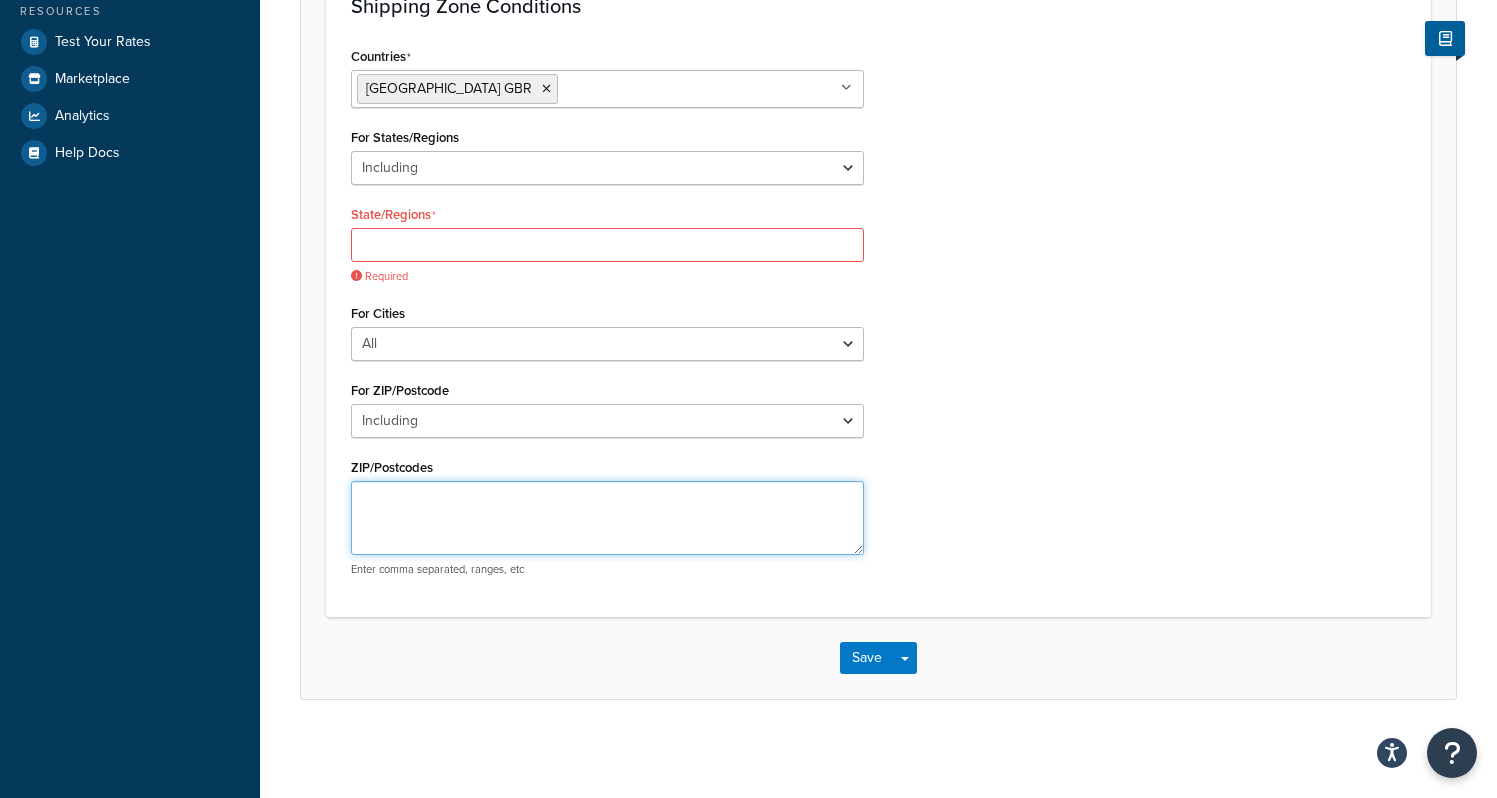 scroll, scrollTop: 568, scrollLeft: 0, axis: vertical 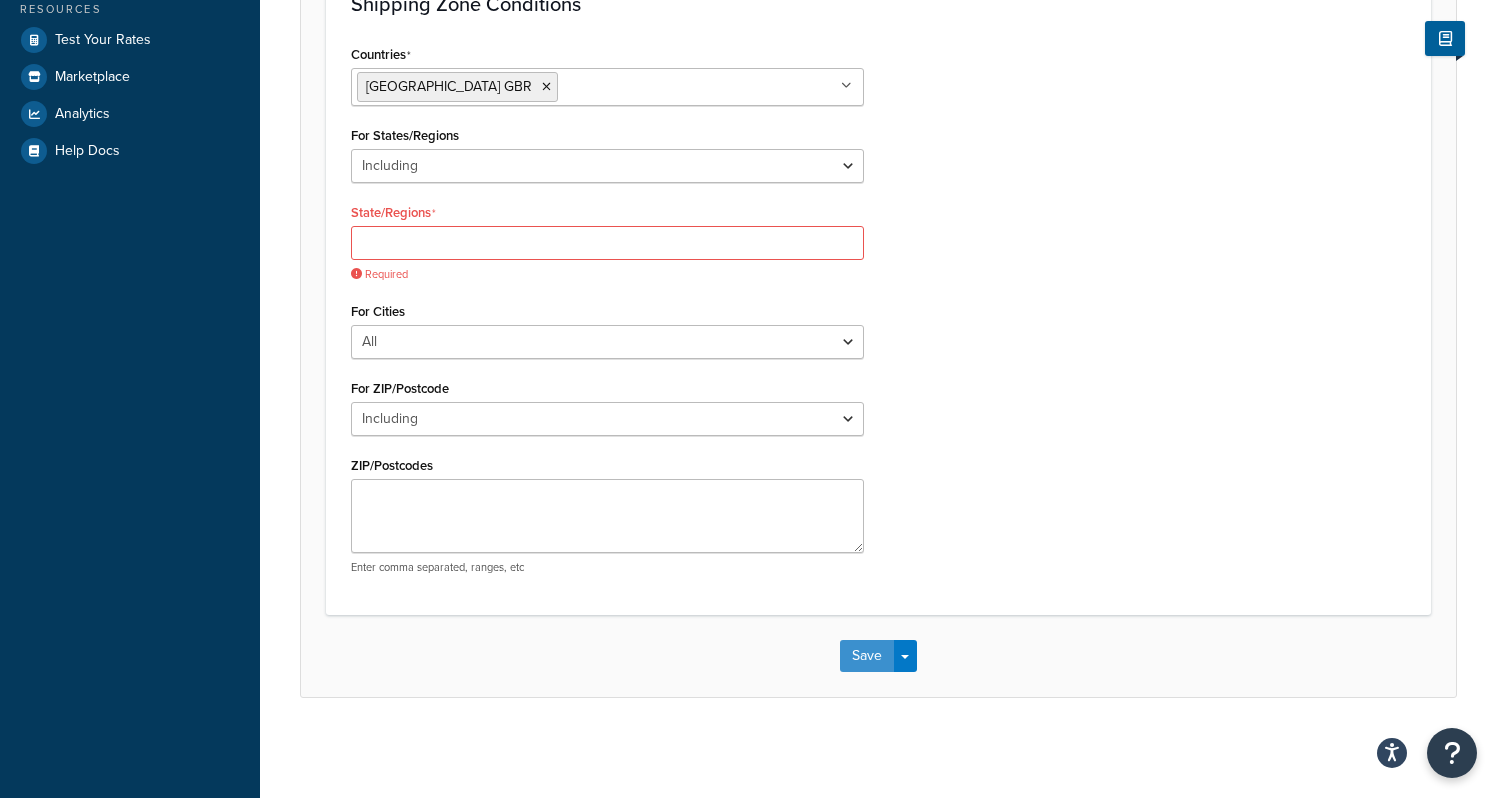 click on "Save Save Dropdown Save and Edit   Save and Duplicate   Save and Create New" at bounding box center [878, 656] 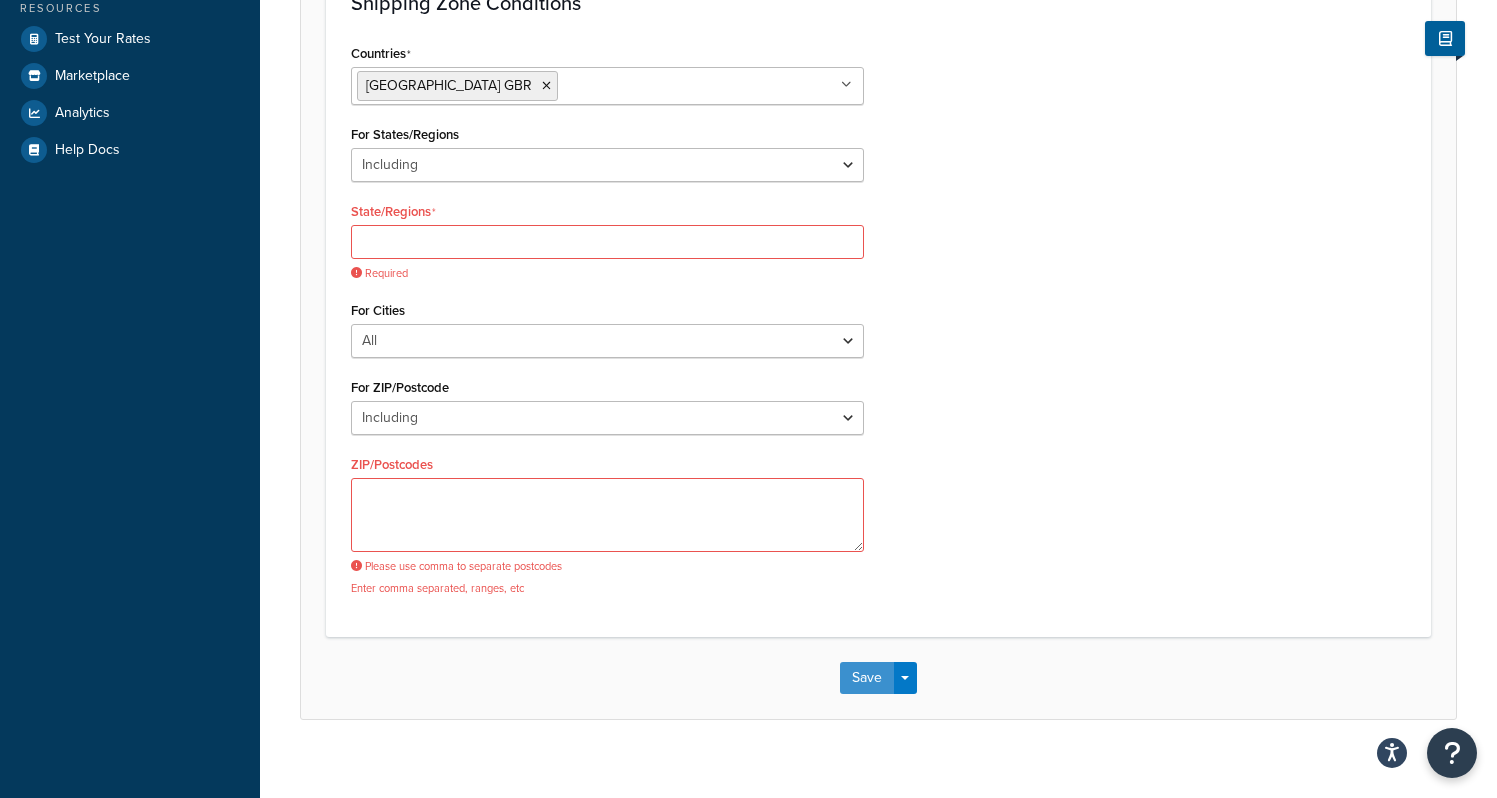 scroll, scrollTop: 0, scrollLeft: 0, axis: both 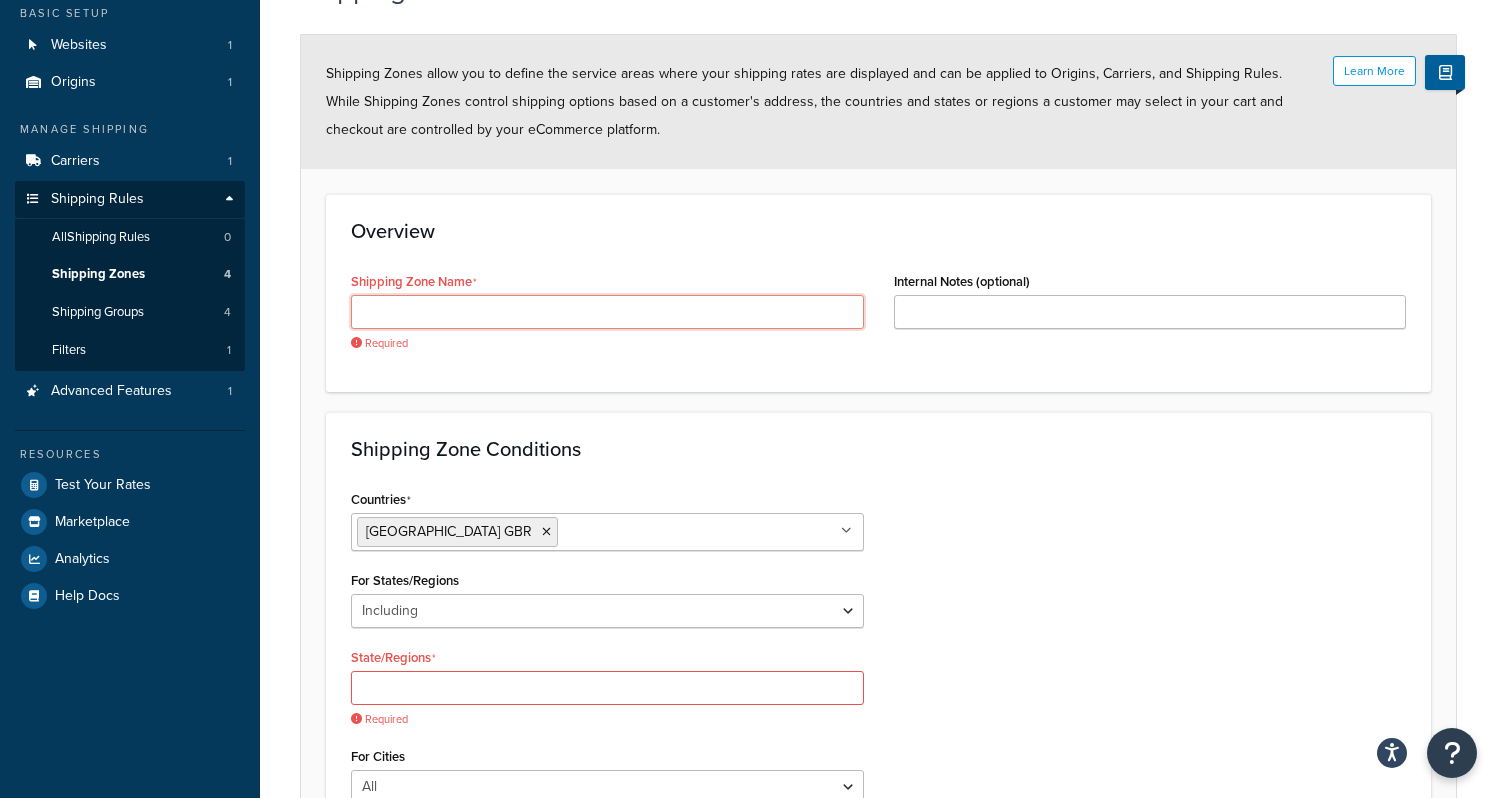 click on "Shipping Zone Name" at bounding box center [607, 312] 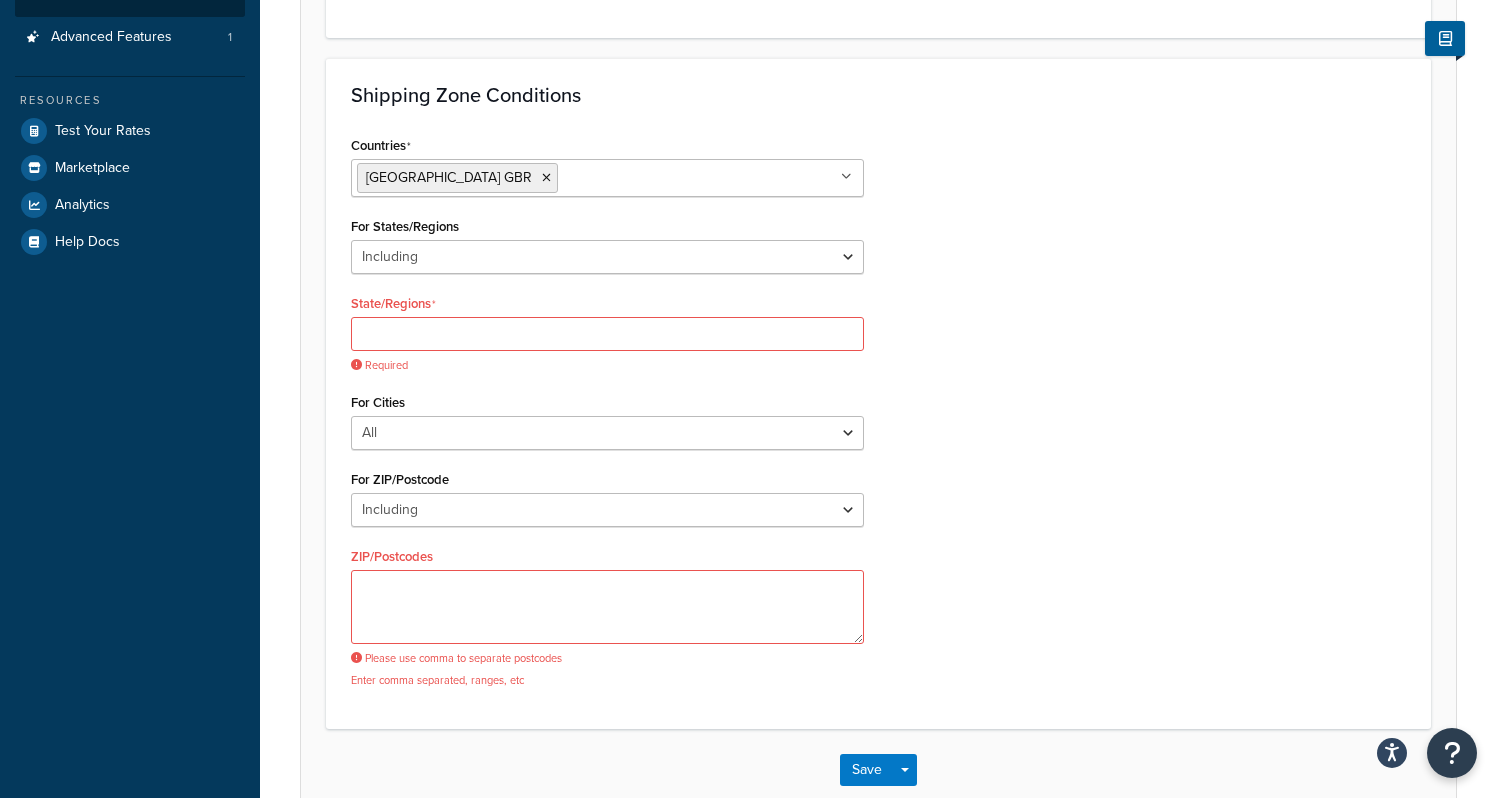 scroll, scrollTop: 495, scrollLeft: 0, axis: vertical 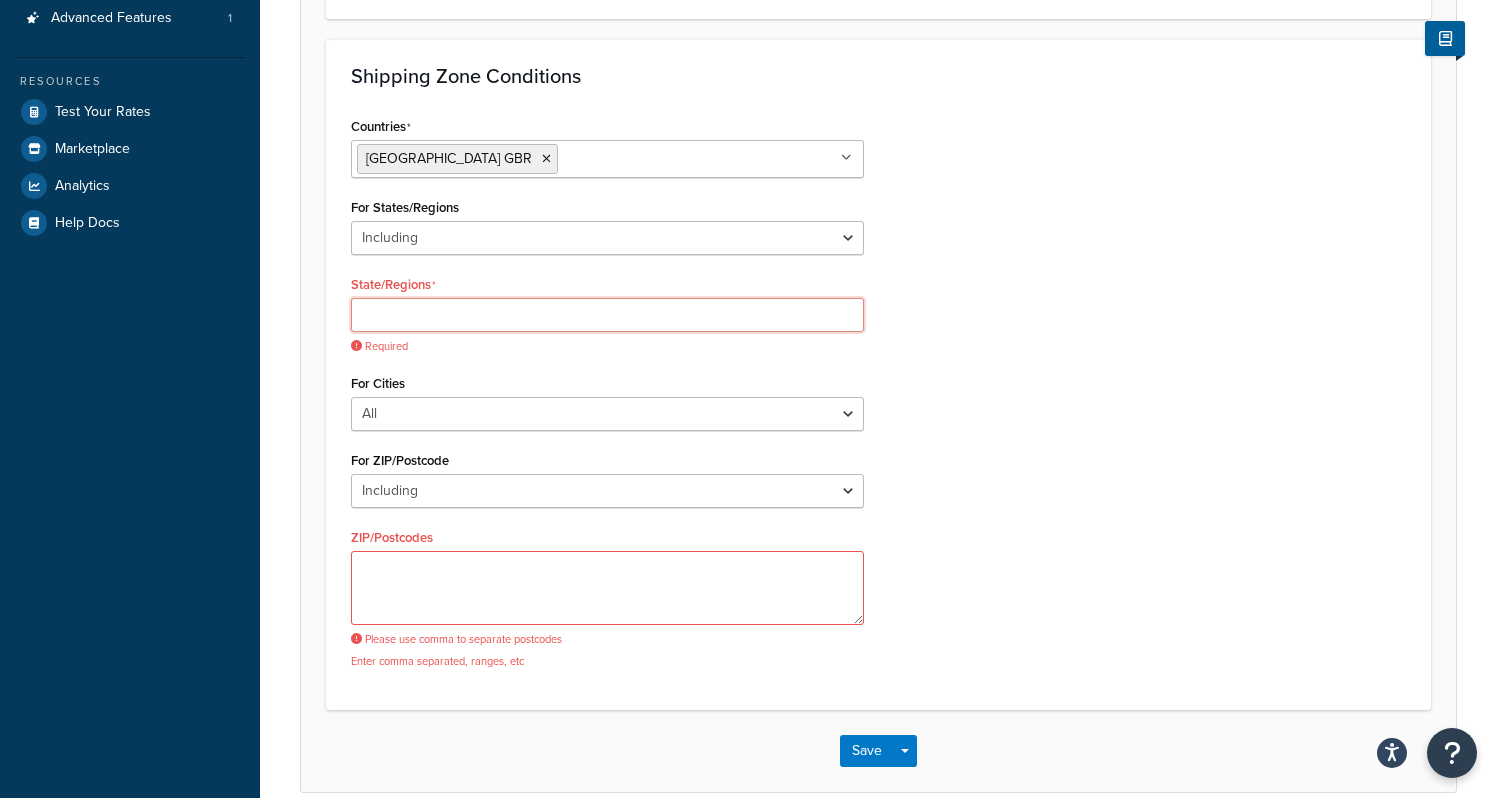 click on "State/Regions" at bounding box center [607, 315] 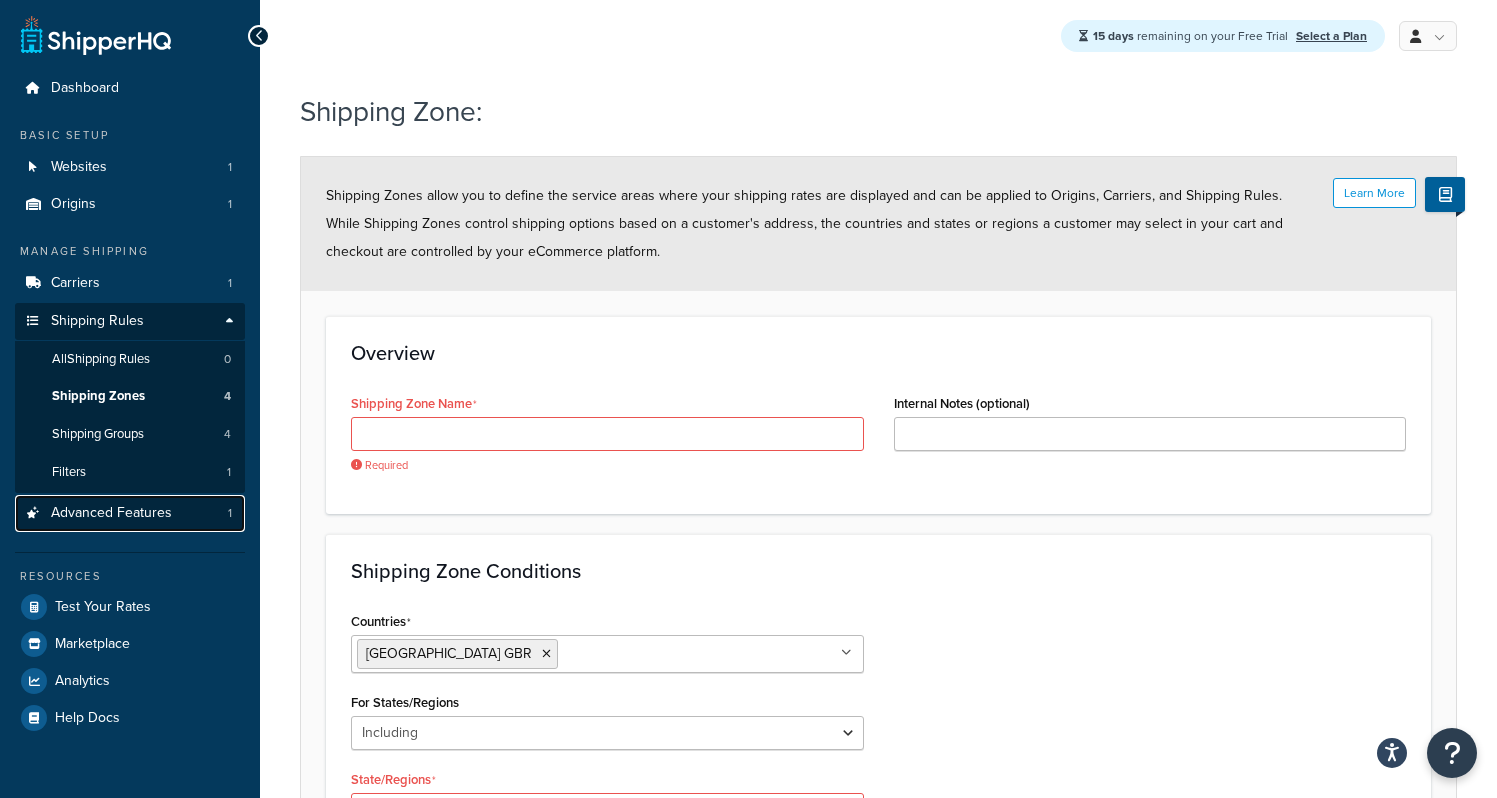 click on "Advanced Features" at bounding box center (111, 513) 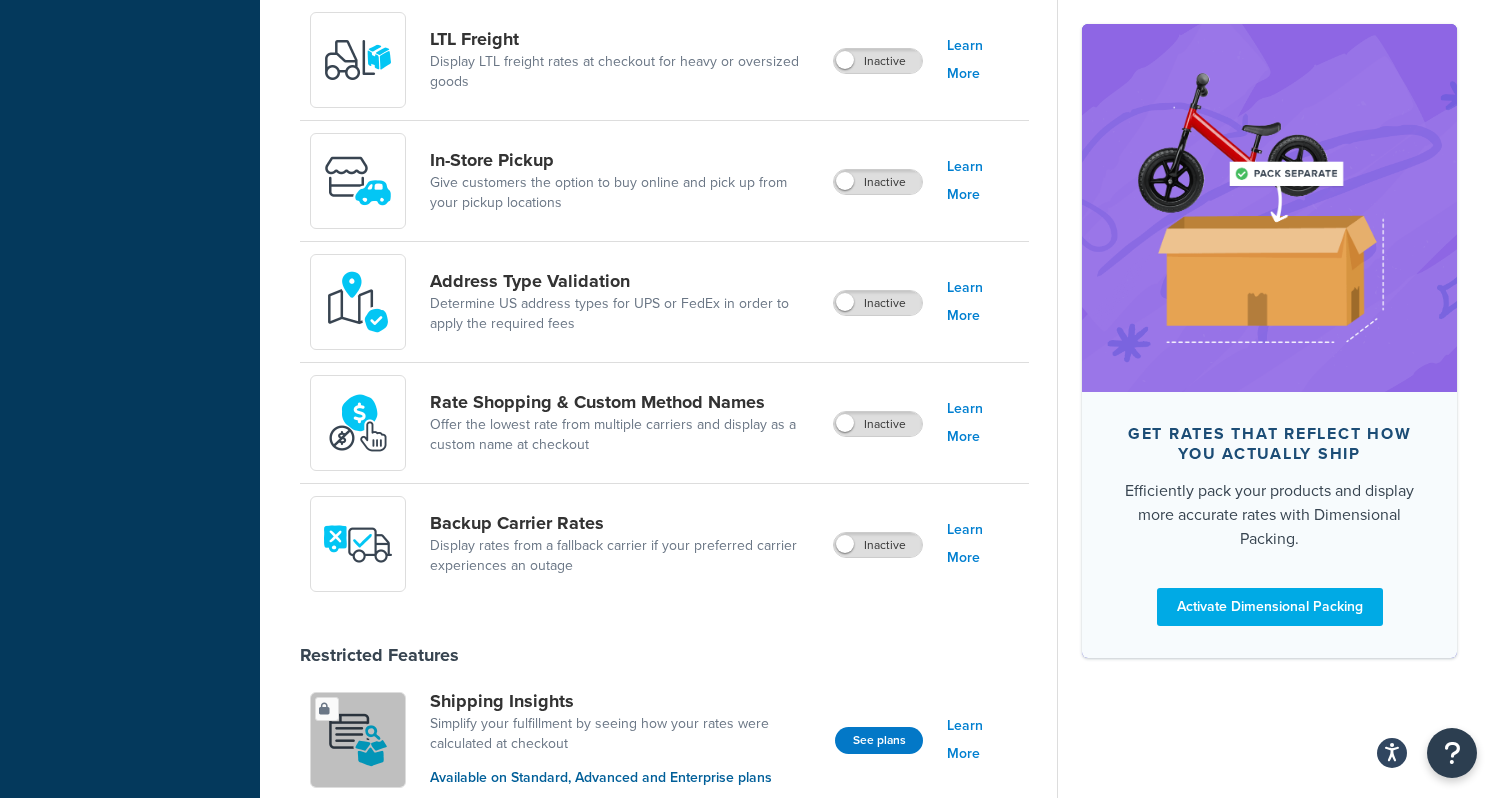 scroll, scrollTop: 0, scrollLeft: 0, axis: both 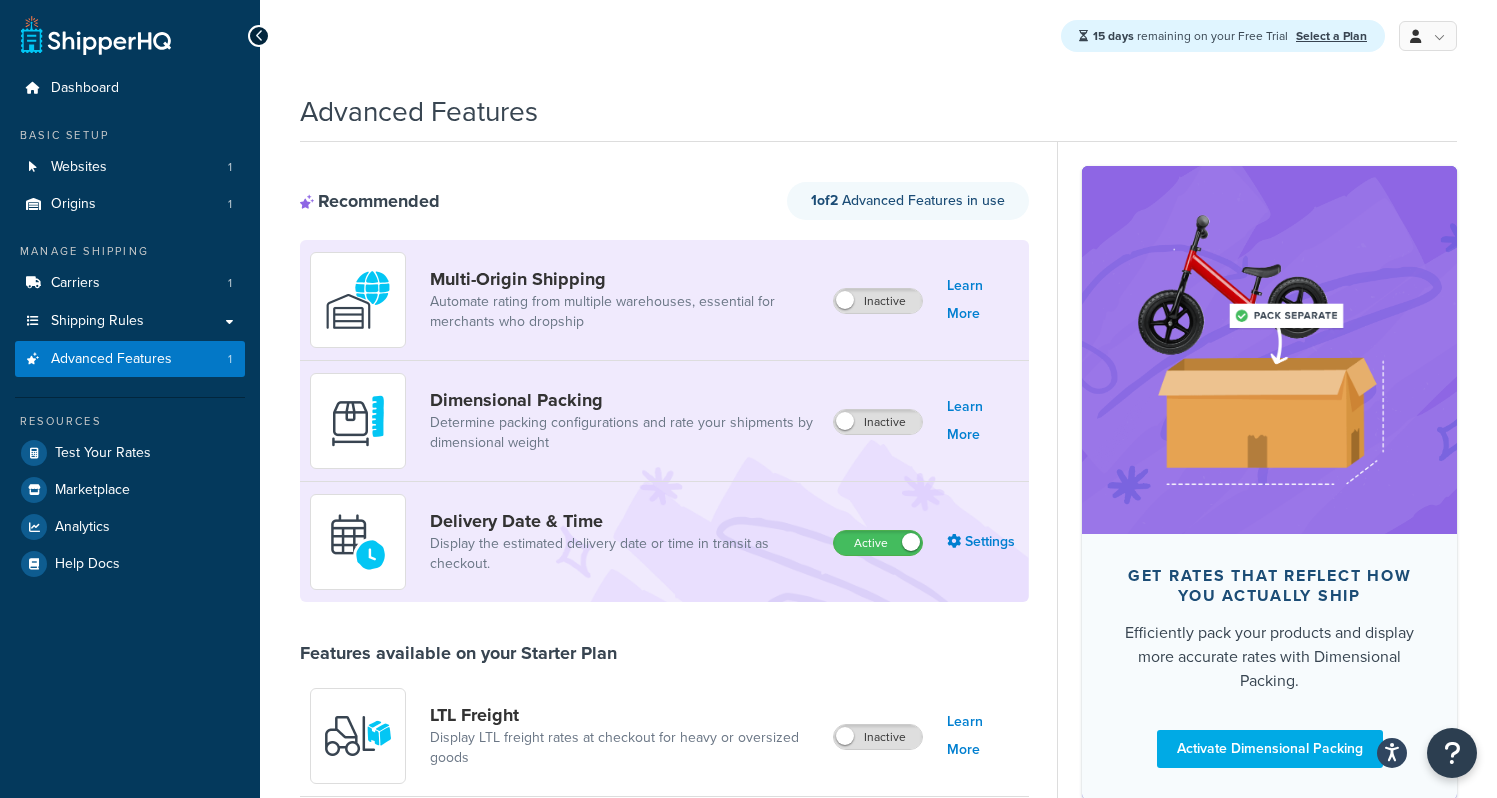 click on "Advanced Features" at bounding box center (878, 106) 